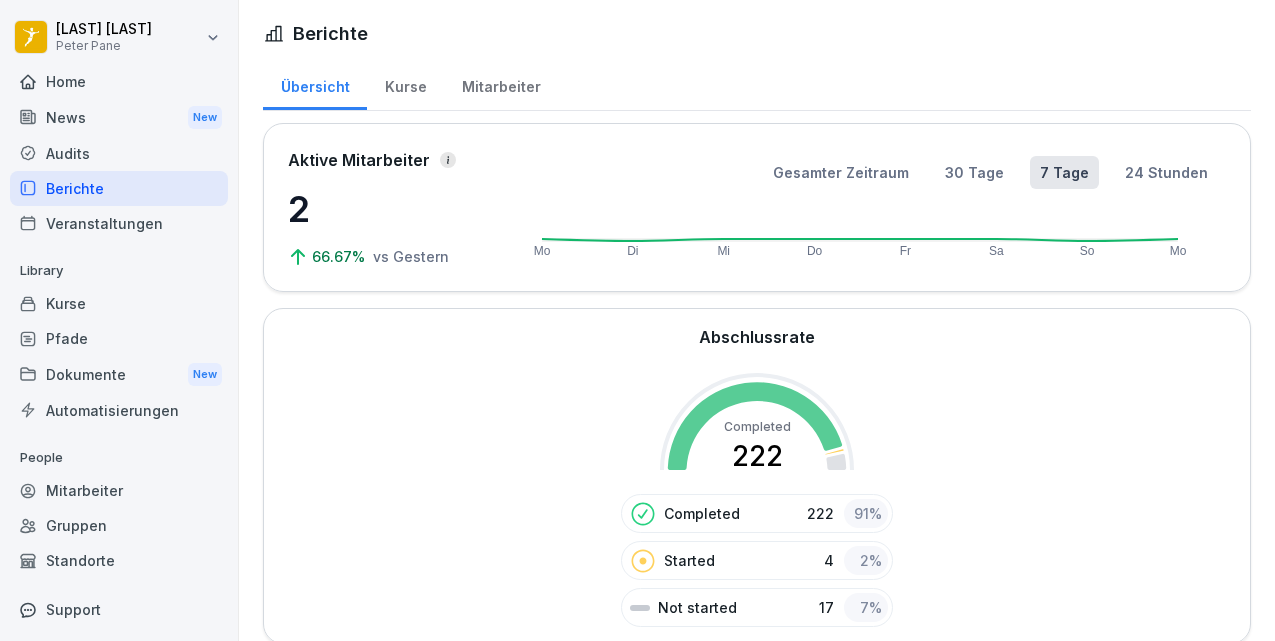 scroll, scrollTop: 0, scrollLeft: 0, axis: both 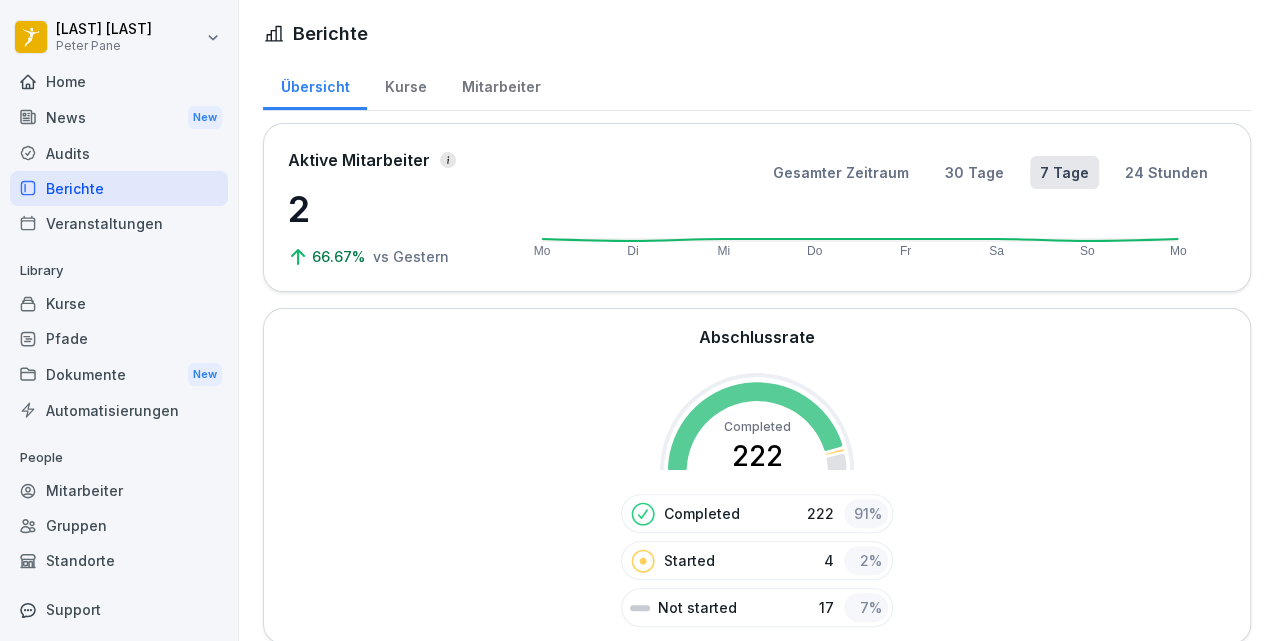 click on "Kurse" at bounding box center (119, 303) 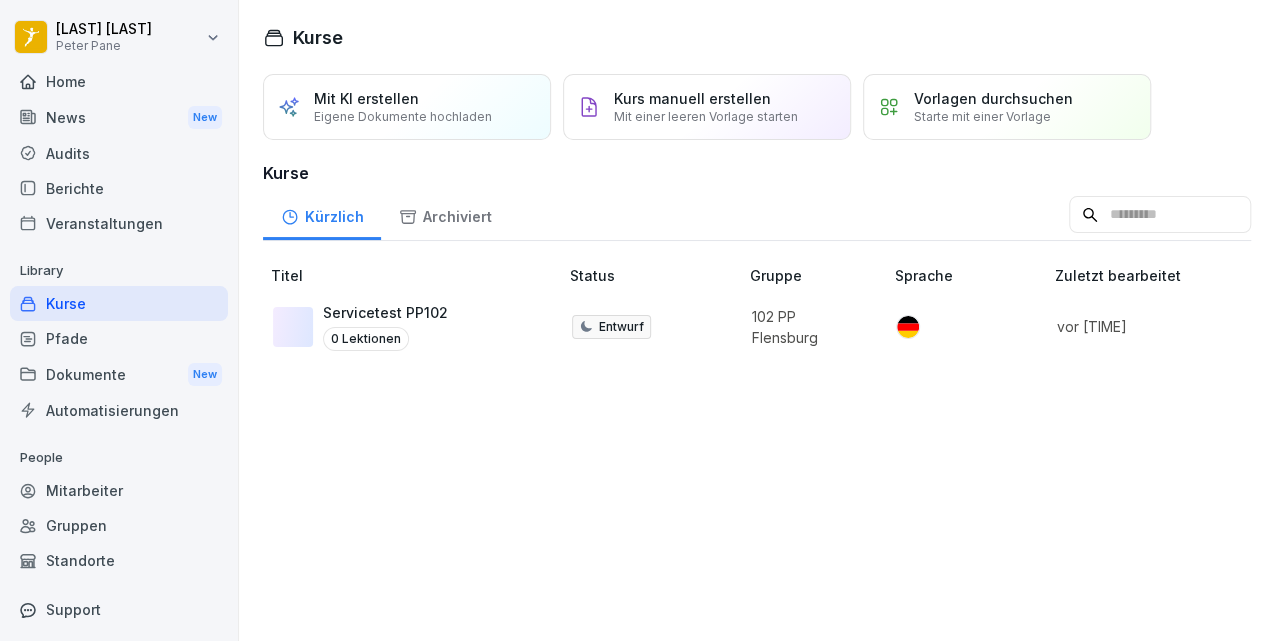 click at bounding box center [960, 327] 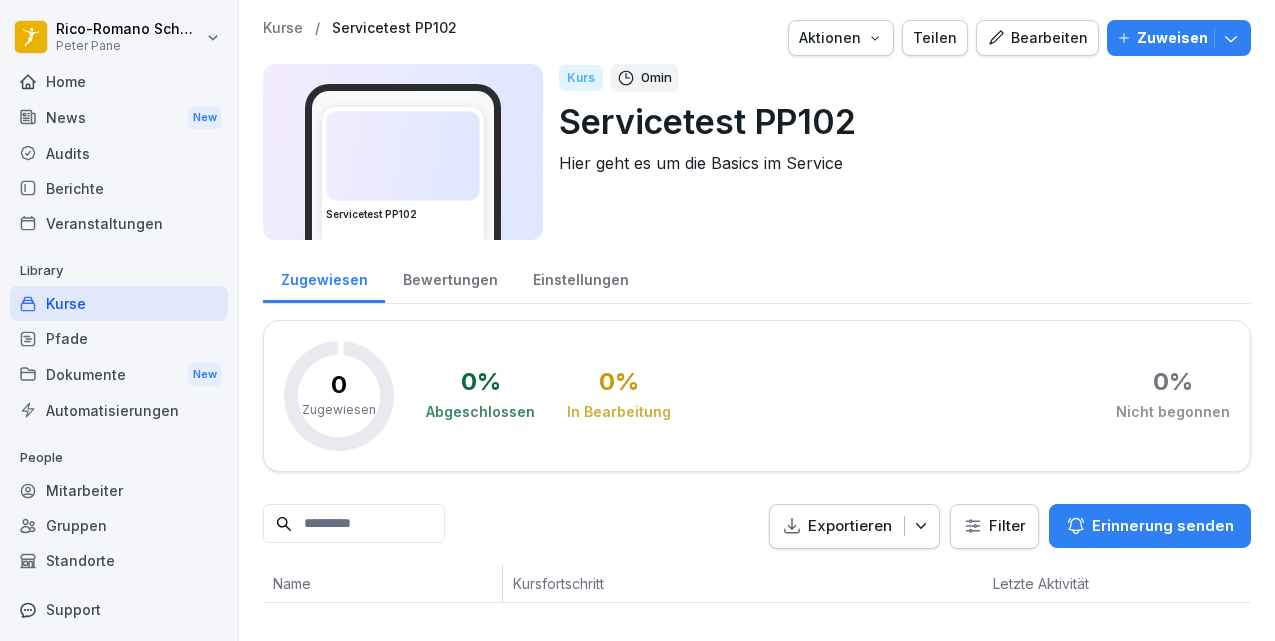 scroll, scrollTop: 0, scrollLeft: 0, axis: both 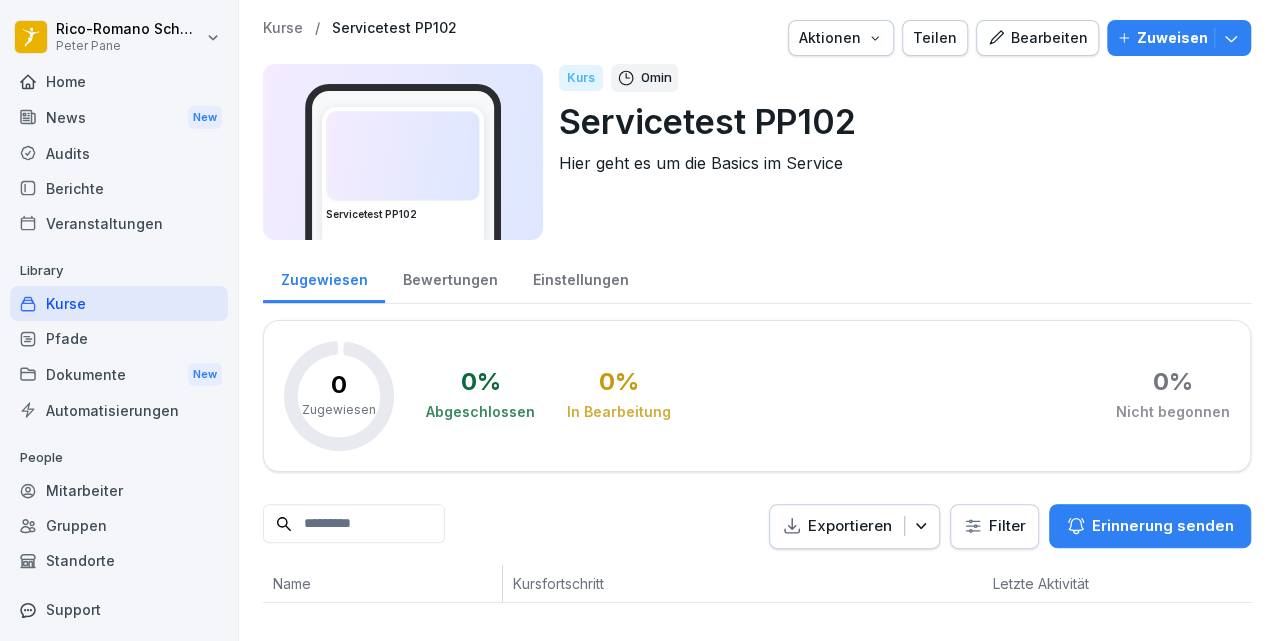 click on "Bearbeiten" at bounding box center [1037, 38] 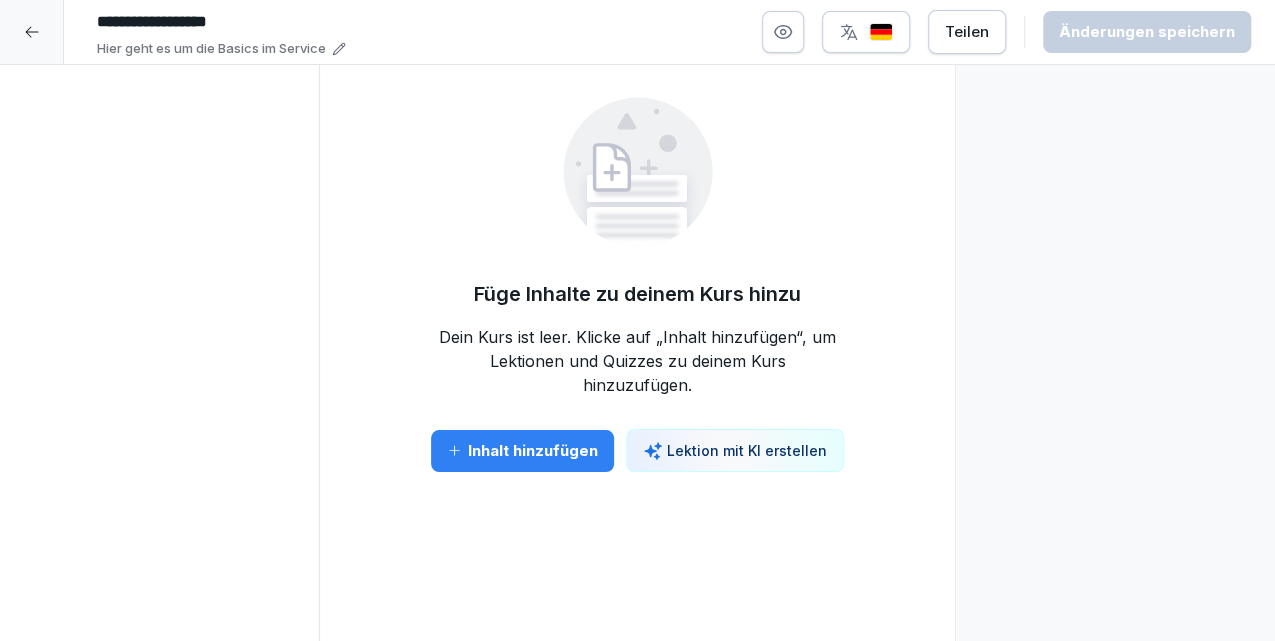click 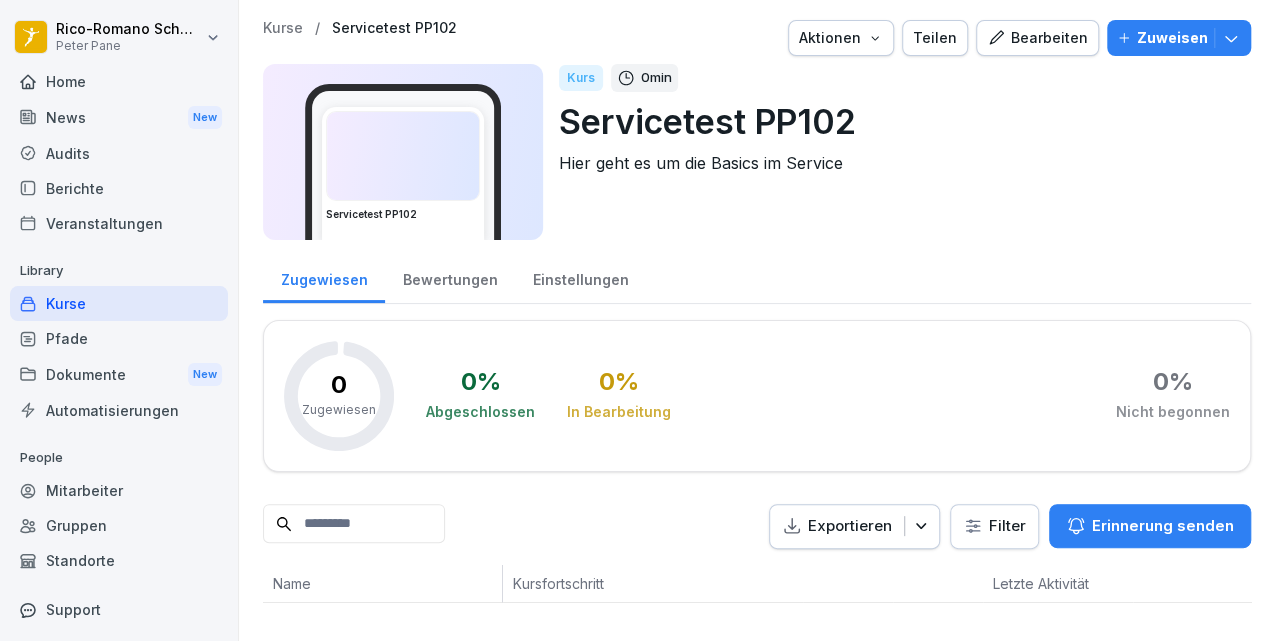 click on "Aktionen" at bounding box center (841, 38) 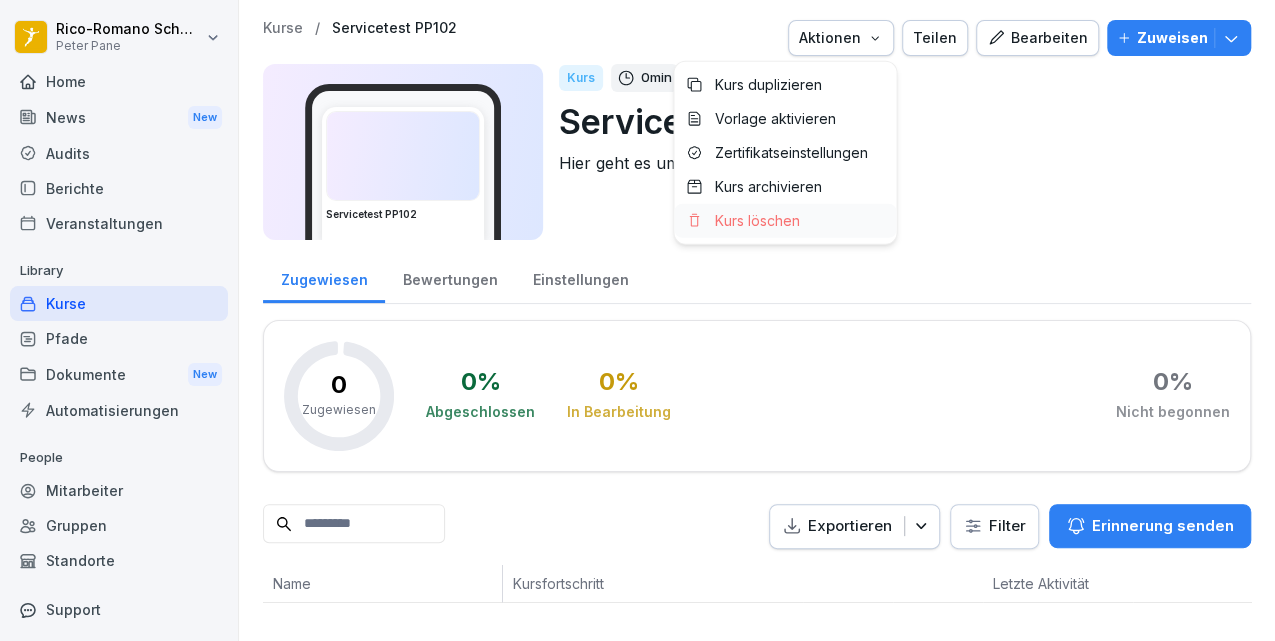 click on "Kurs löschen" at bounding box center [756, 221] 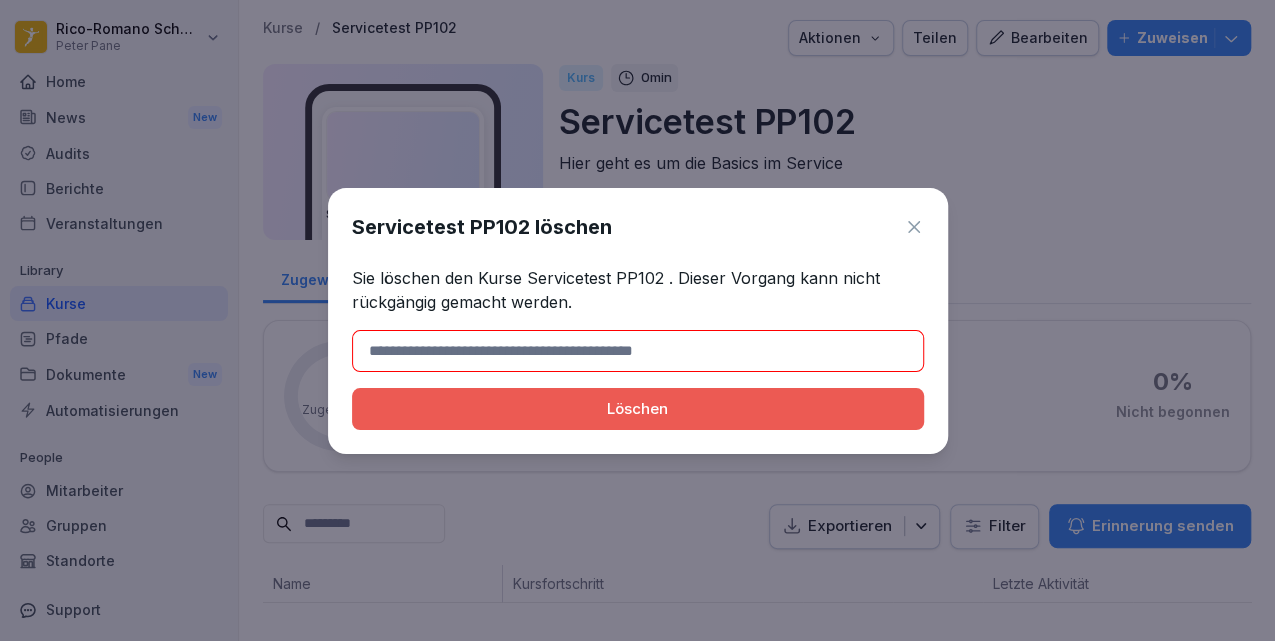 click at bounding box center (638, 351) 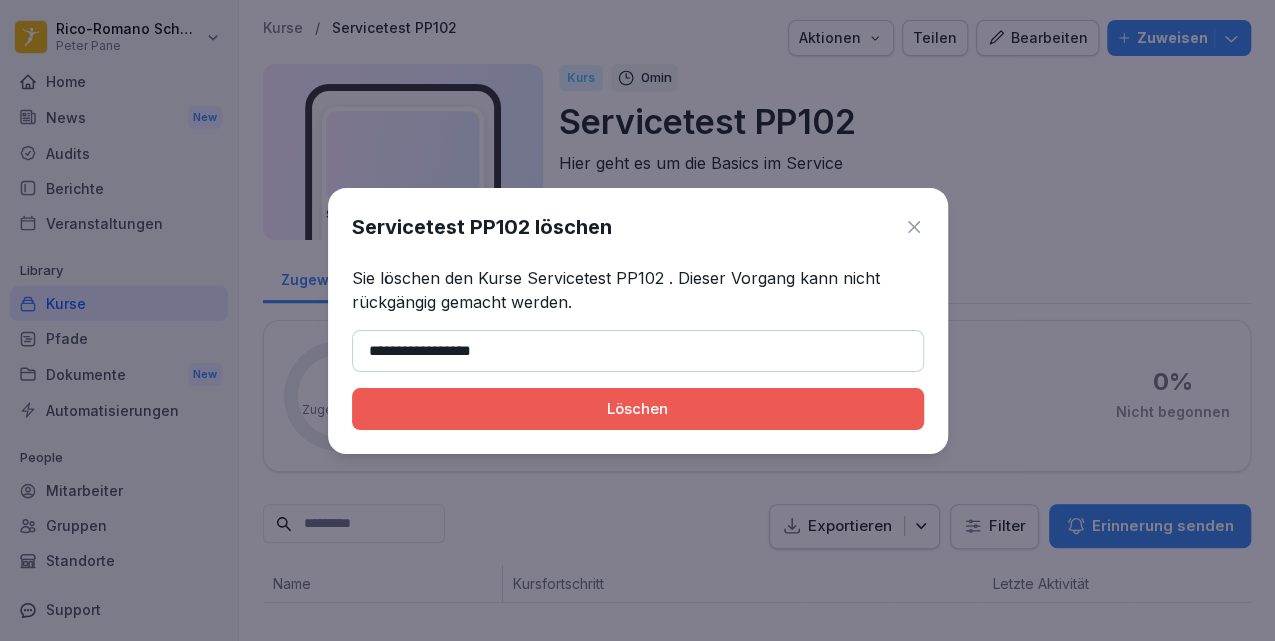 type on "**********" 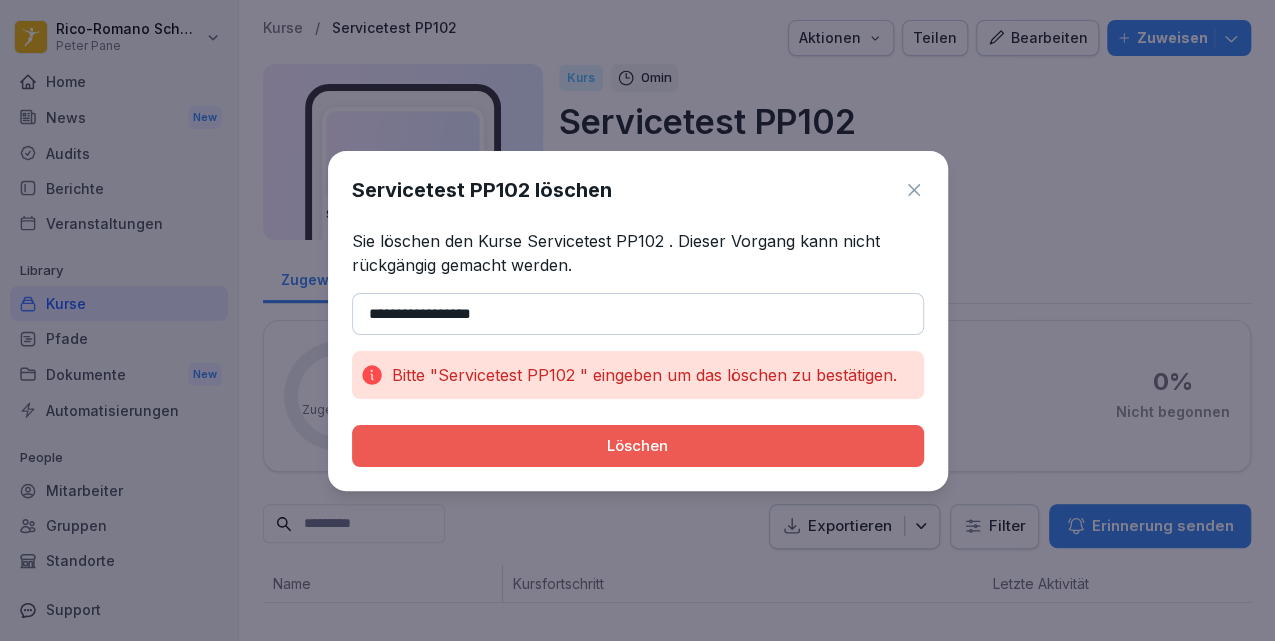 drag, startPoint x: 508, startPoint y: 316, endPoint x: 298, endPoint y: 319, distance: 210.02142 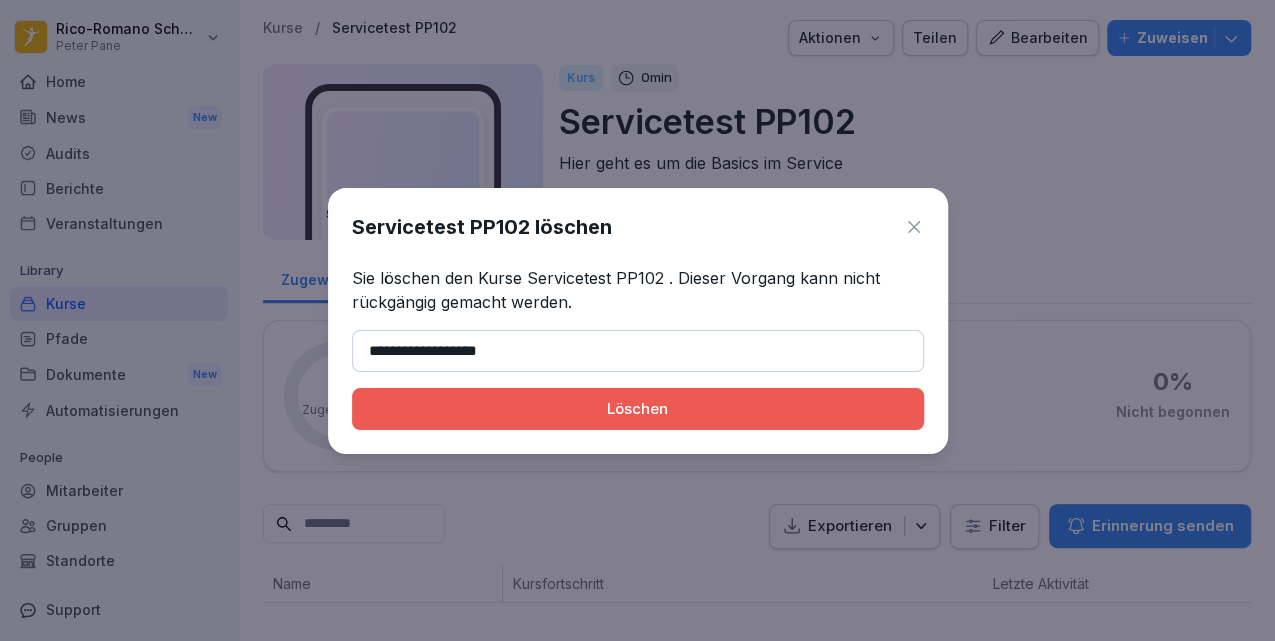 type on "**********" 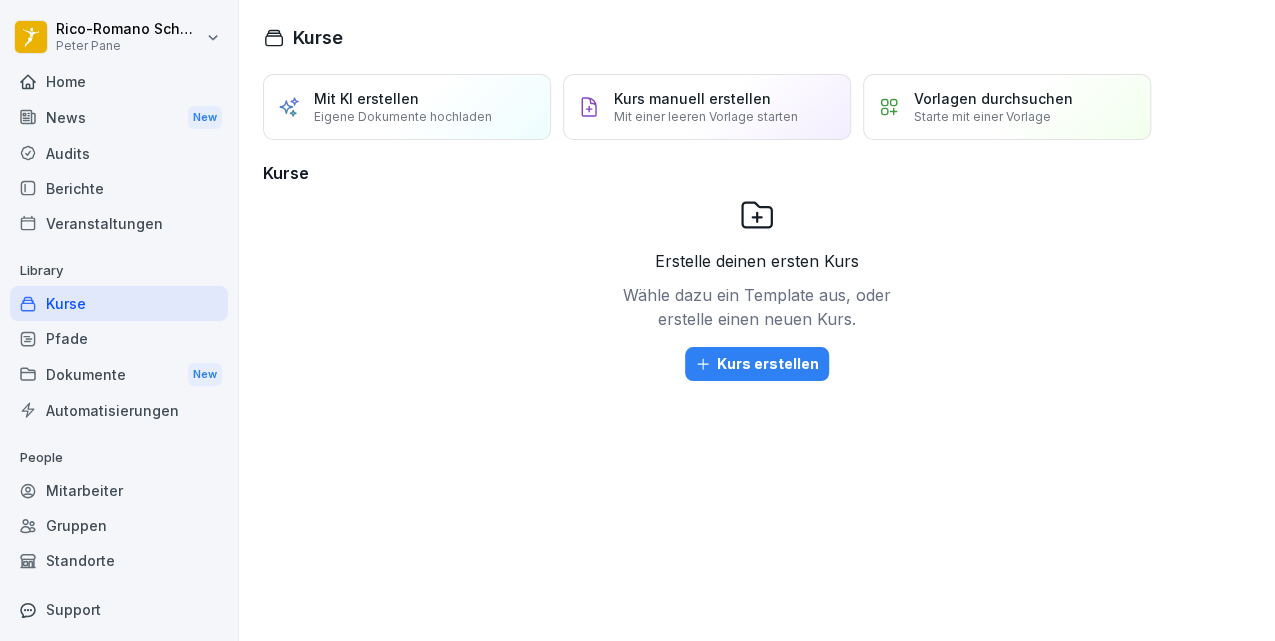 click on "Kurs erstellen" at bounding box center (757, 364) 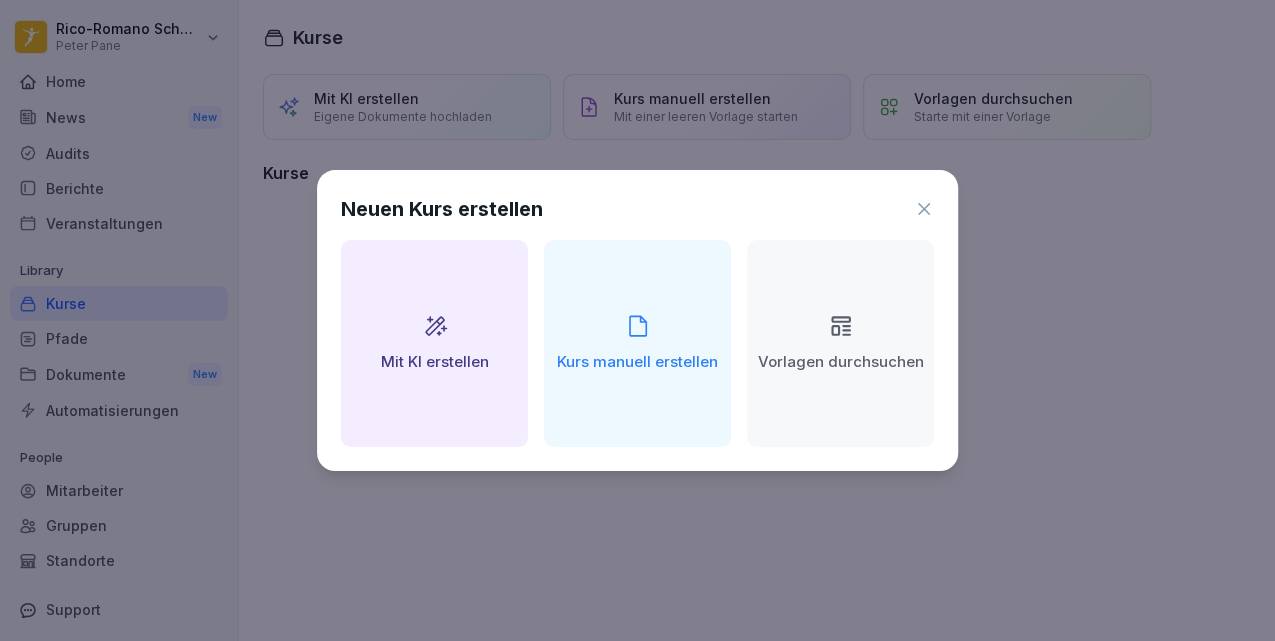 click on "Vorlagen durchsuchen" at bounding box center [840, 343] 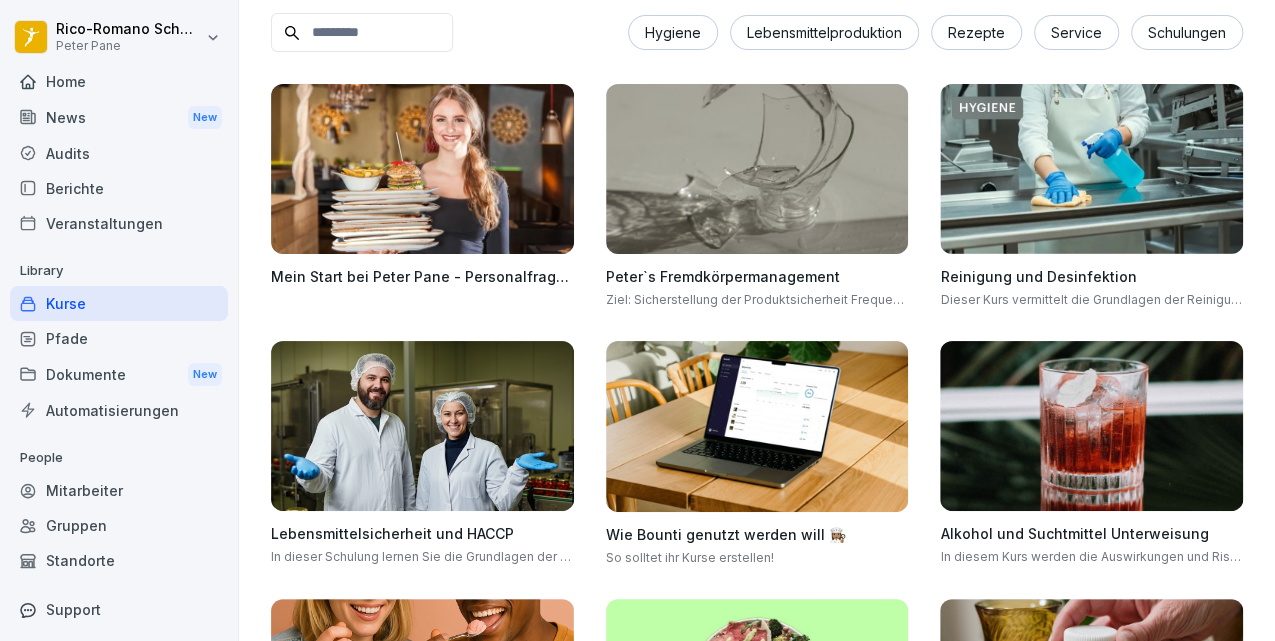 scroll, scrollTop: 0, scrollLeft: 0, axis: both 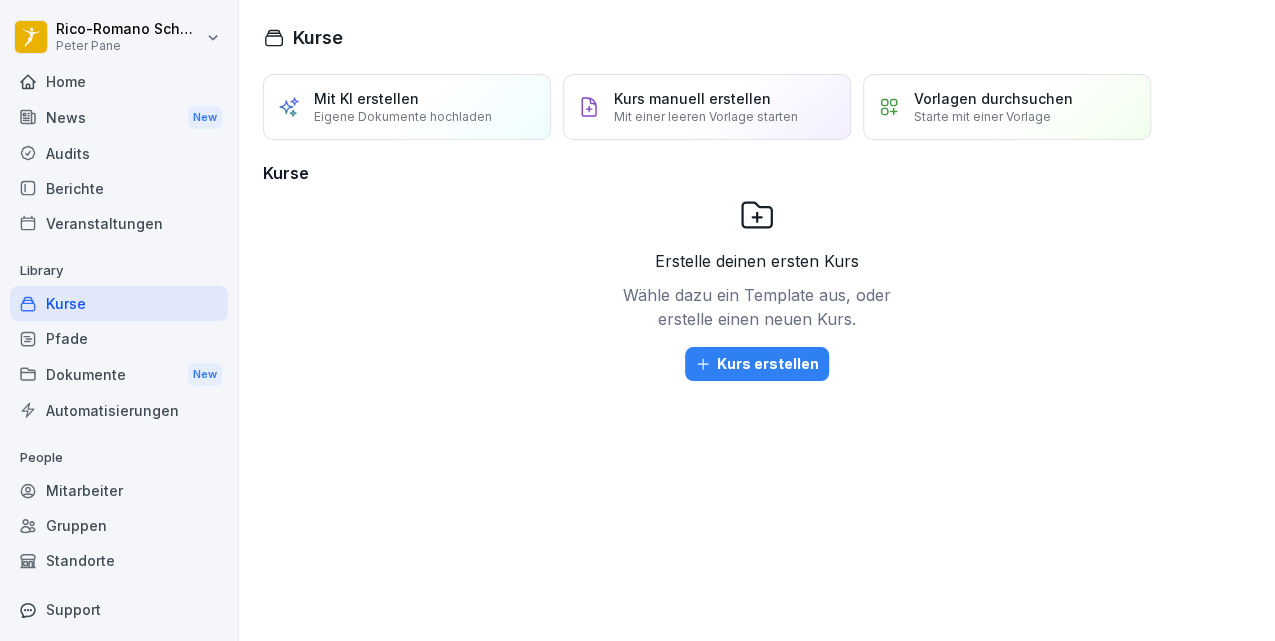 click on "Kurs erstellen" at bounding box center [757, 364] 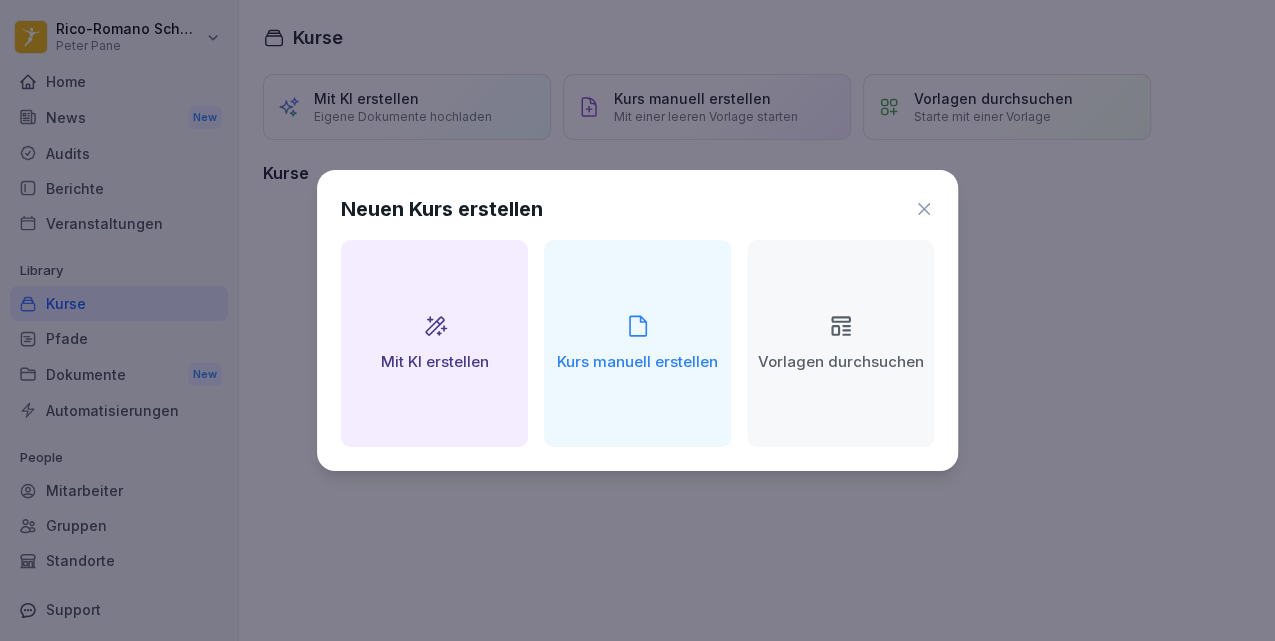 click 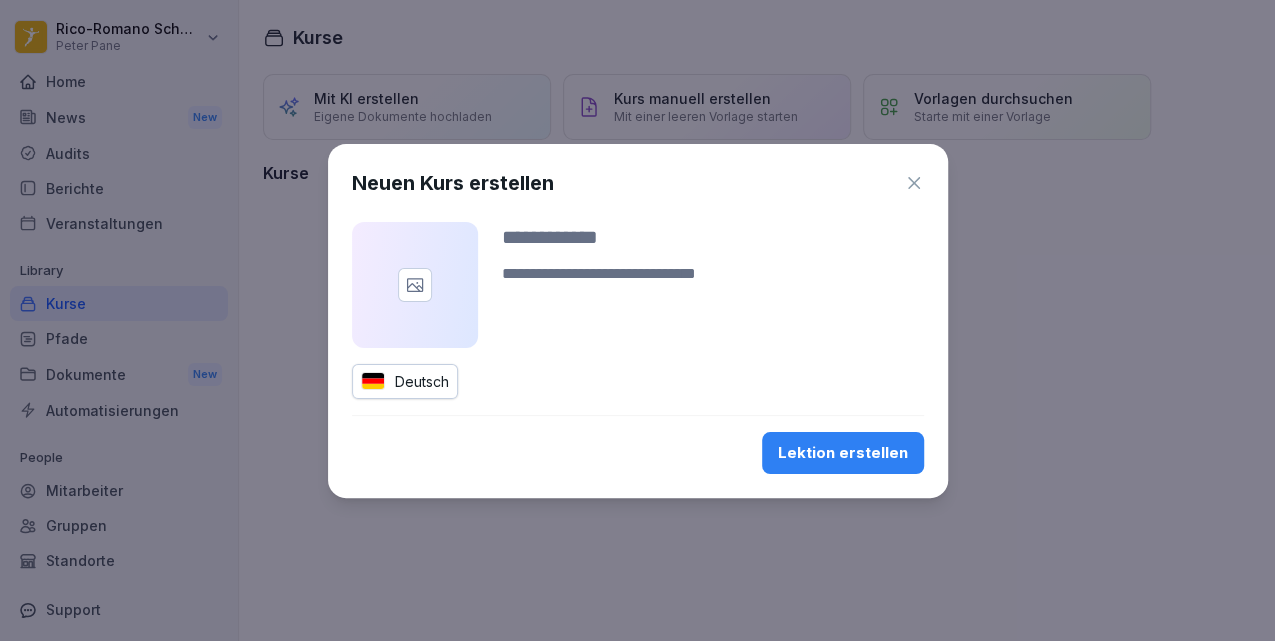 click at bounding box center (713, 237) 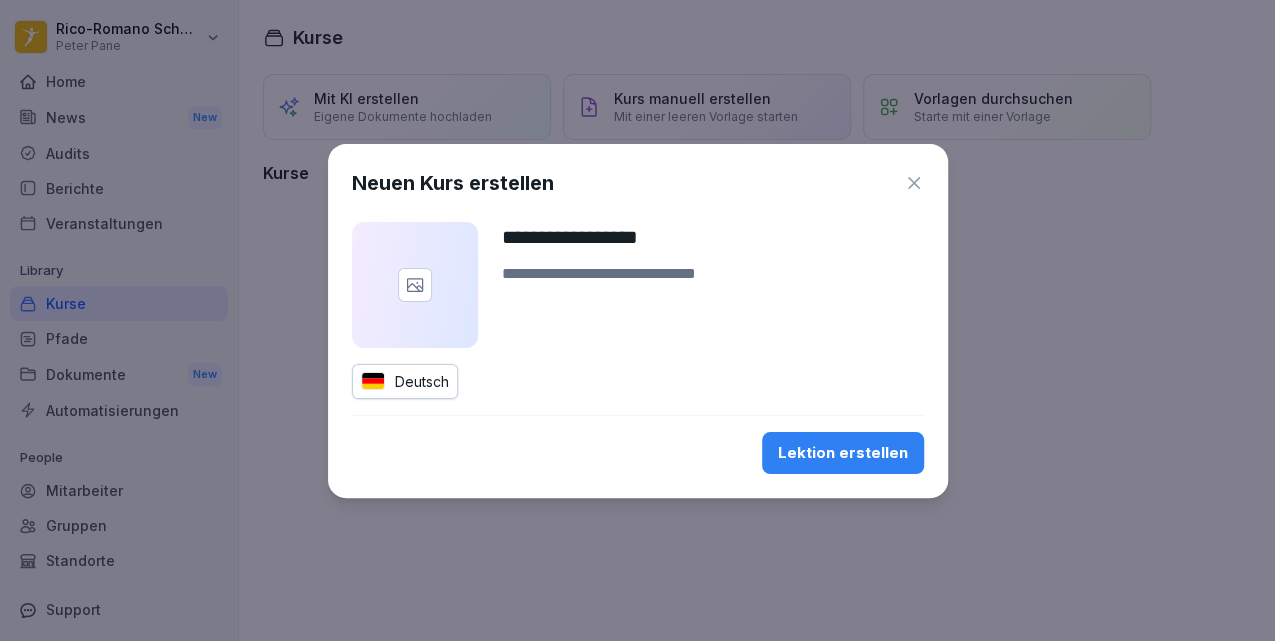 type on "**********" 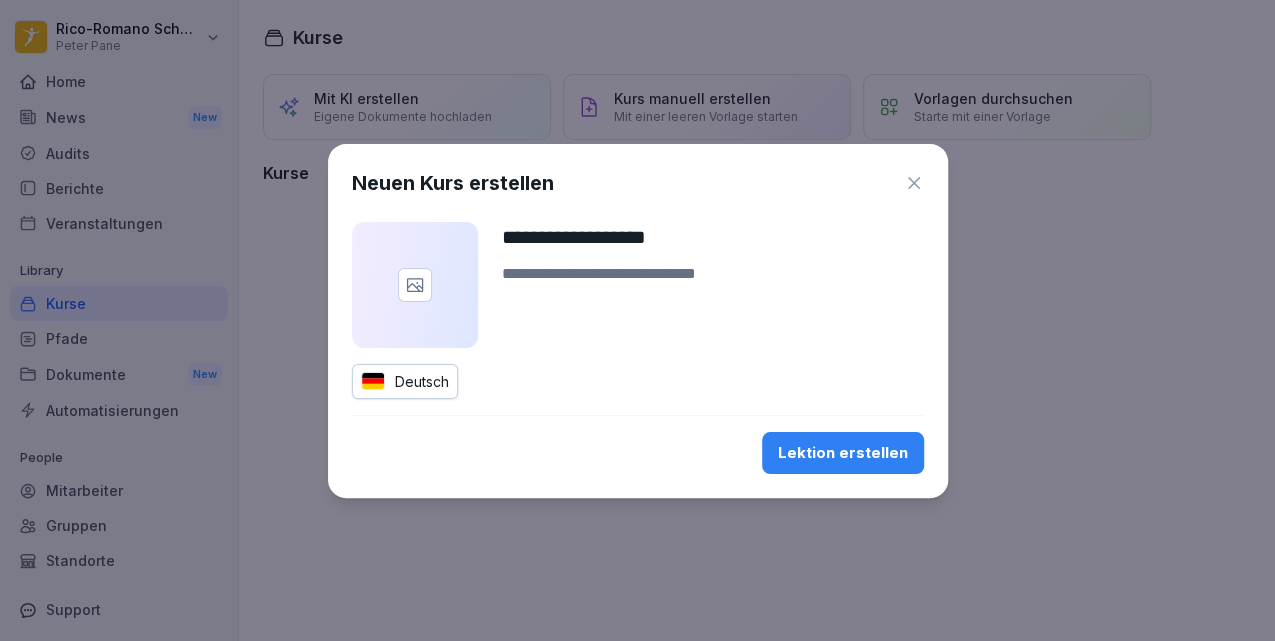 click at bounding box center (713, 286) 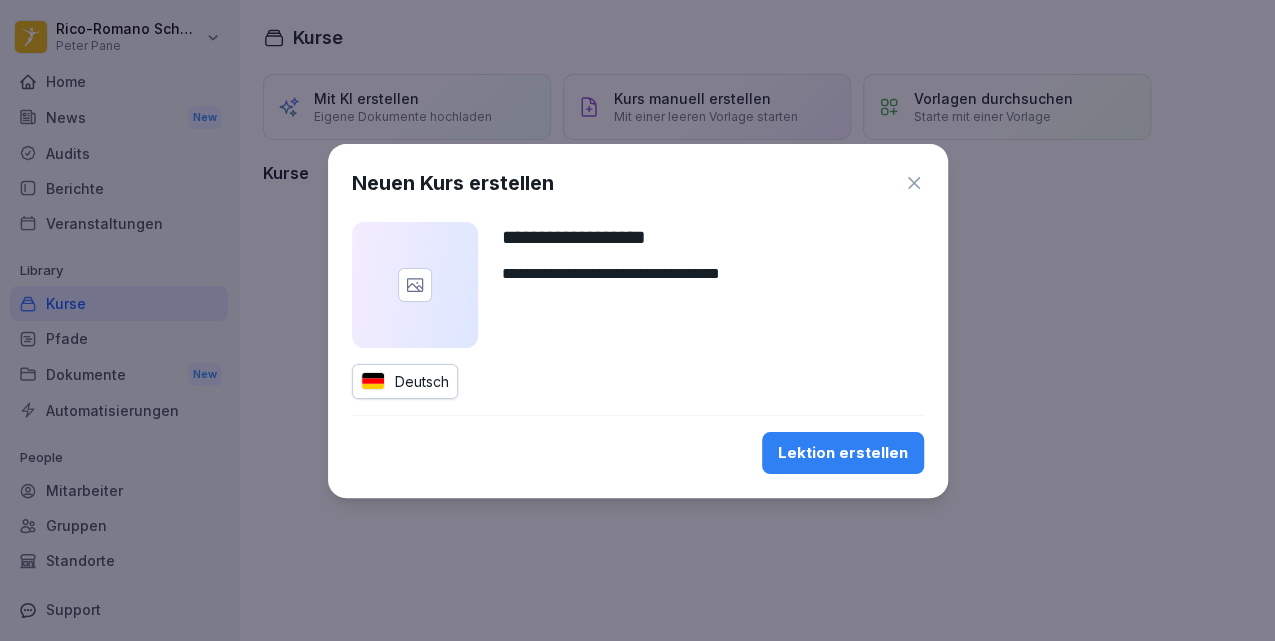 type on "**********" 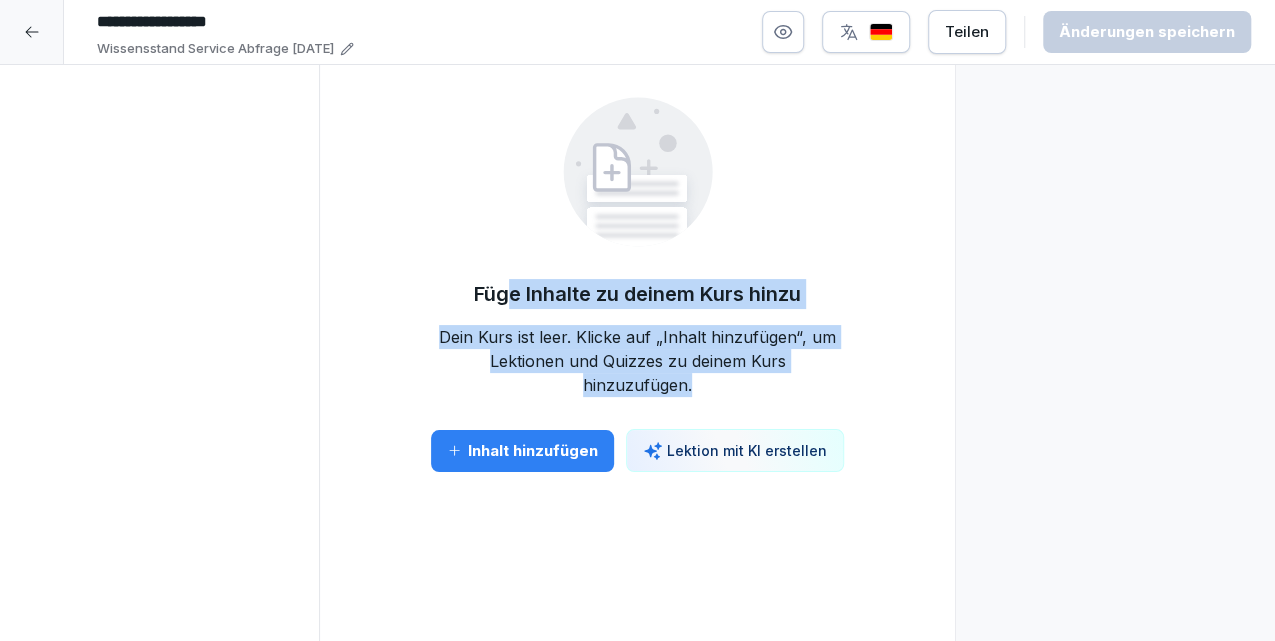 drag, startPoint x: 688, startPoint y: 388, endPoint x: 504, endPoint y: 298, distance: 204.83163 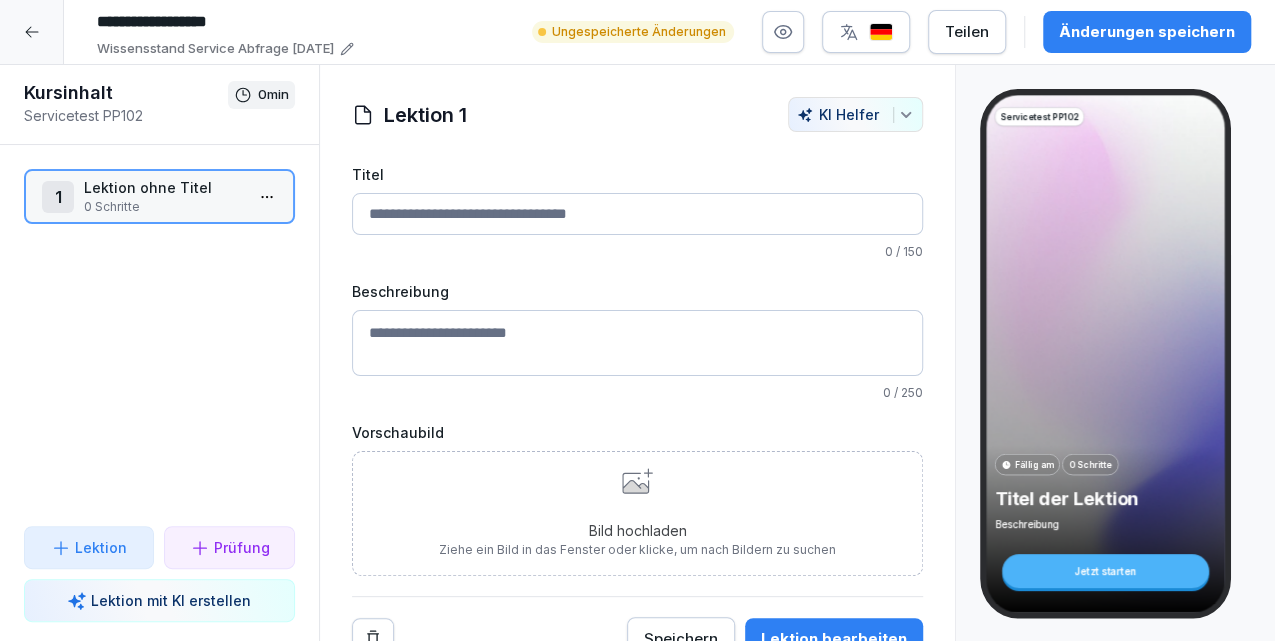 click 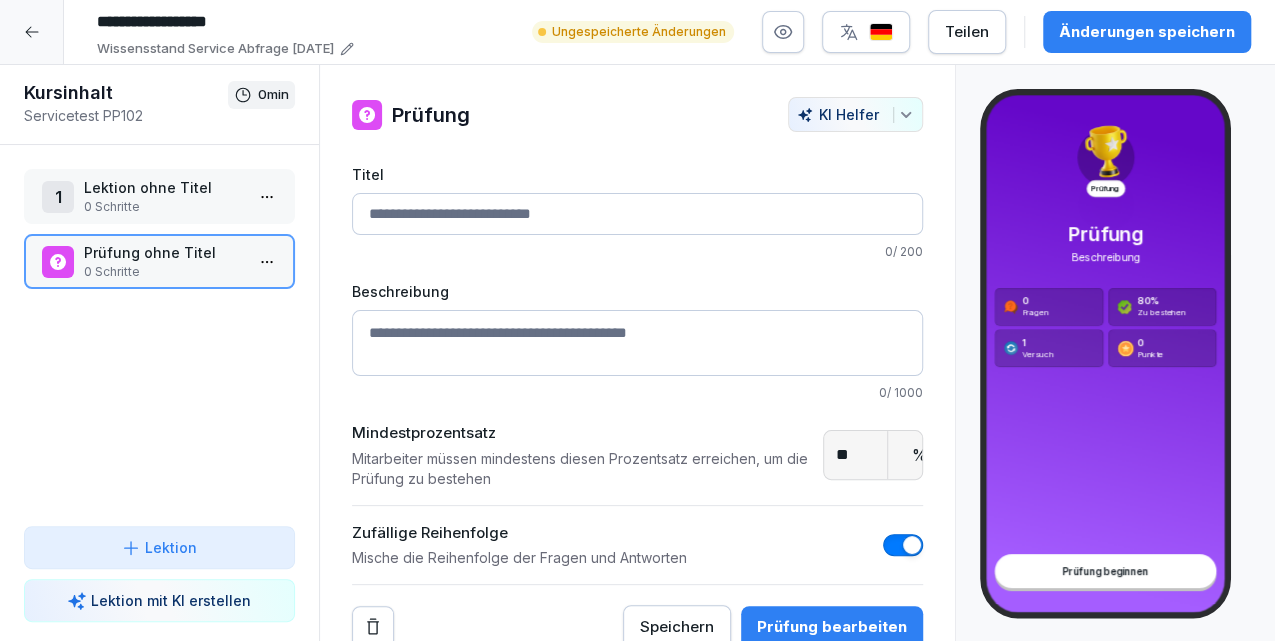 click on "1 Lektion ohne Titel 0 Schritte Prüfung ohne Titel 0 Schritte
To pick up a draggable item, press the space bar.
While dragging, use the arrow keys to move the item.
Press space again to drop the item in its new position, or press escape to cancel." at bounding box center (159, 335) 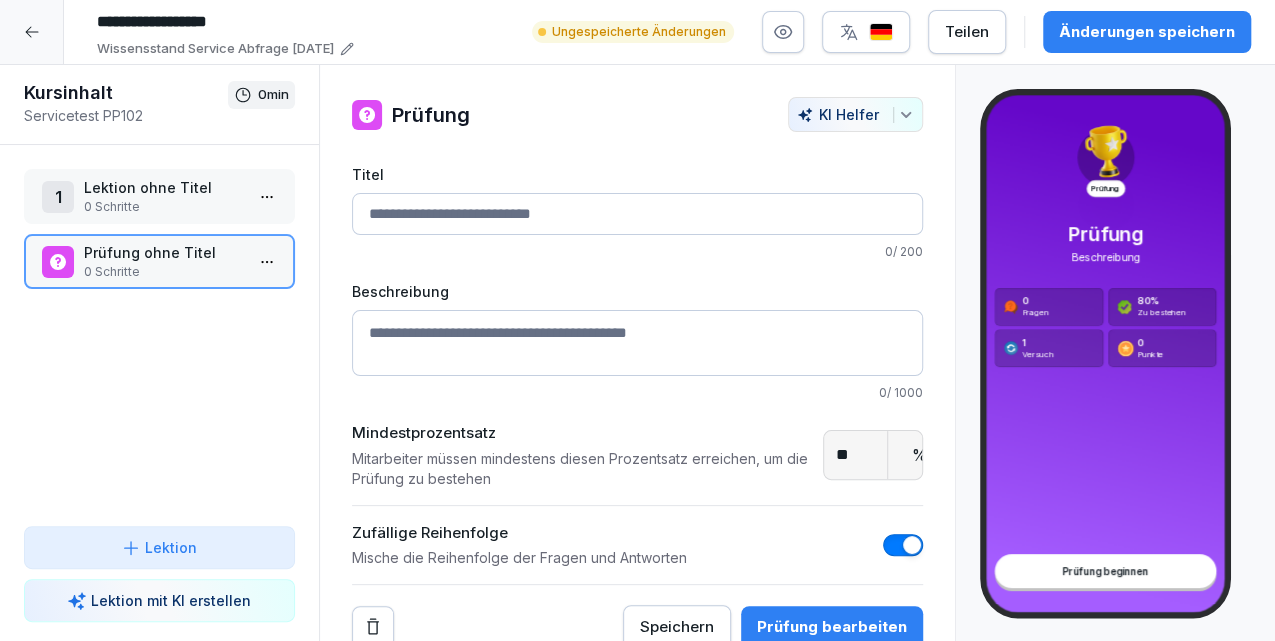 click on "0 Schritte" at bounding box center (163, 207) 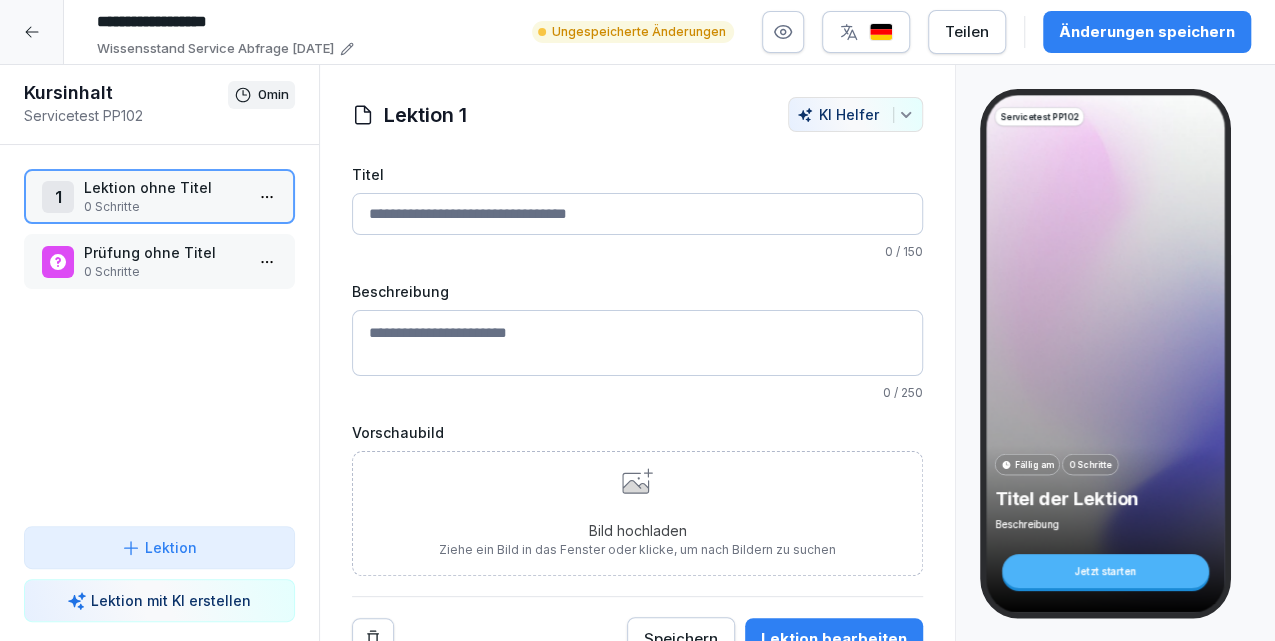 click on "Prüfung ohne Titel" at bounding box center [163, 252] 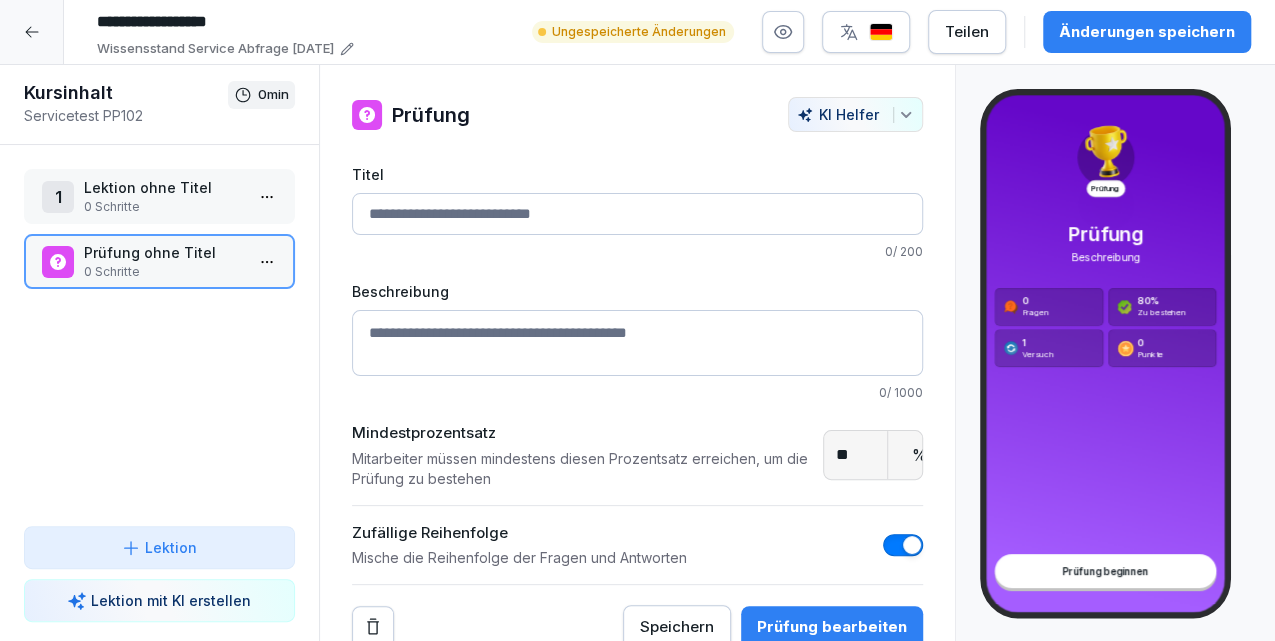 click on "Lektion" at bounding box center [171, 547] 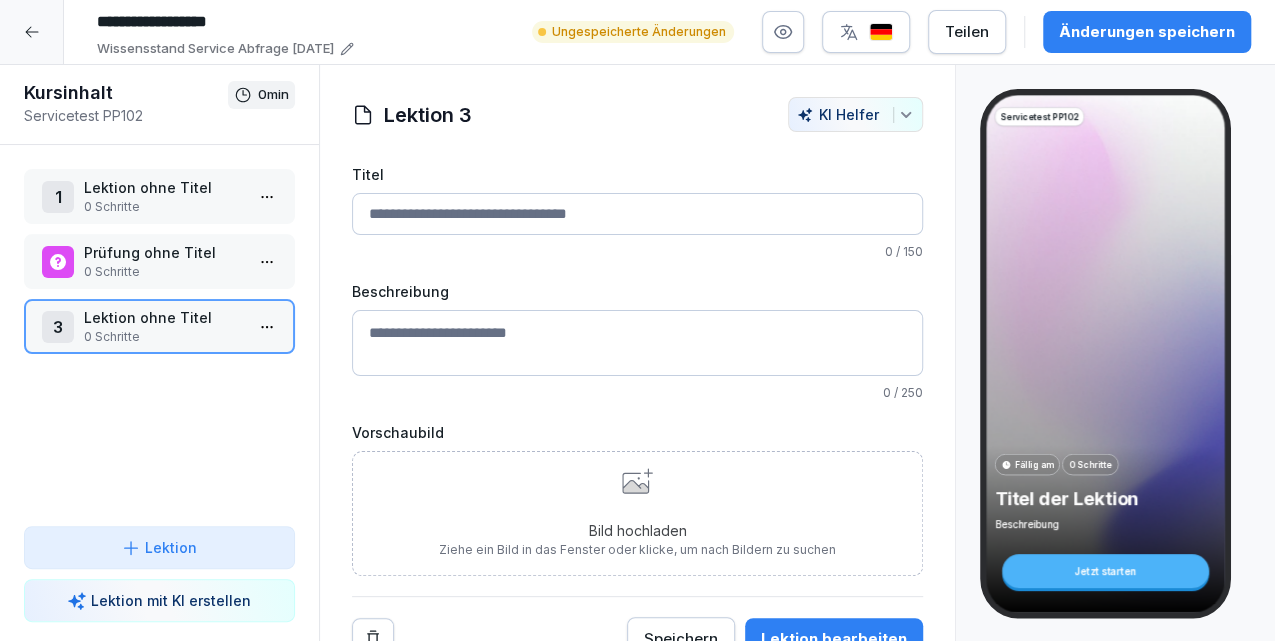 click on "Lektion ohne Titel" at bounding box center [163, 317] 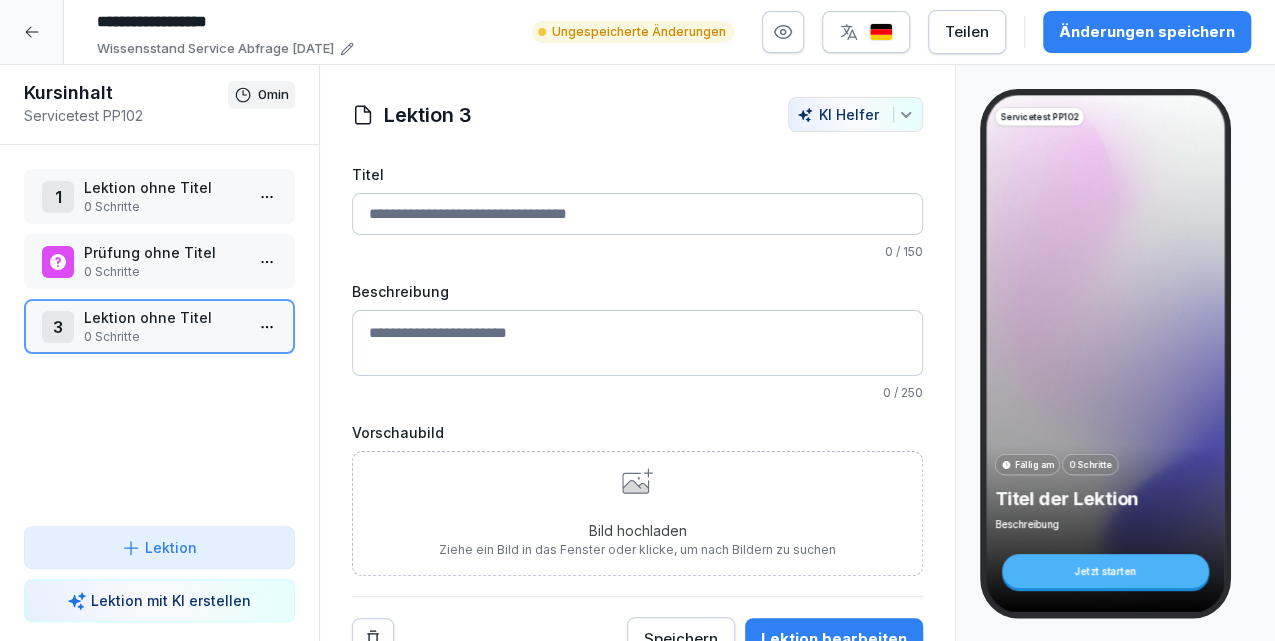 click on "**********" at bounding box center [637, 320] 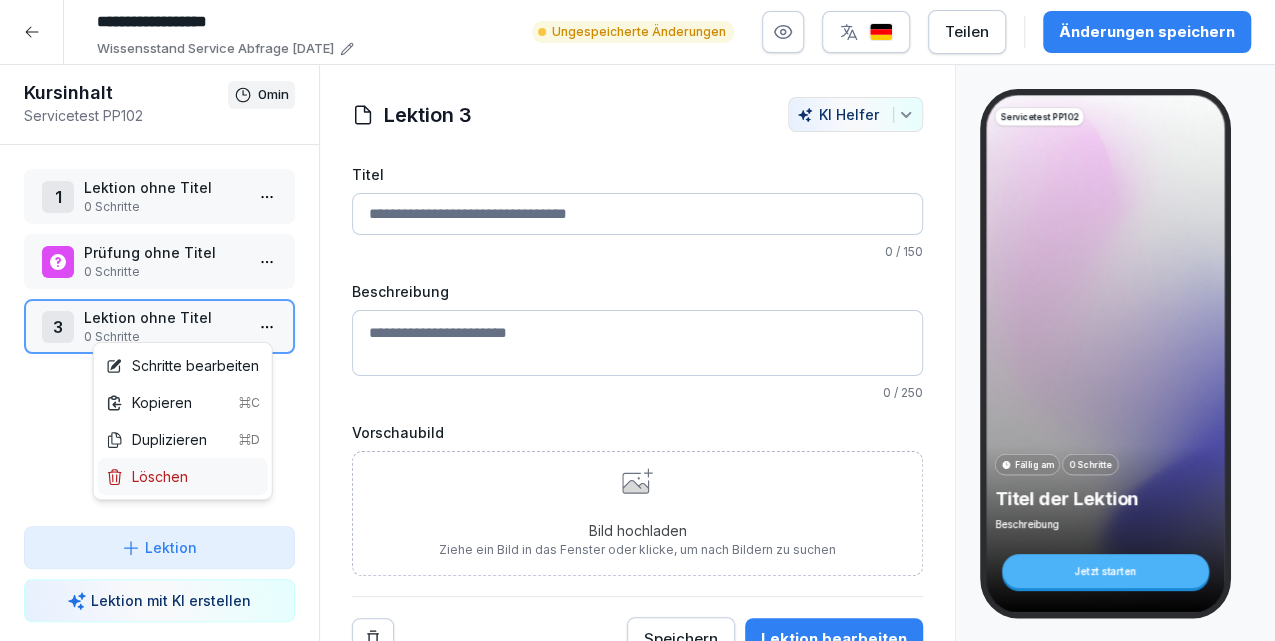 click on "Löschen" at bounding box center (147, 476) 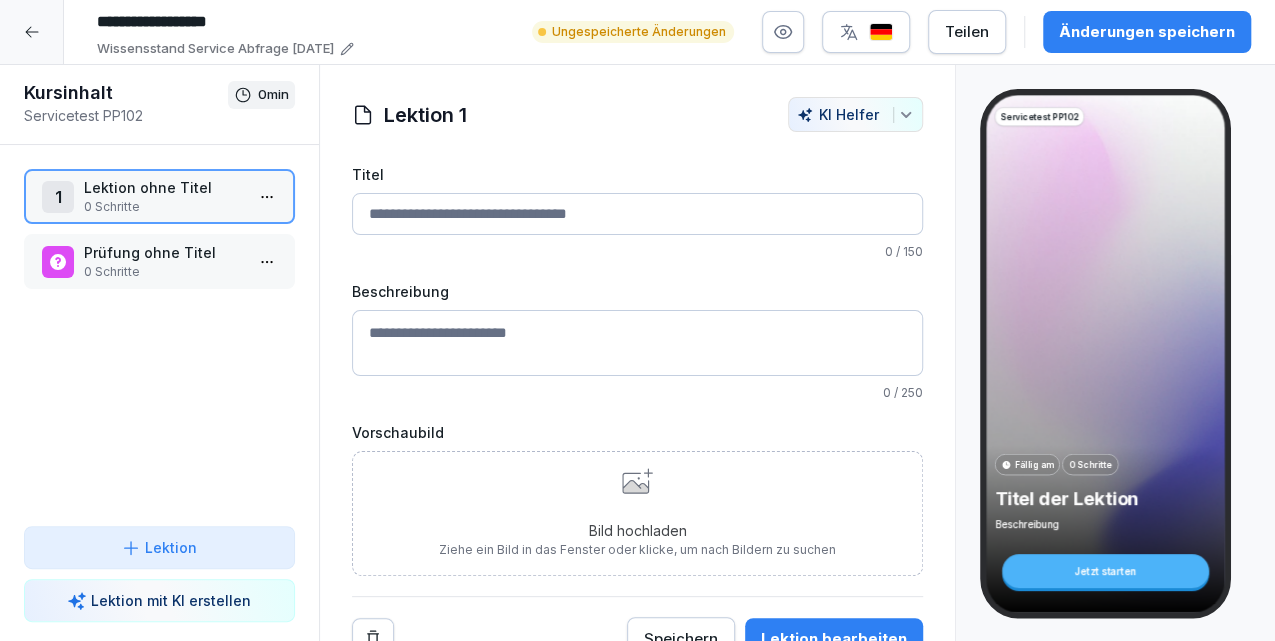 click on "**********" at bounding box center [637, 320] 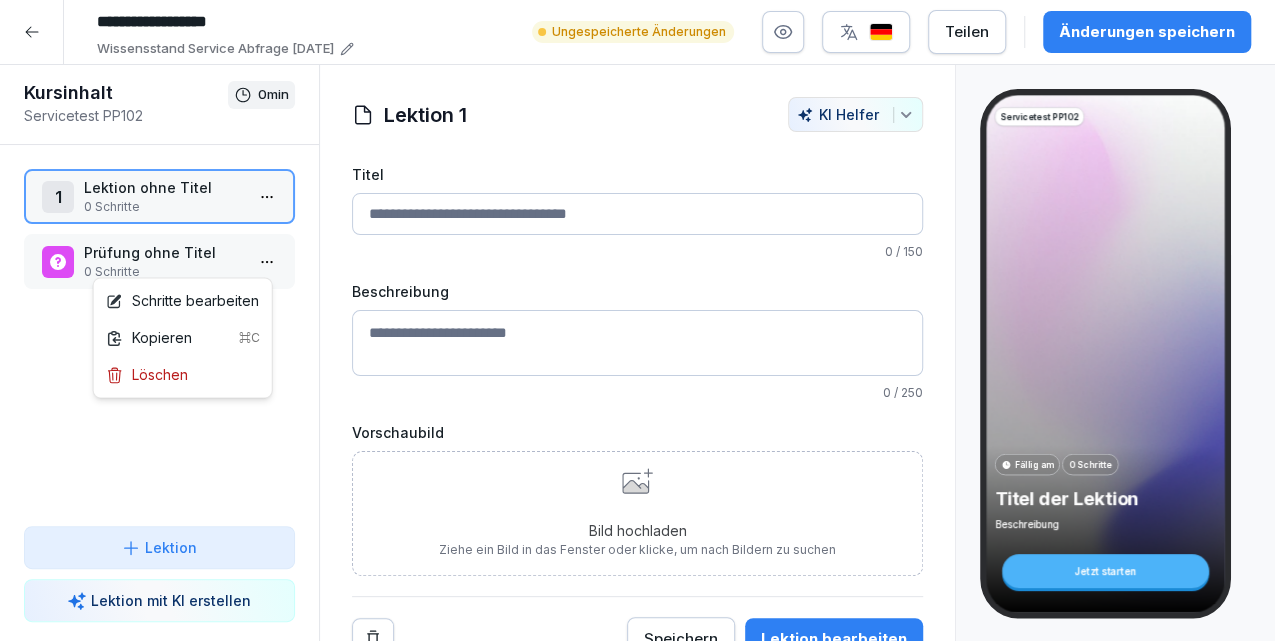 click on "**********" at bounding box center (637, 320) 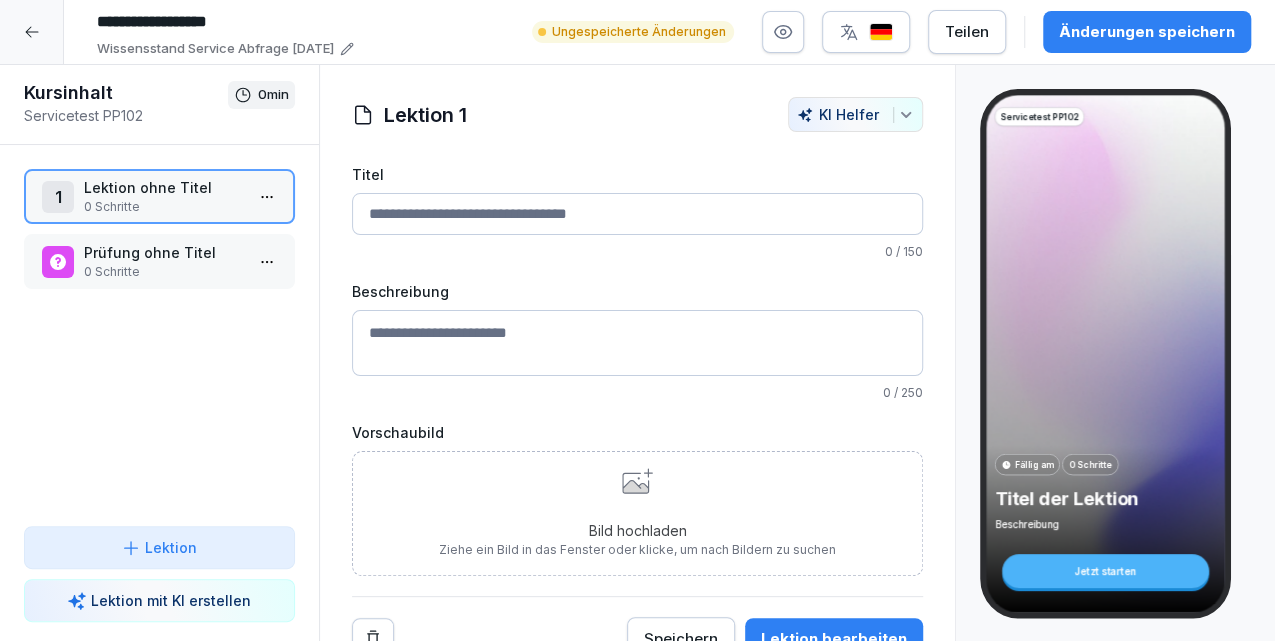 click on "**********" at bounding box center (637, 320) 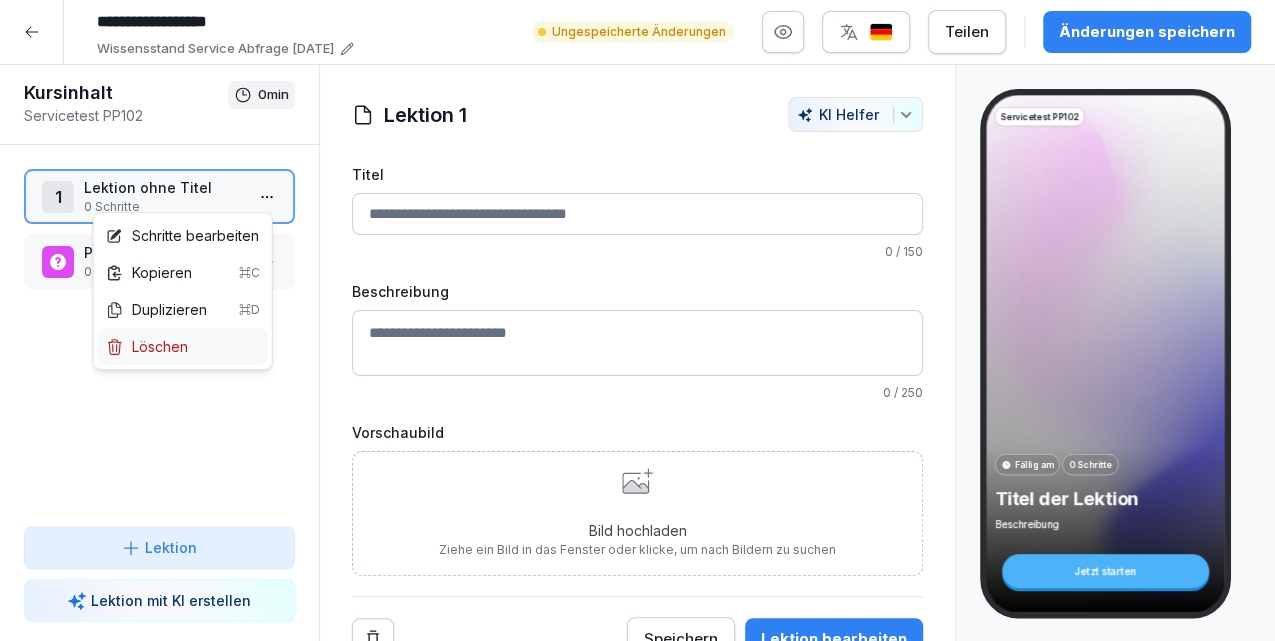 click on "Löschen" at bounding box center (183, 346) 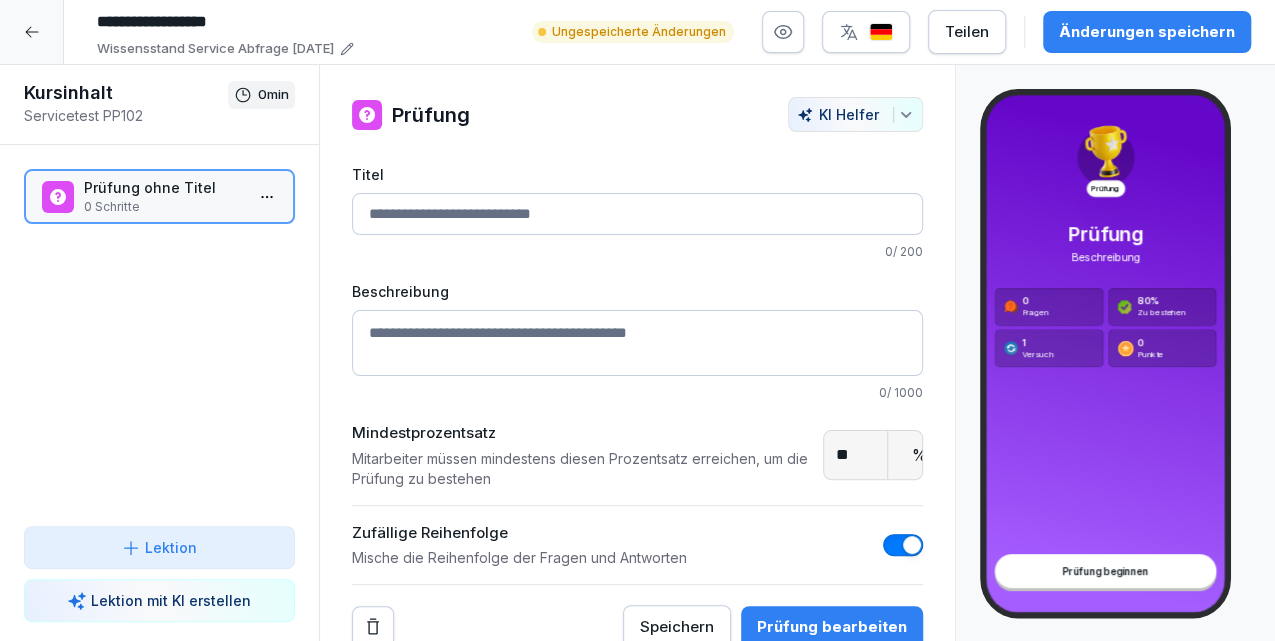 click on "0 Schritte" at bounding box center (163, 207) 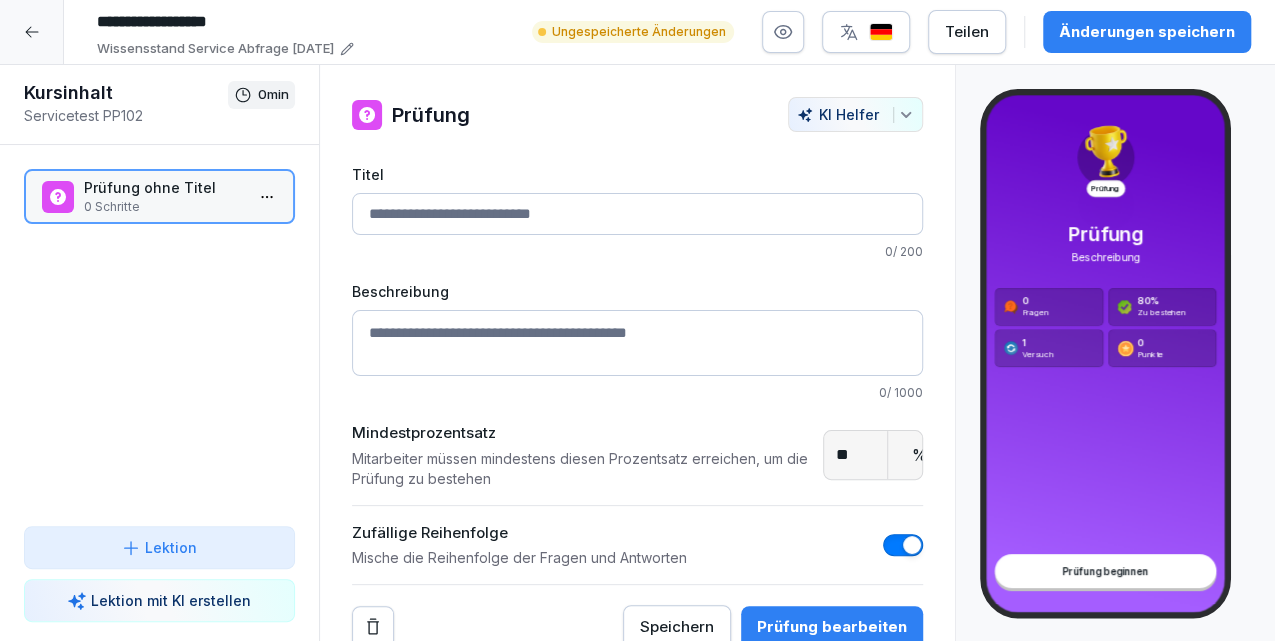 click on "Titel" at bounding box center (638, 214) 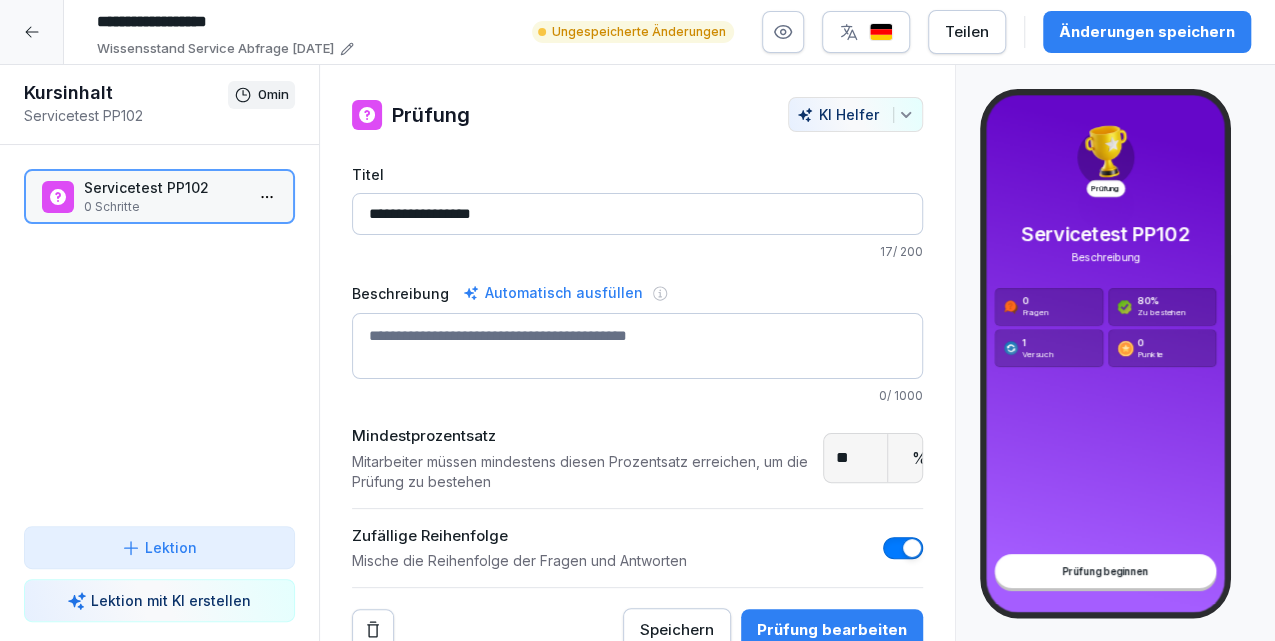 type on "**********" 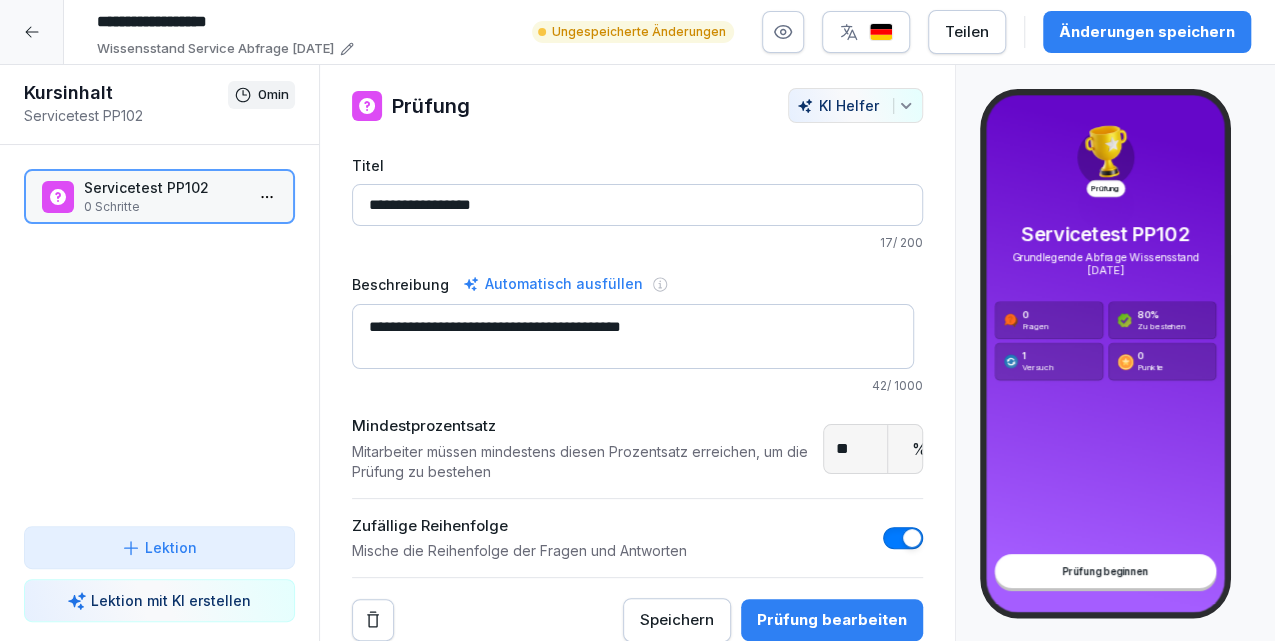 scroll, scrollTop: 16, scrollLeft: 0, axis: vertical 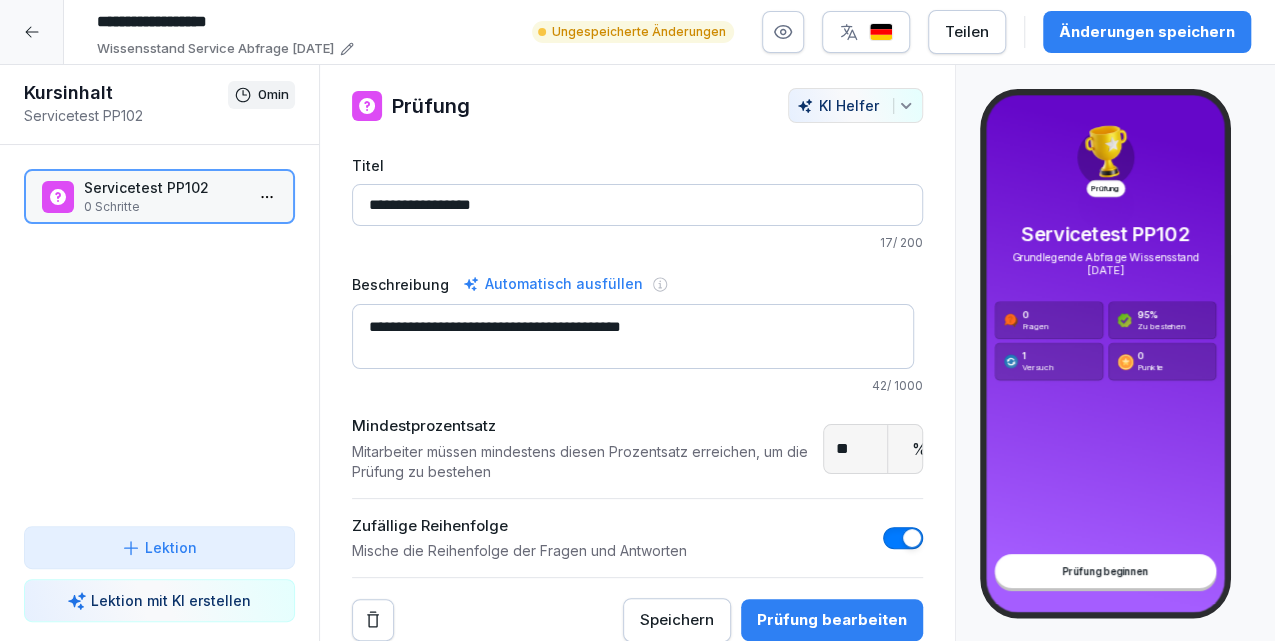 click at bounding box center [903, 538] 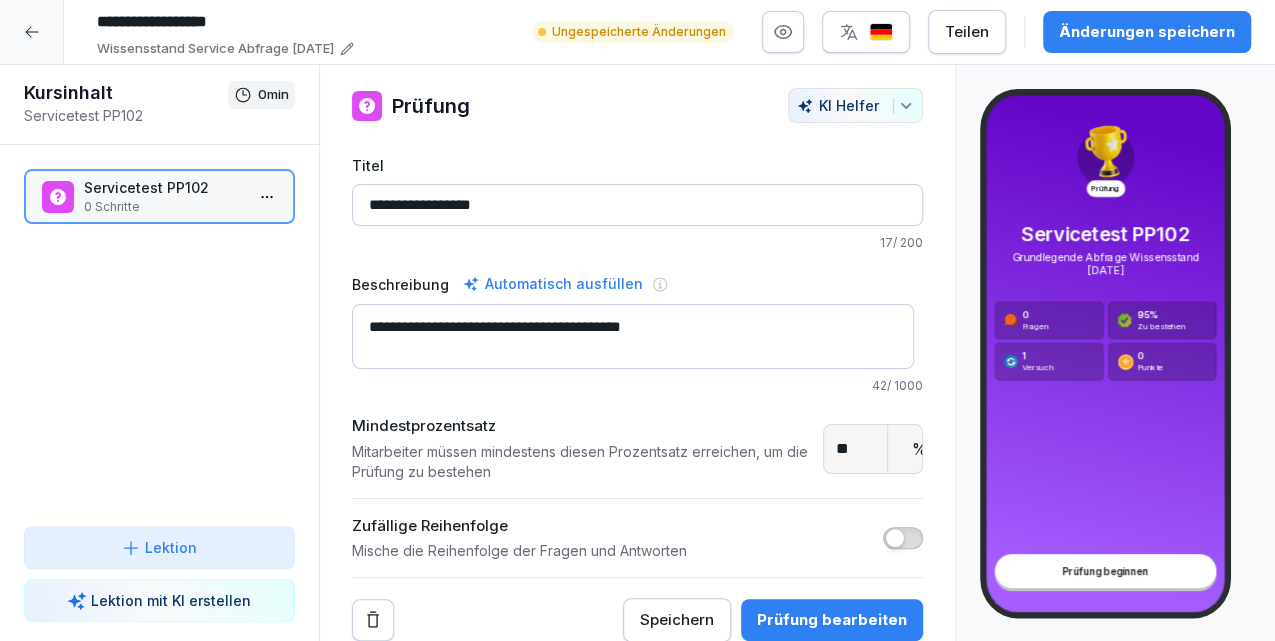 click on "Speichern" at bounding box center [677, 620] 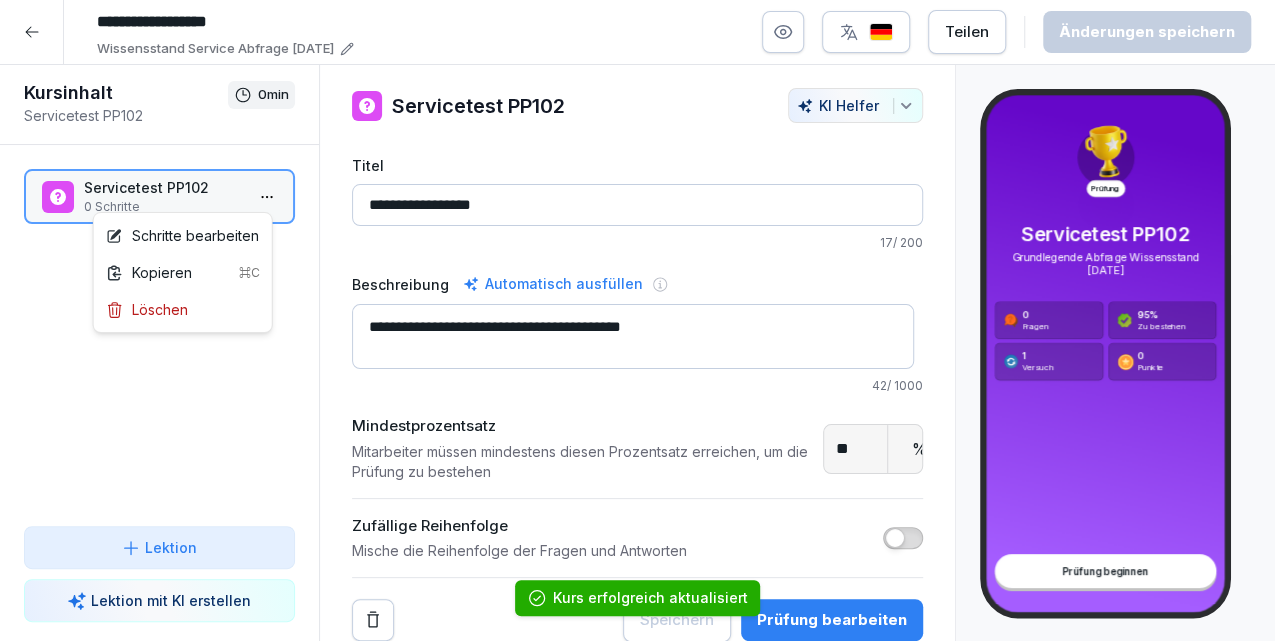 click on "**********" at bounding box center [637, 320] 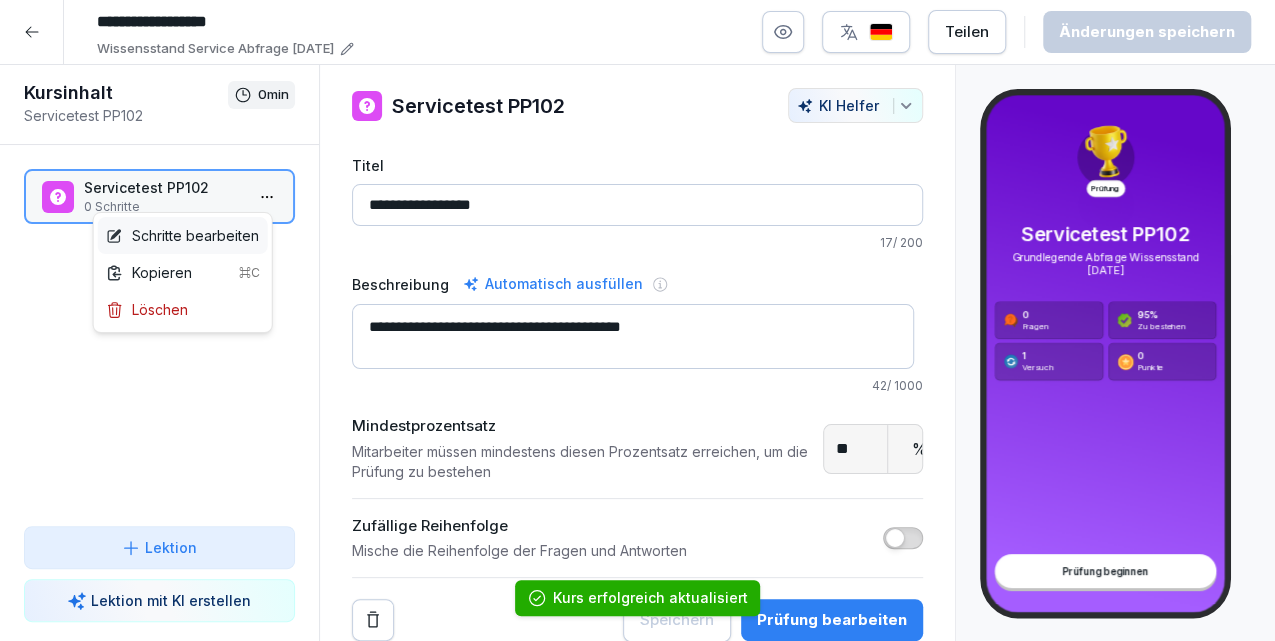 click on "Schritte bearbeiten" at bounding box center (182, 235) 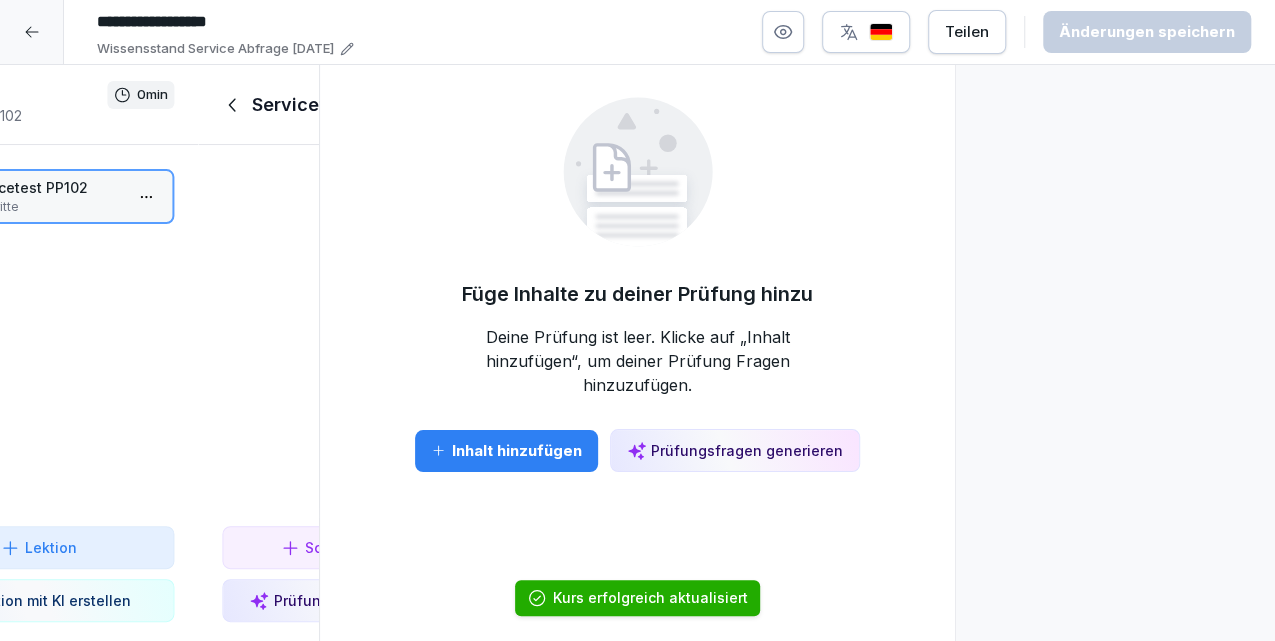 scroll, scrollTop: 0, scrollLeft: 0, axis: both 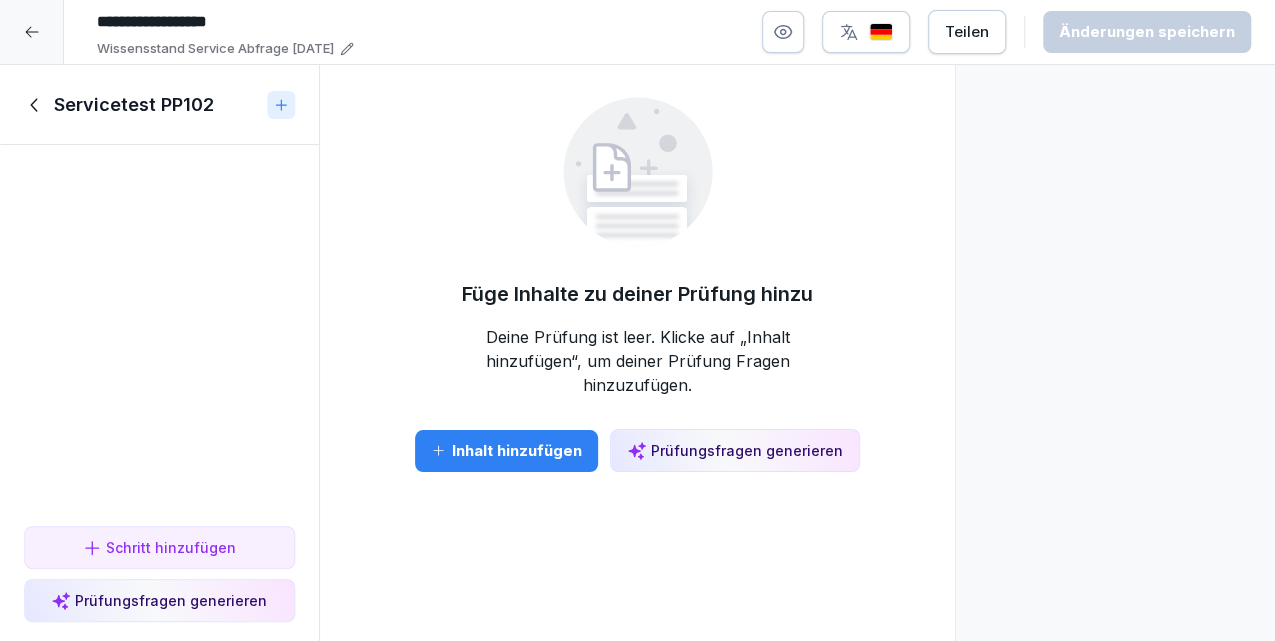 click on "Inhalt hinzufügen" at bounding box center [506, 451] 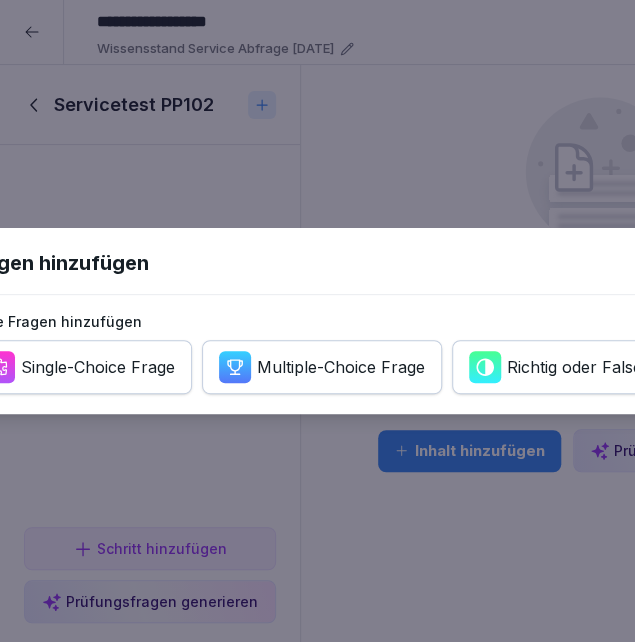 click on "Single-Choice Frage" at bounding box center (98, 367) 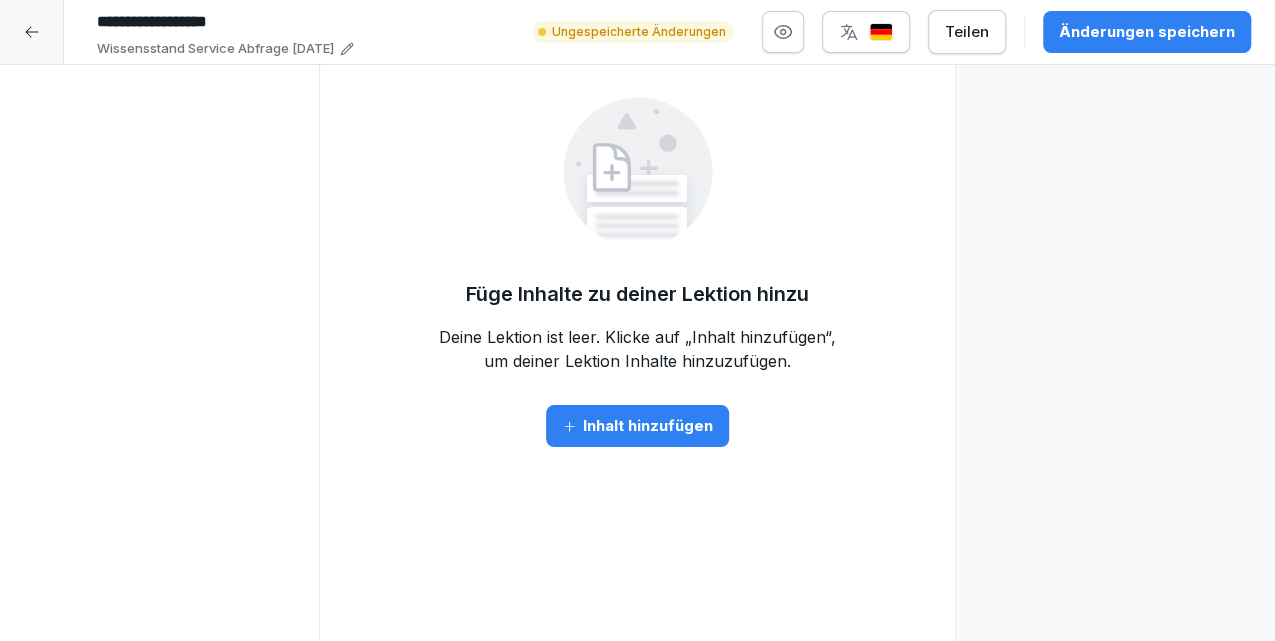 click on "Inhalt hinzufügen" at bounding box center [637, 426] 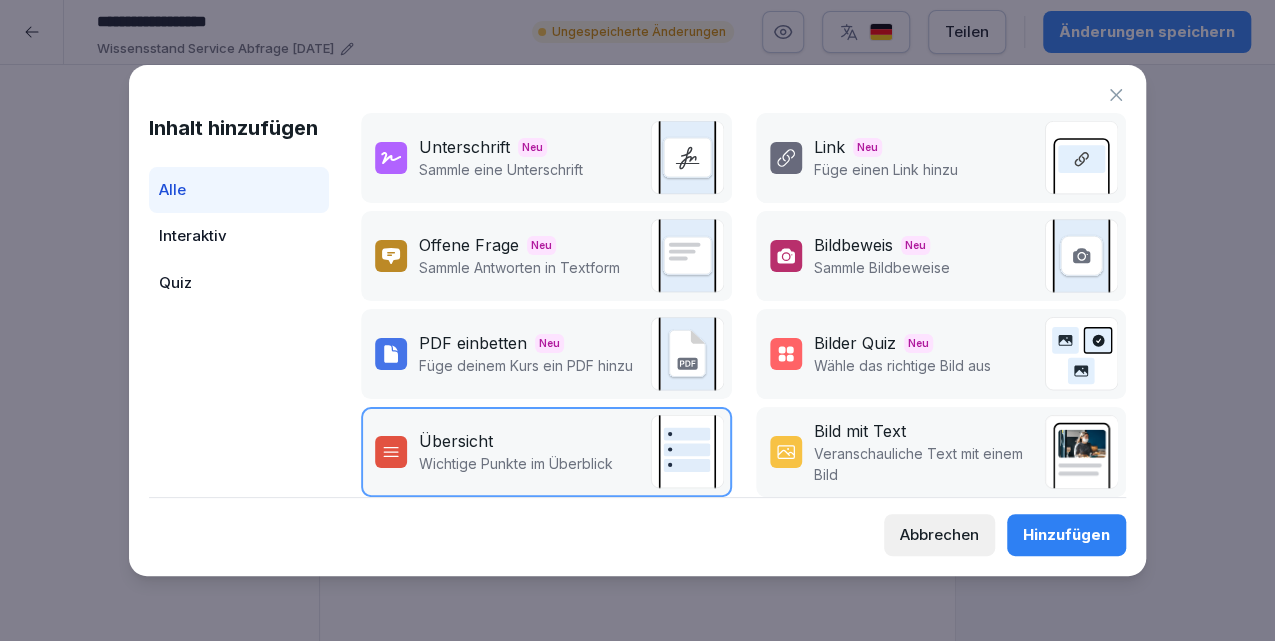 scroll, scrollTop: 9, scrollLeft: 0, axis: vertical 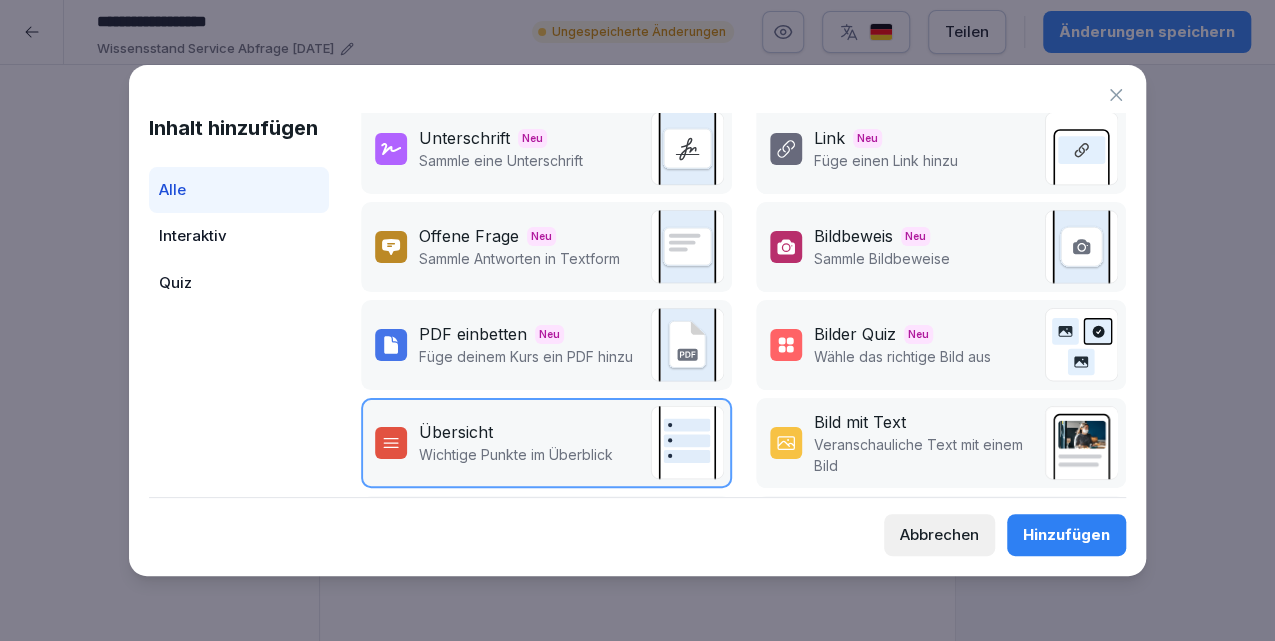 click on "Sammle Antworten in Textform" at bounding box center (519, 258) 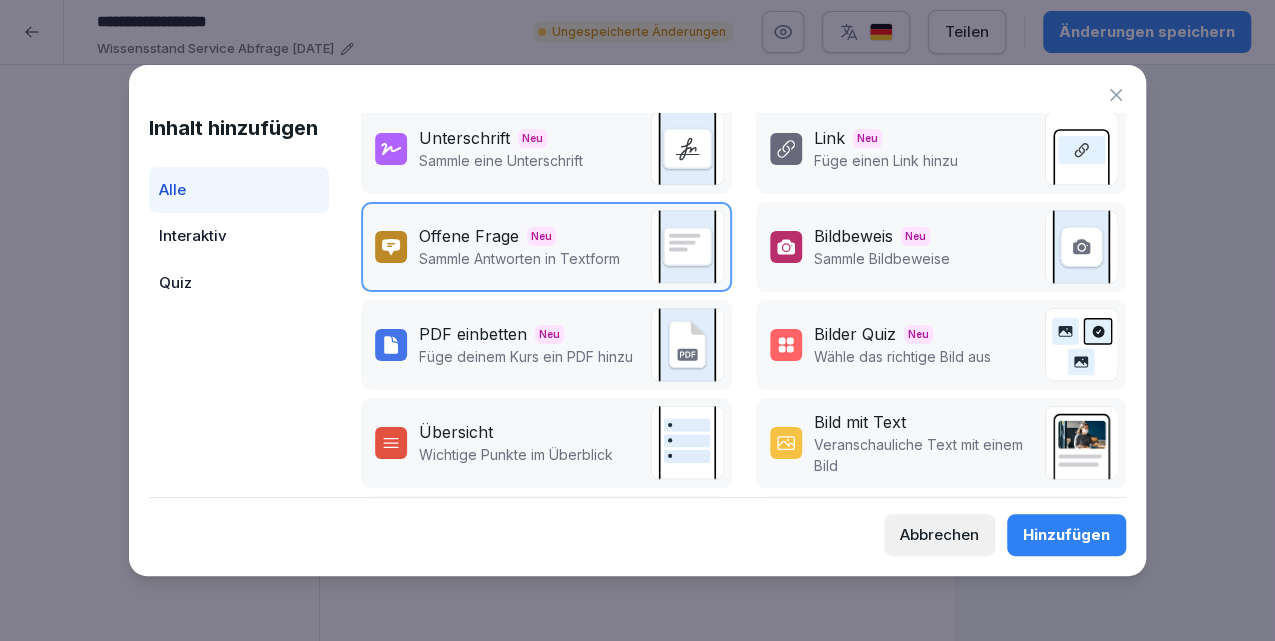 click on "Hinzufügen" at bounding box center [1066, 535] 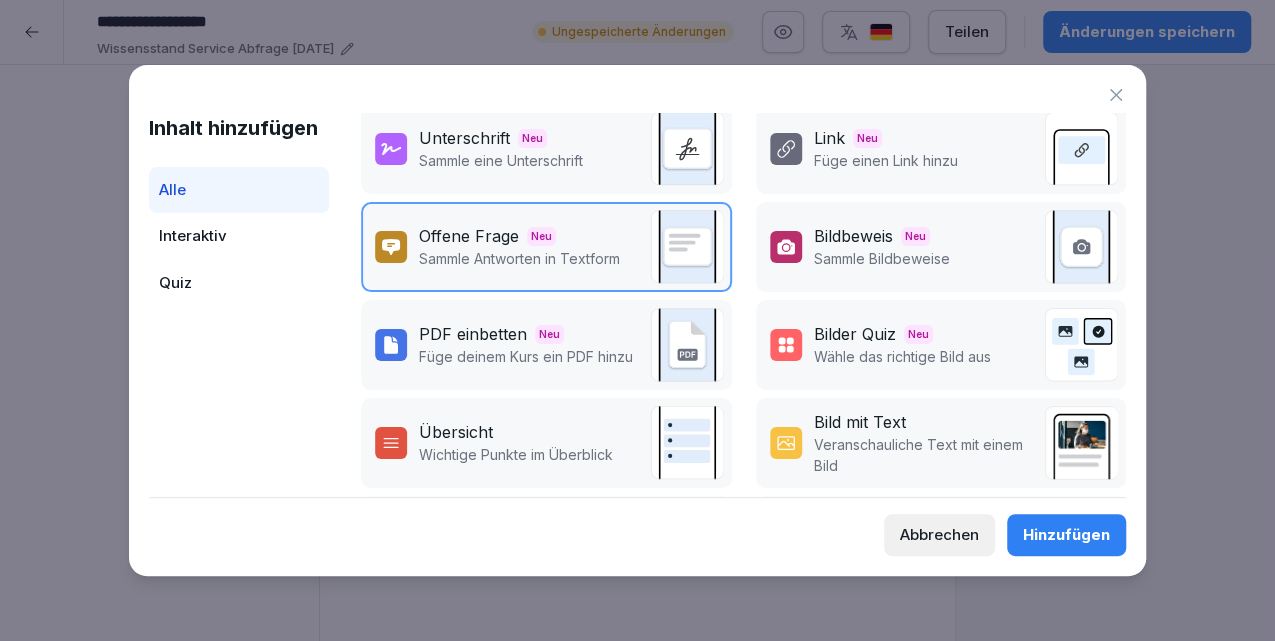 click on "Hinzufügen" at bounding box center (1066, 535) 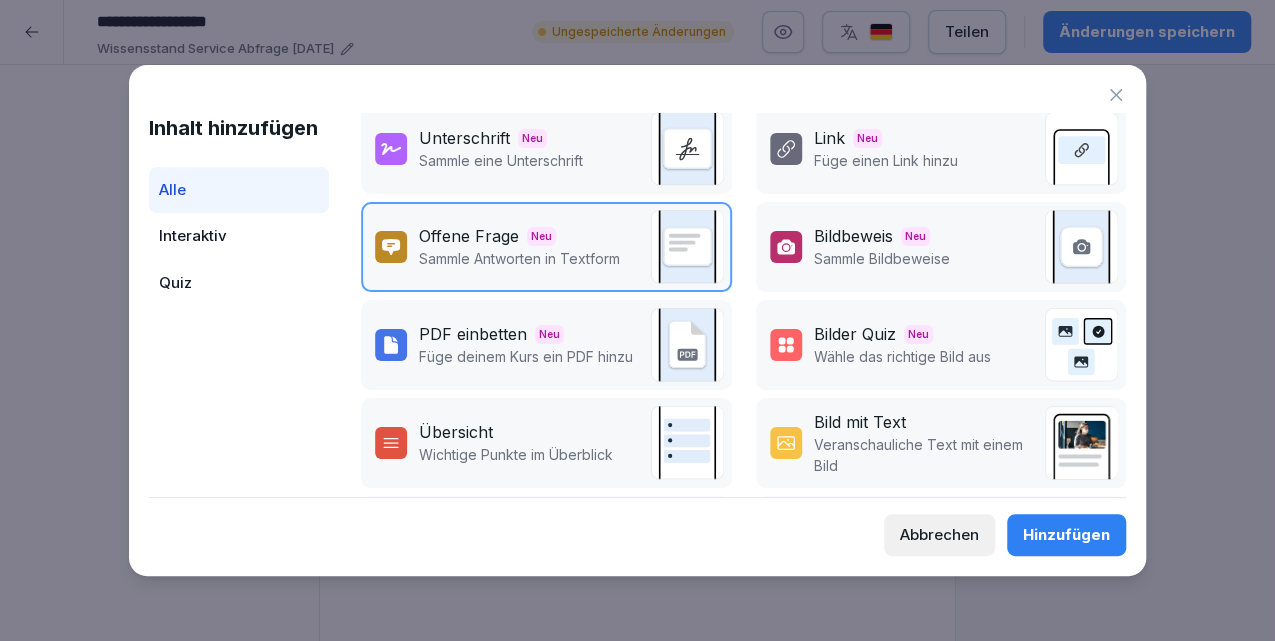 click on "Interaktiv" at bounding box center (239, 236) 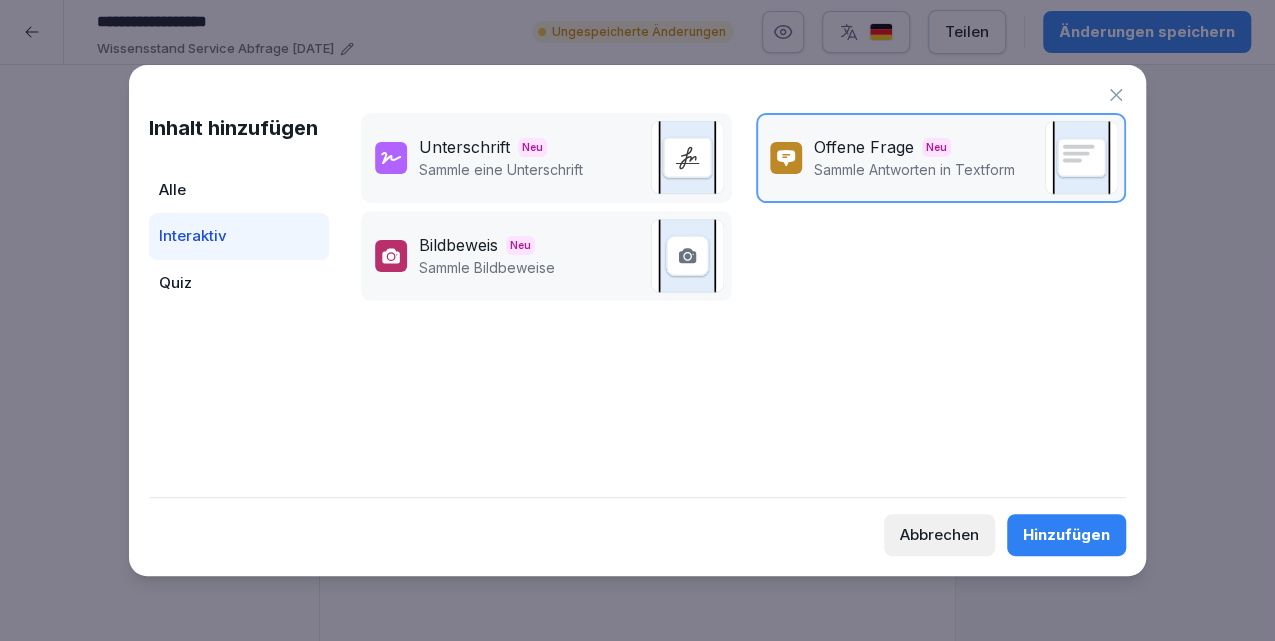 scroll, scrollTop: 0, scrollLeft: 0, axis: both 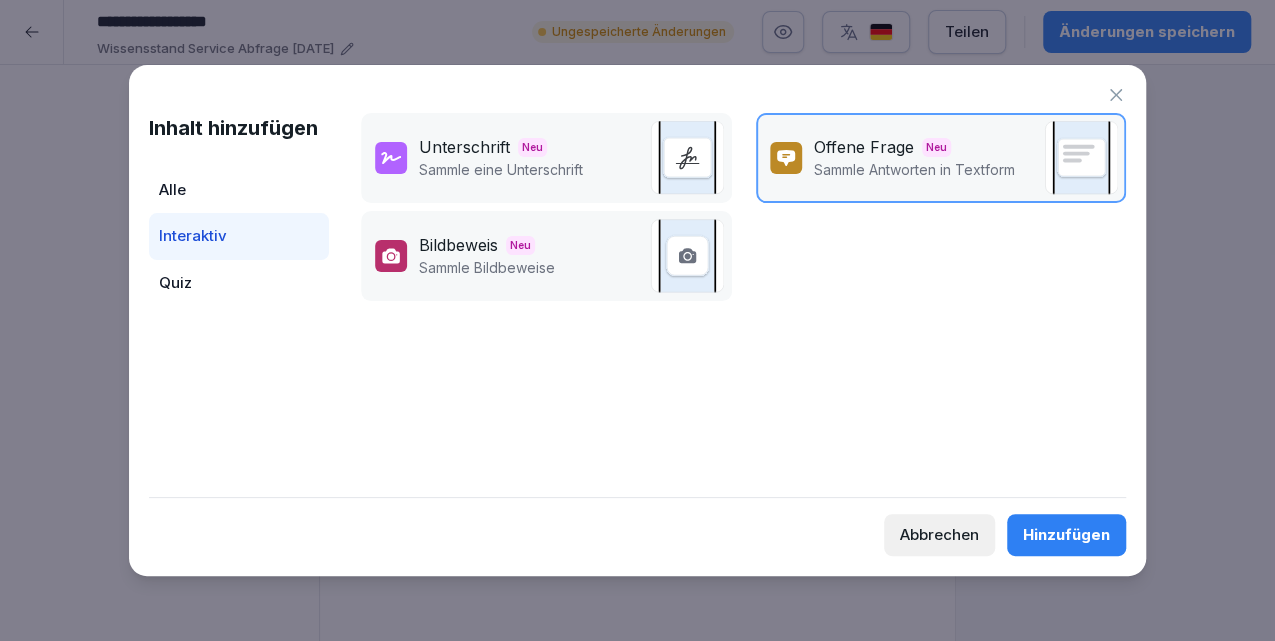 click on "Quiz" at bounding box center [239, 283] 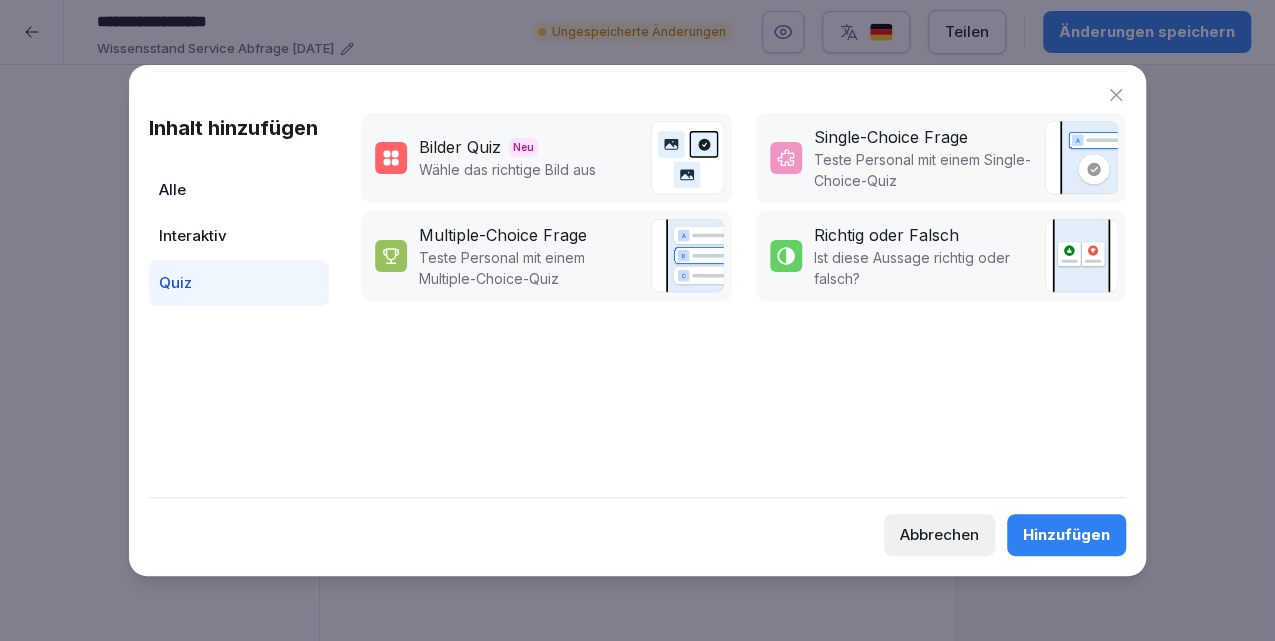 click on "Teste Personal mit einem Multiple-Choice-Quiz" at bounding box center (529, 268) 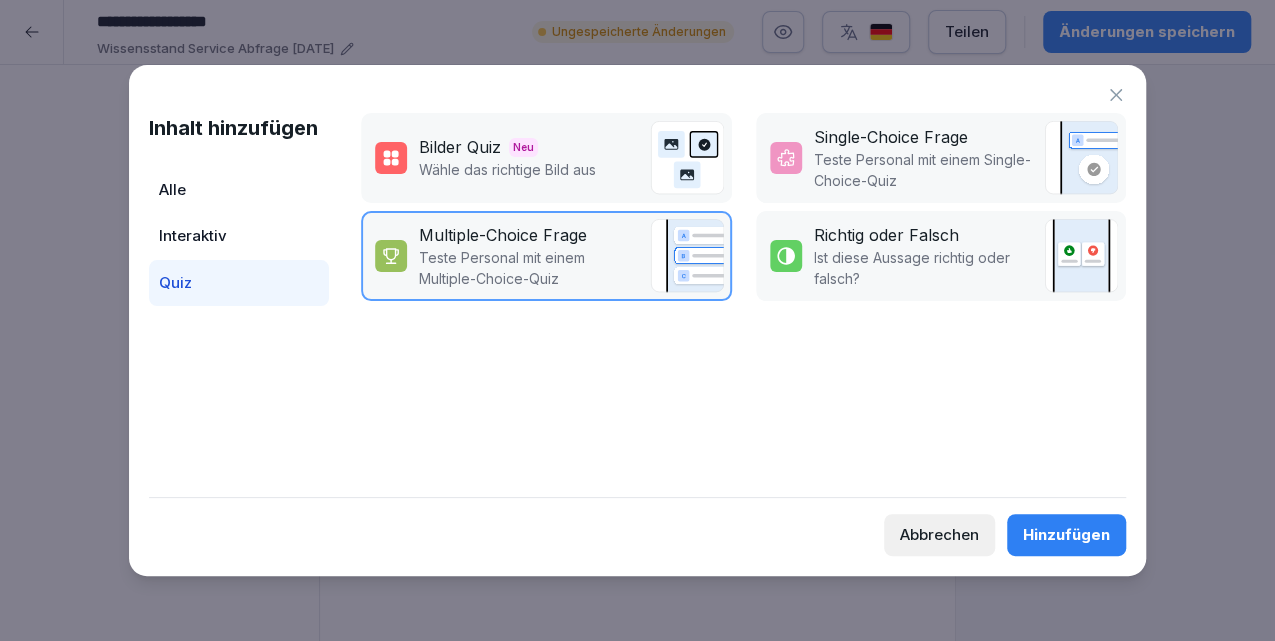 click on "Hinzufügen" at bounding box center [1066, 535] 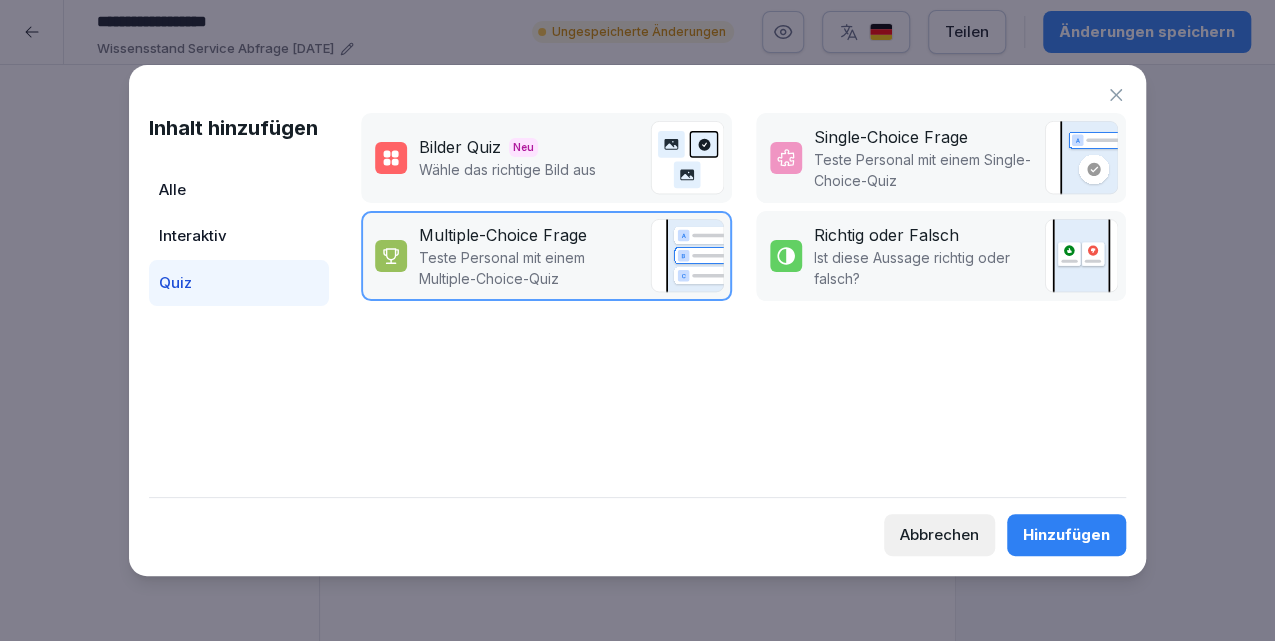 click on "Hinzufügen" at bounding box center (1066, 535) 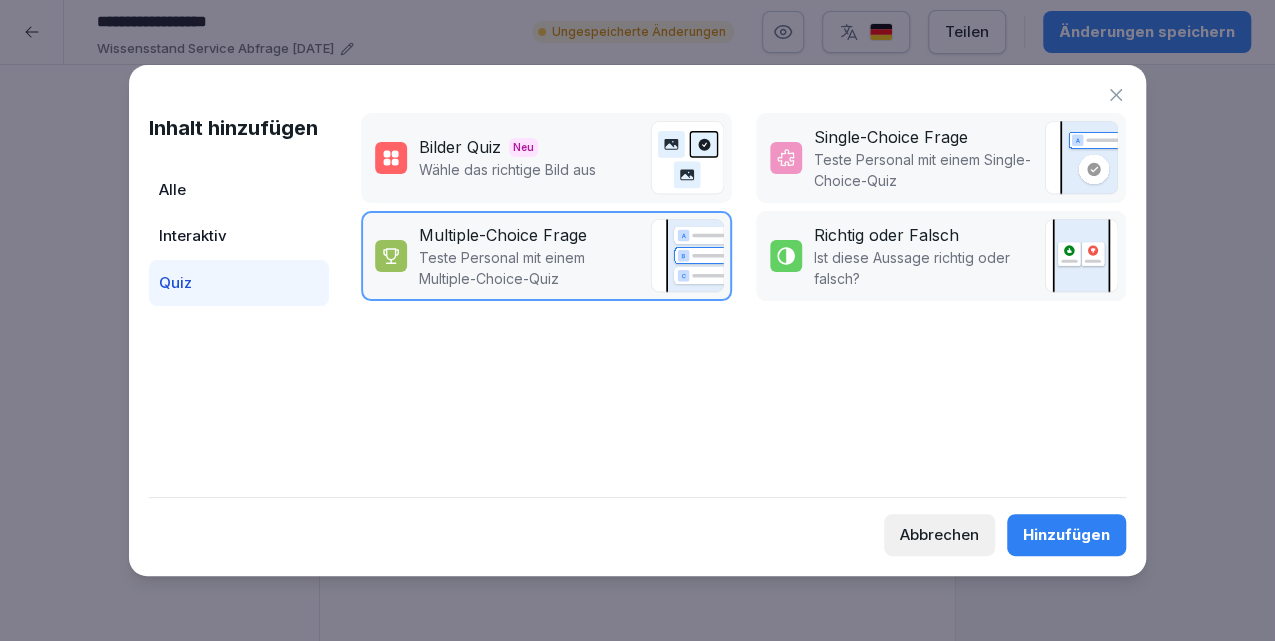 click 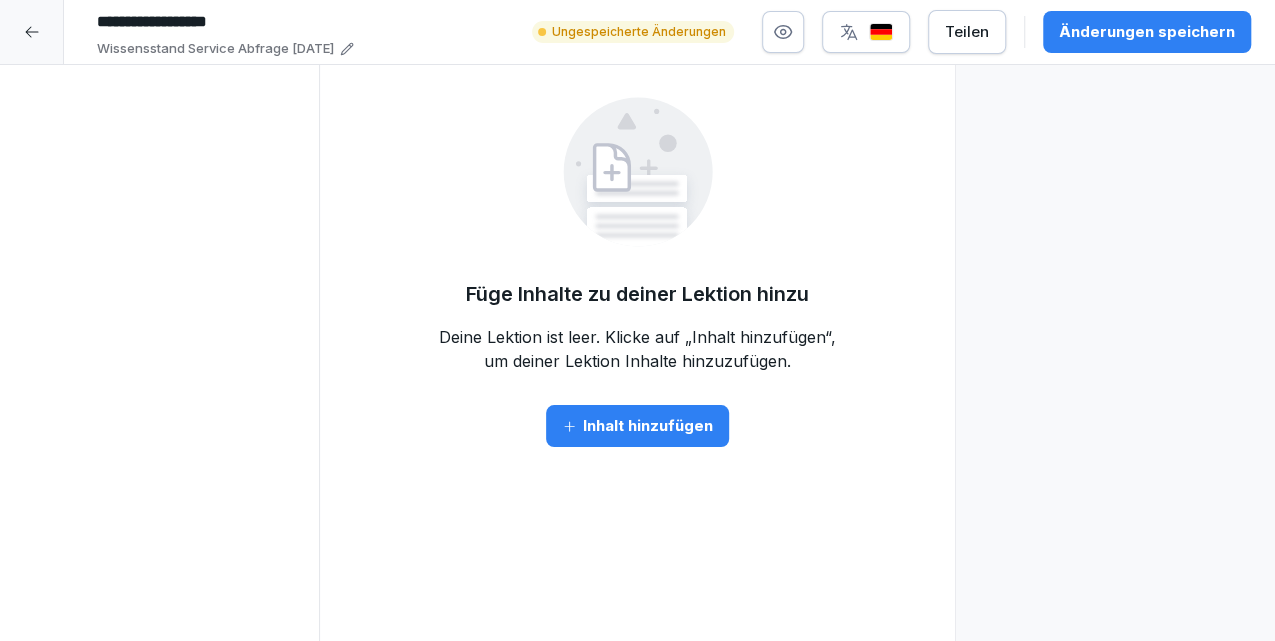 click on "Füge Inhalte zu deiner Lektion hinzu Deine Lektion ist leer. Klicke auf „Inhalt hinzufügen“, um deiner Lektion Inhalte hinzuzufügen. Inhalt hinzufügen" at bounding box center (638, 272) 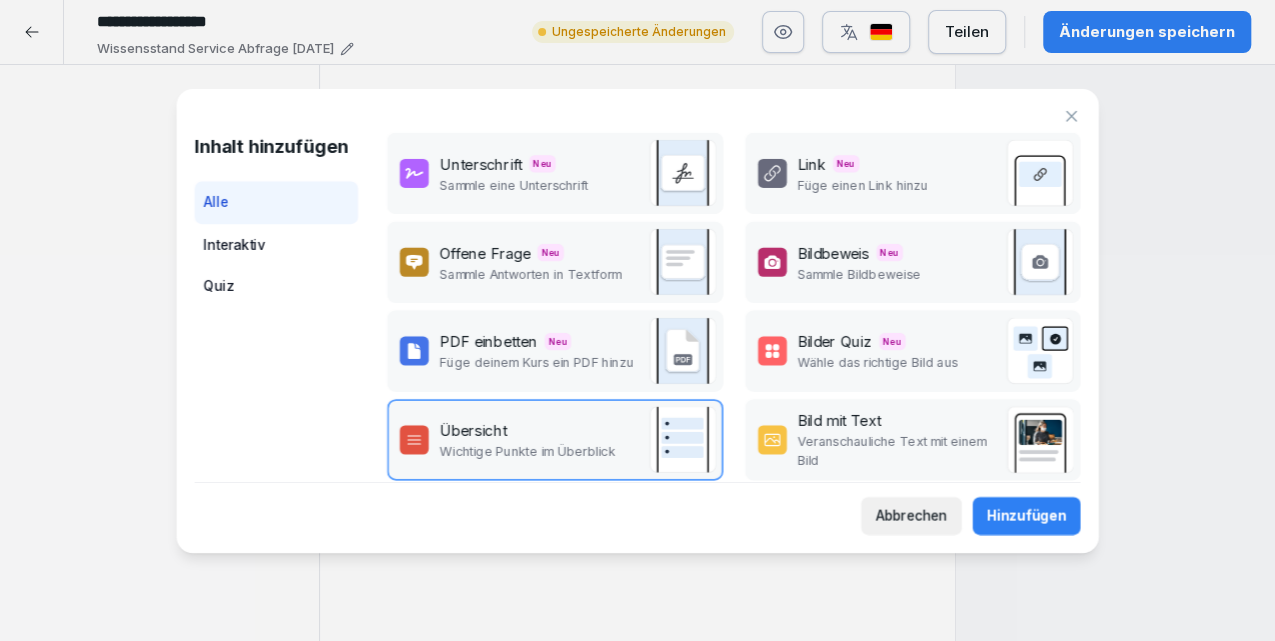 scroll, scrollTop: 9, scrollLeft: 0, axis: vertical 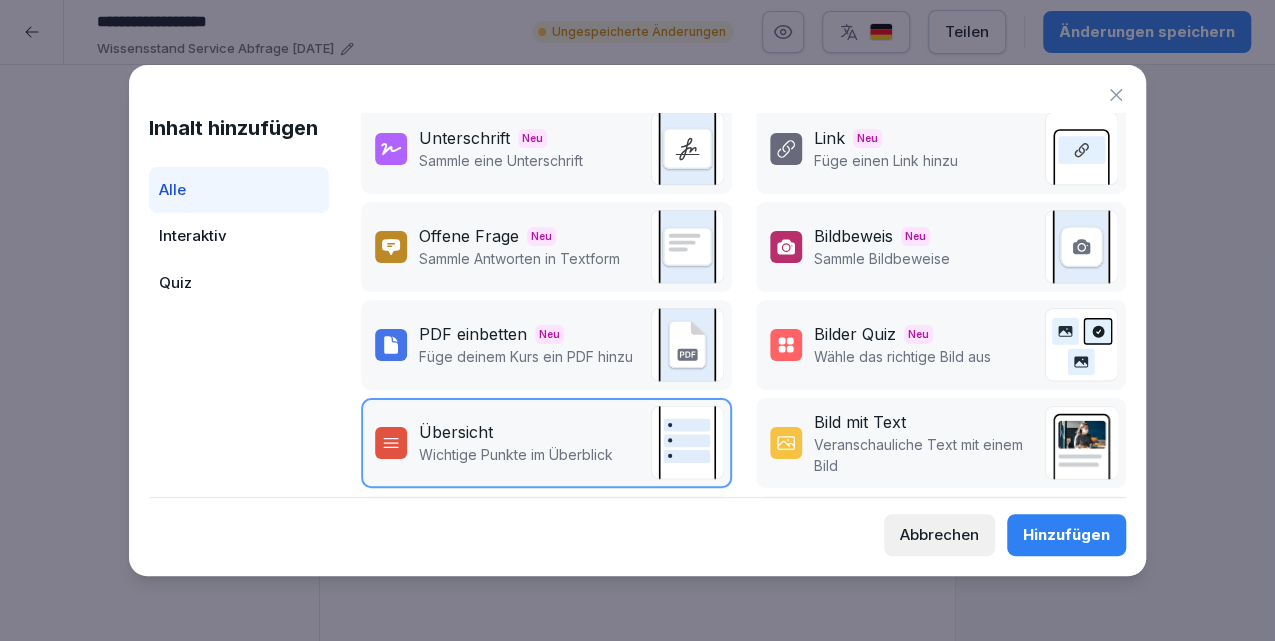 click on "Hinzufügen" at bounding box center [1066, 535] 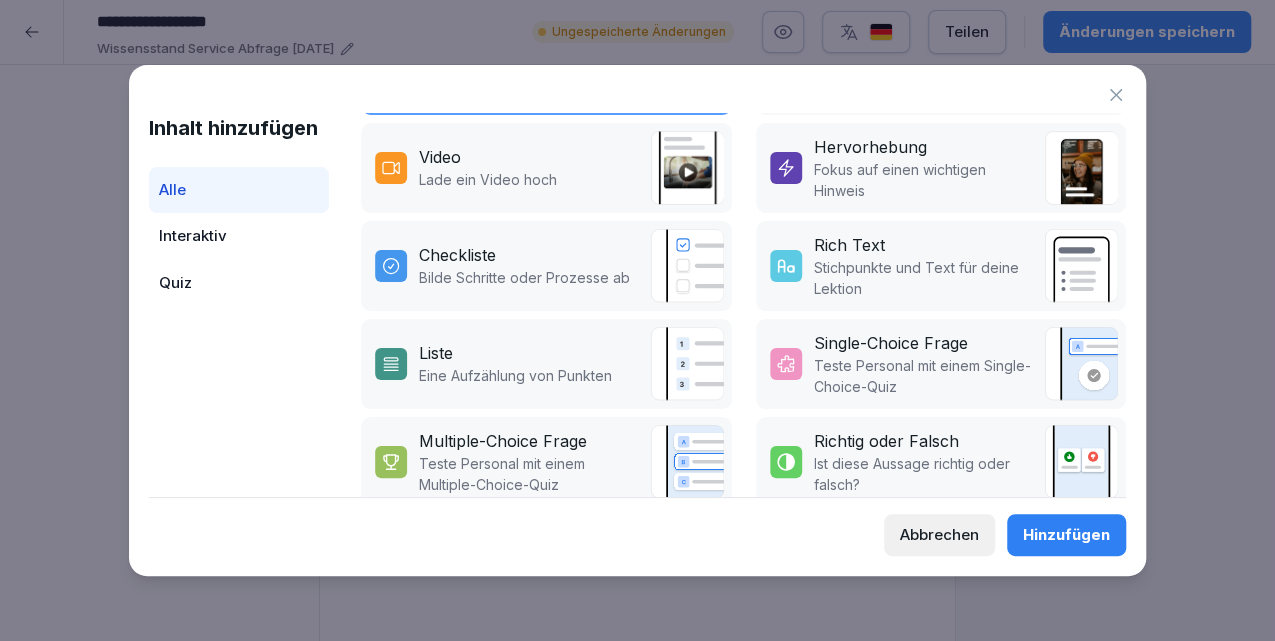 scroll, scrollTop: 416, scrollLeft: 0, axis: vertical 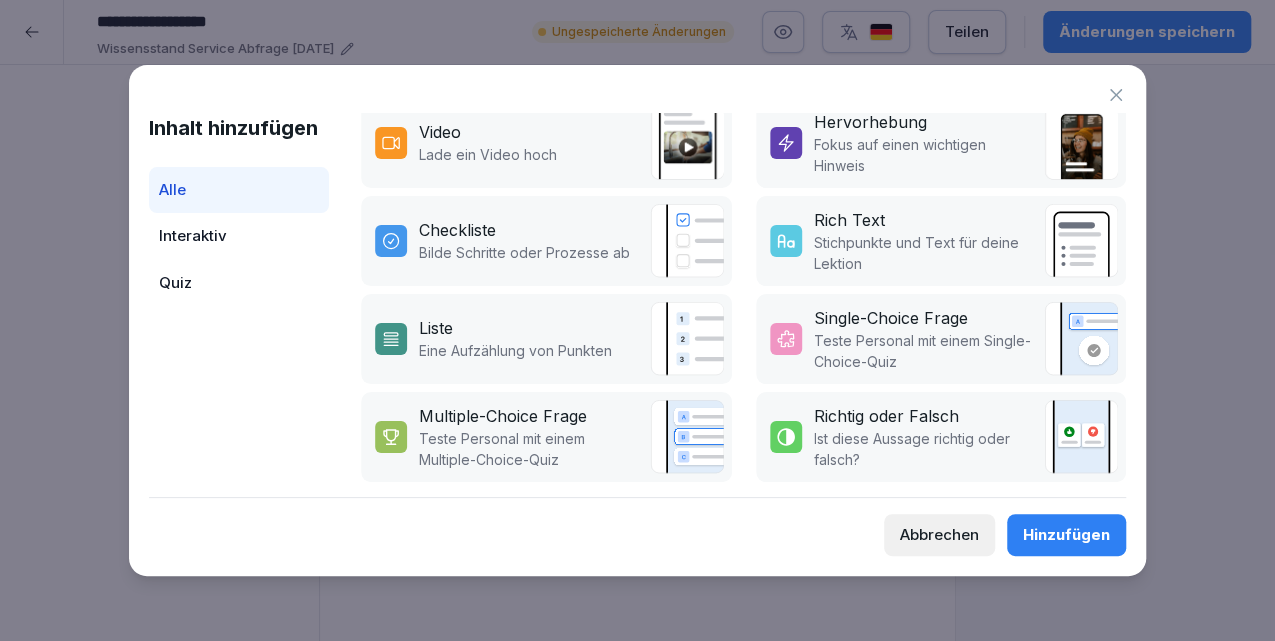 click on "Ist diese Aussage richtig oder falsch?" at bounding box center [924, 449] 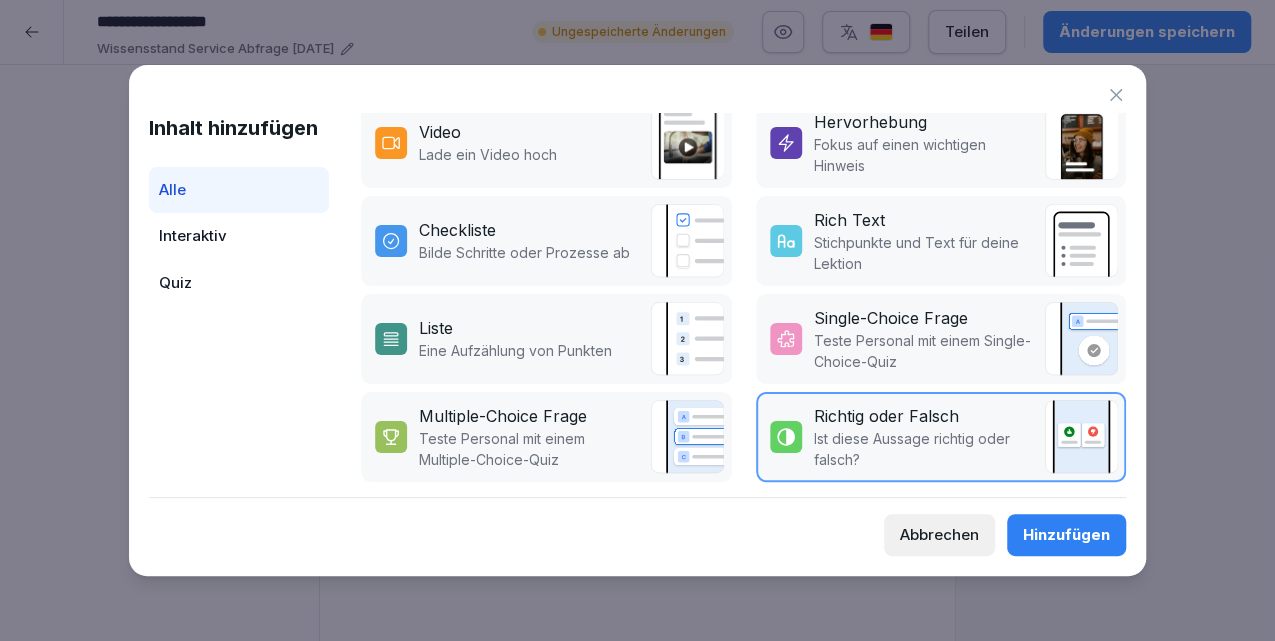 click on "Ist diese Aussage richtig oder falsch?" at bounding box center [924, 449] 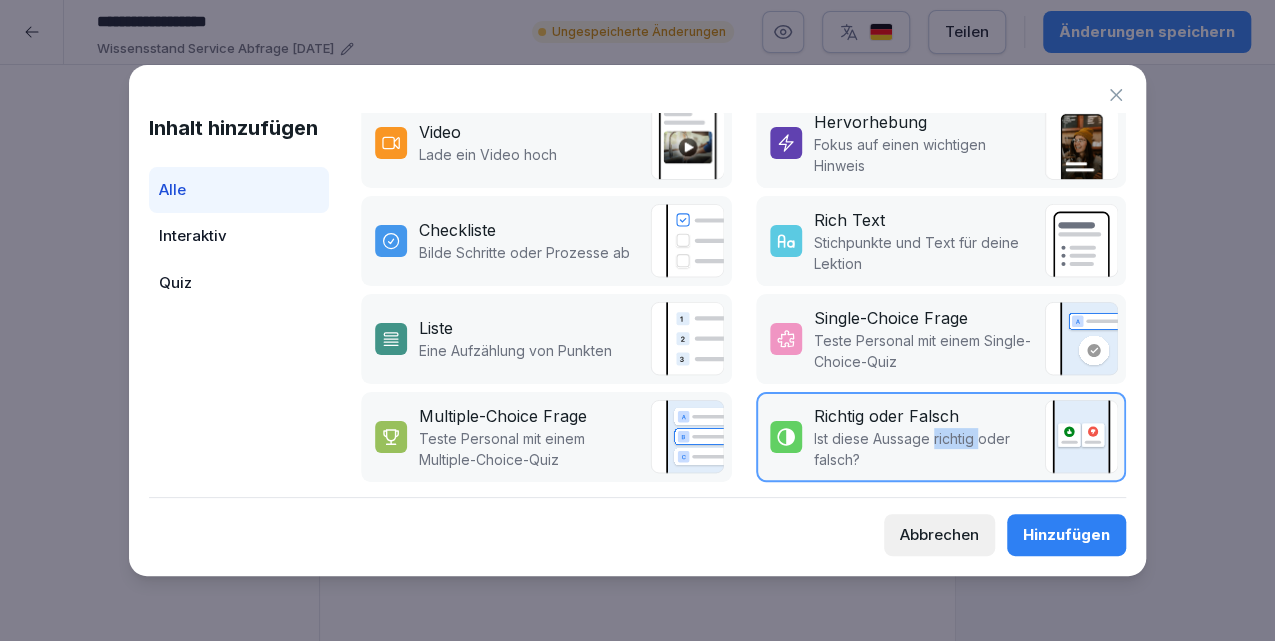 click on "Ist diese Aussage richtig oder falsch?" at bounding box center (924, 449) 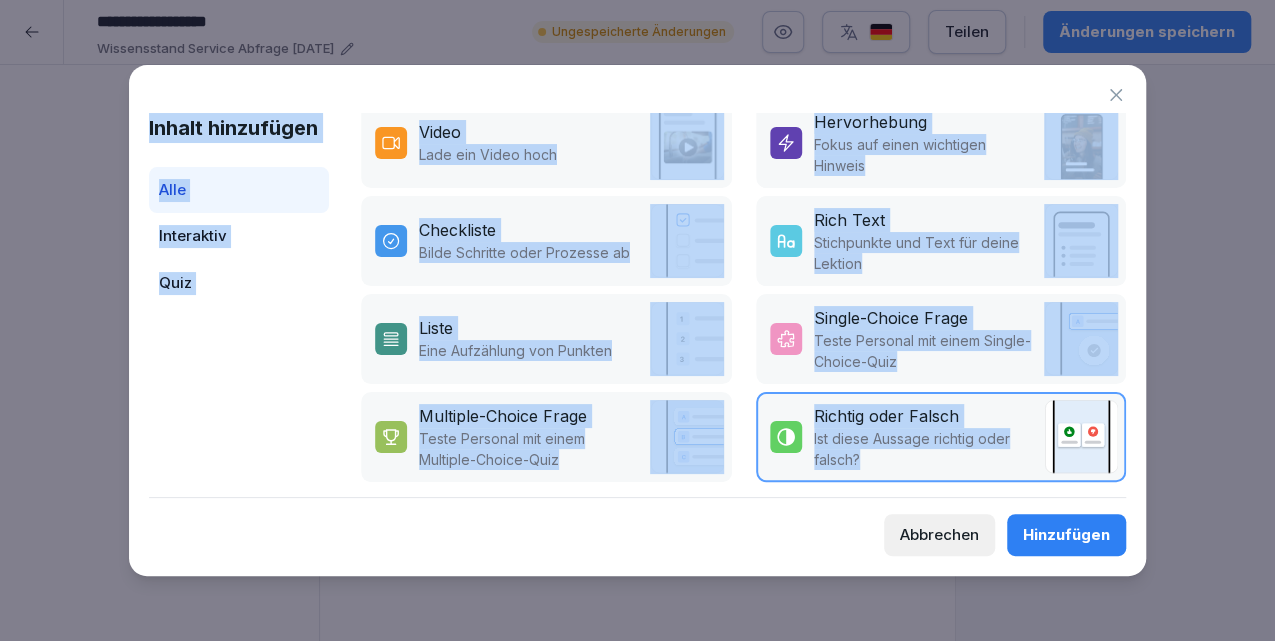 drag, startPoint x: 874, startPoint y: 446, endPoint x: 68, endPoint y: 397, distance: 807.4881 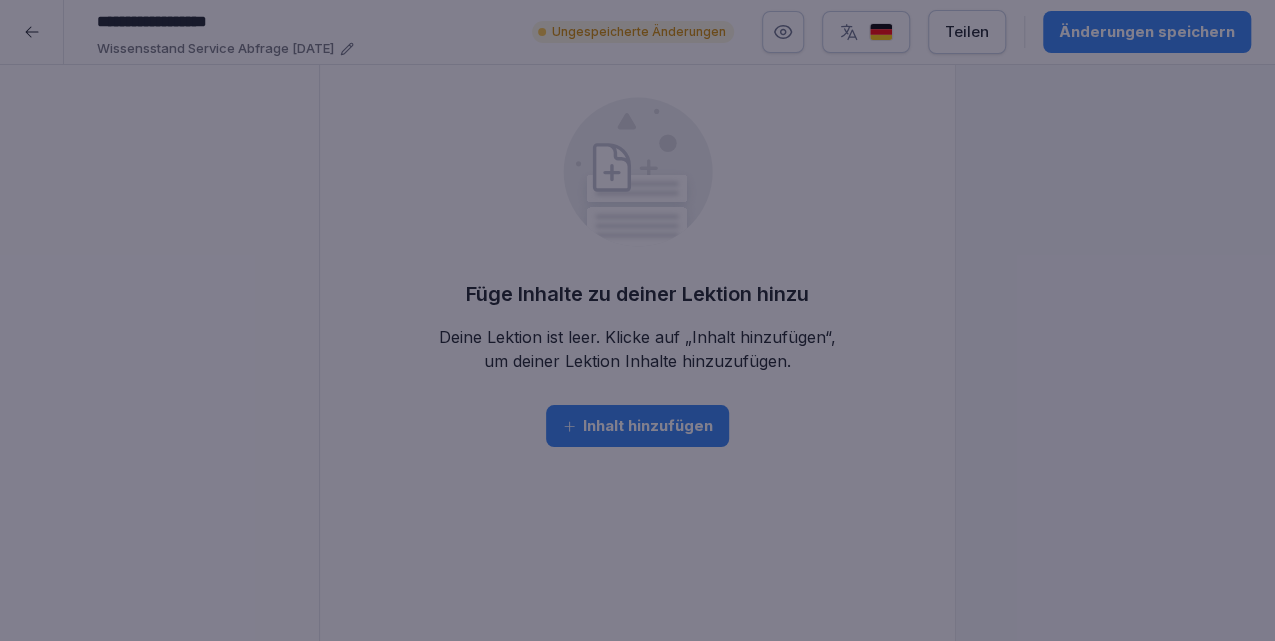 click at bounding box center [637, 320] 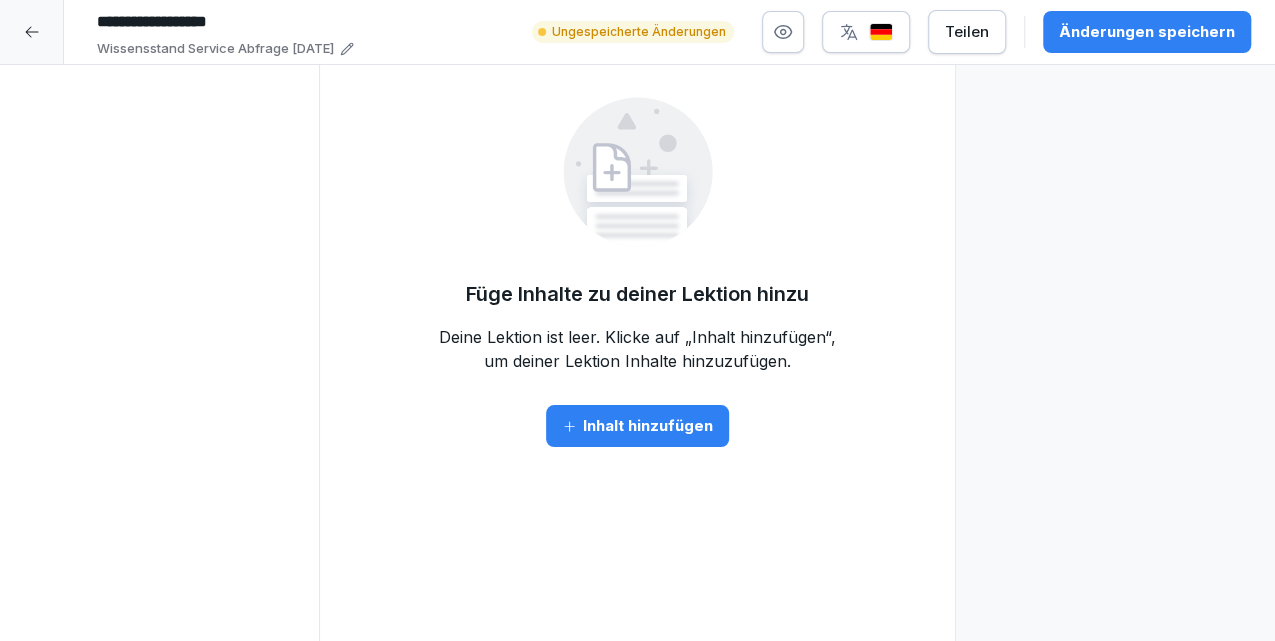 click on "Ungespeicherte Änderungen" at bounding box center [639, 32] 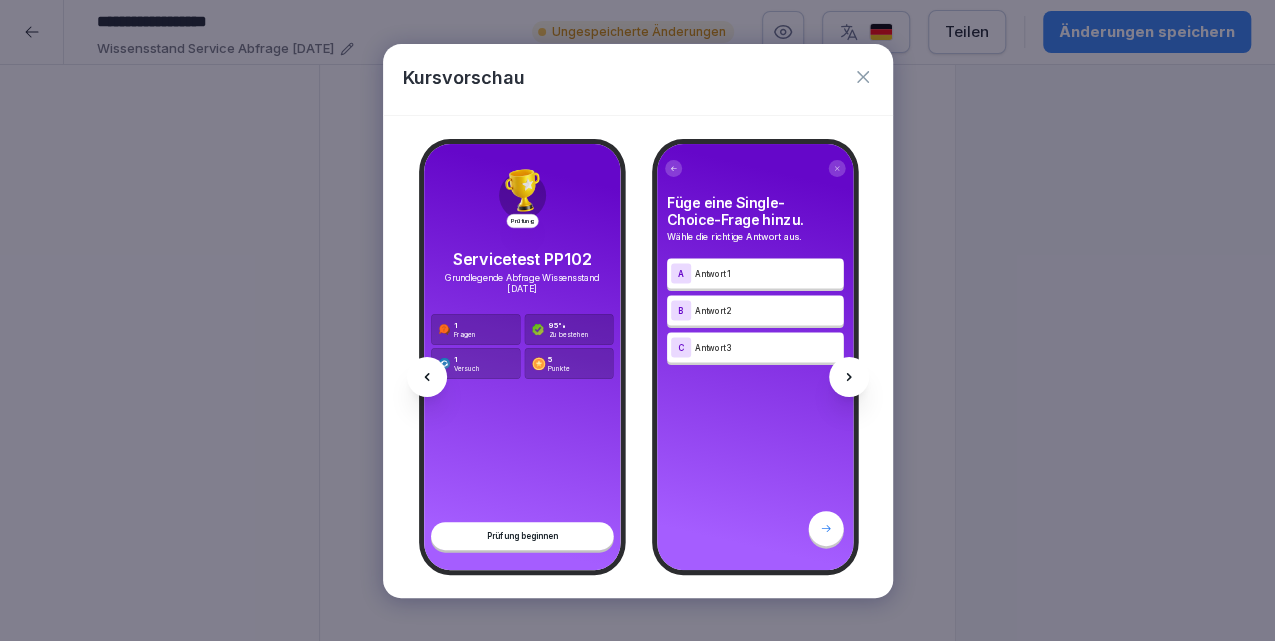 click at bounding box center [849, 377] 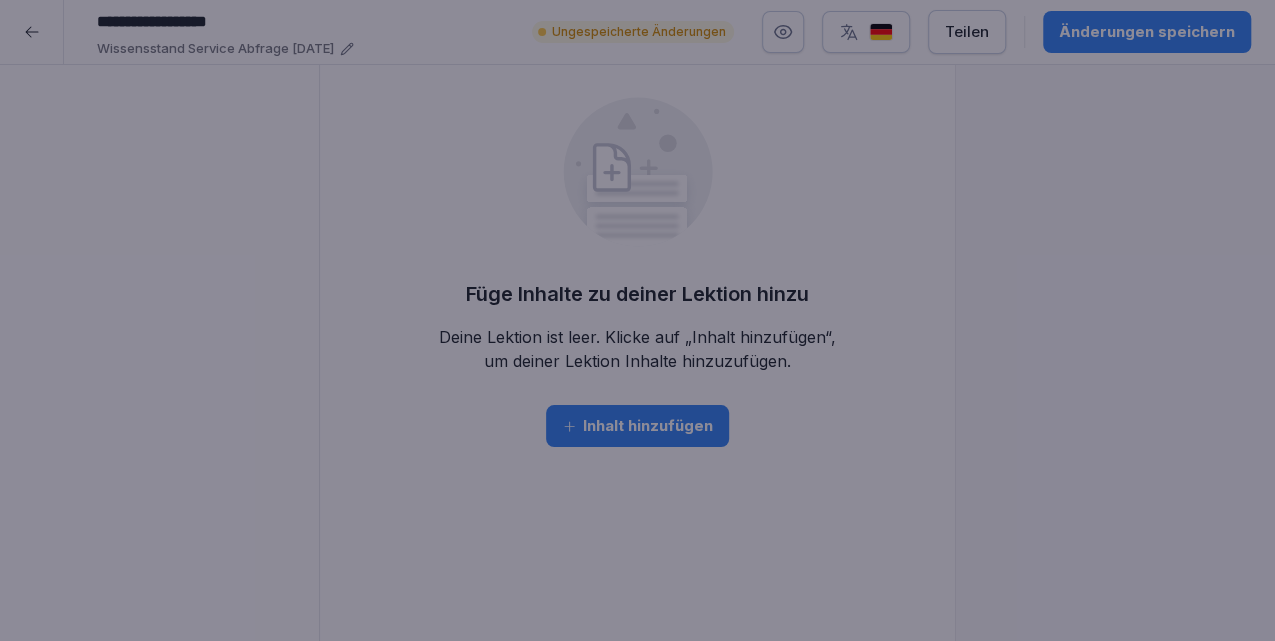 click at bounding box center [637, 320] 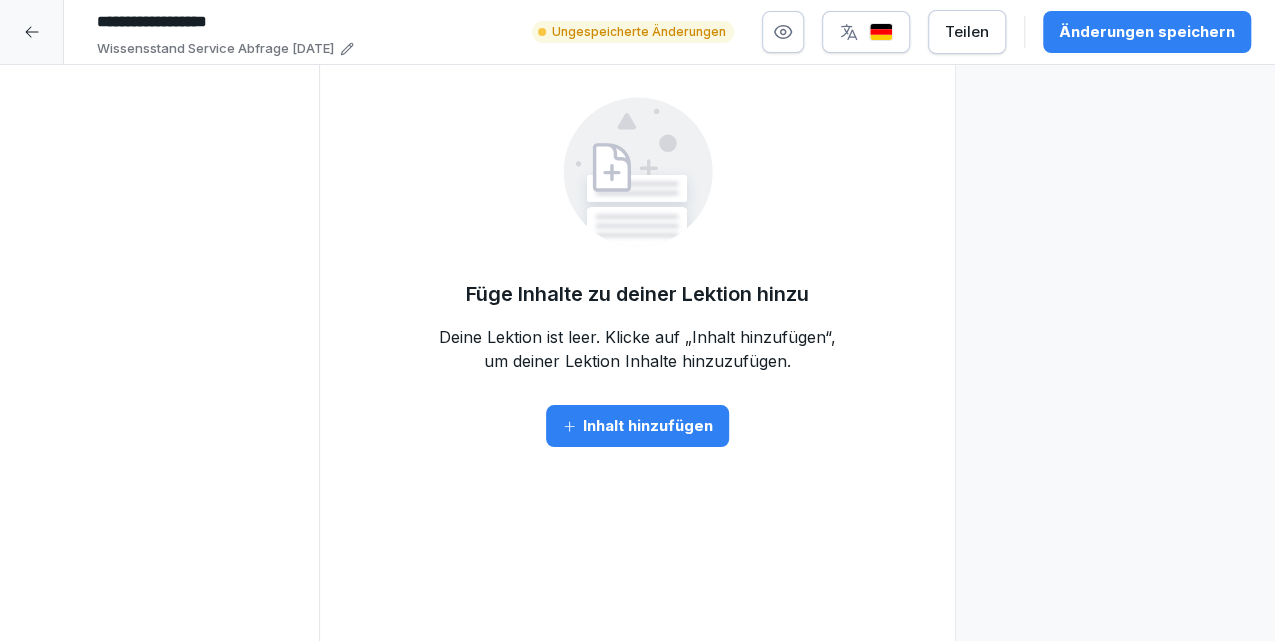 click at bounding box center [159, 353] 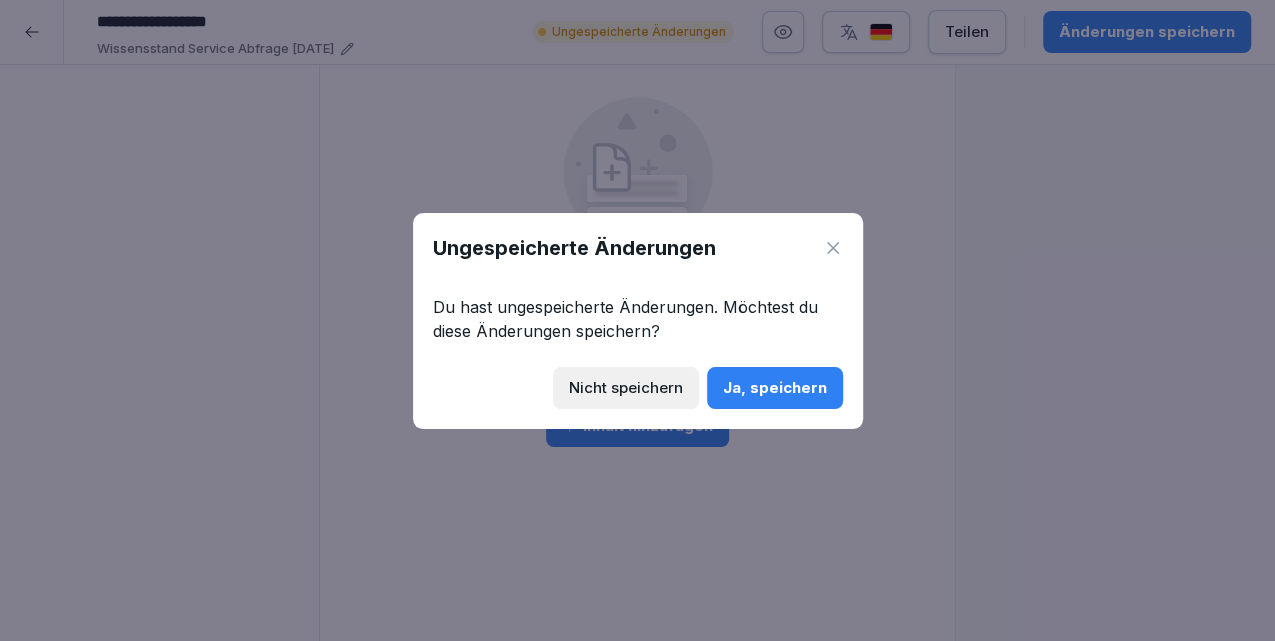 click on "Ja, speichern" at bounding box center [775, 388] 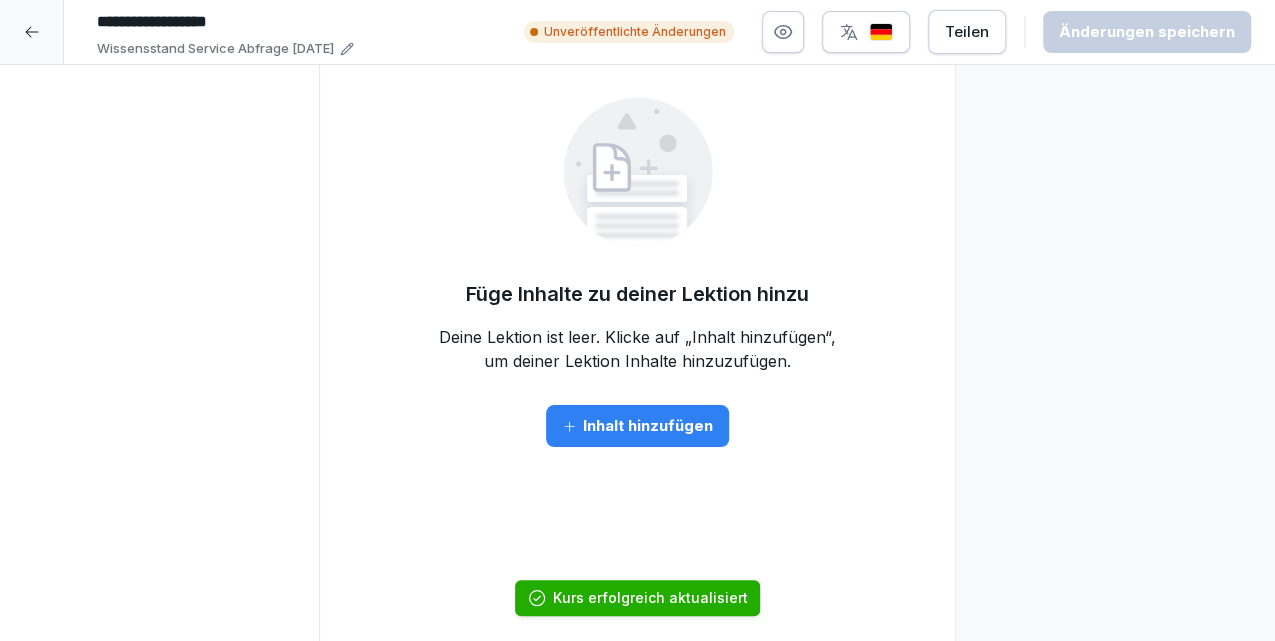 click 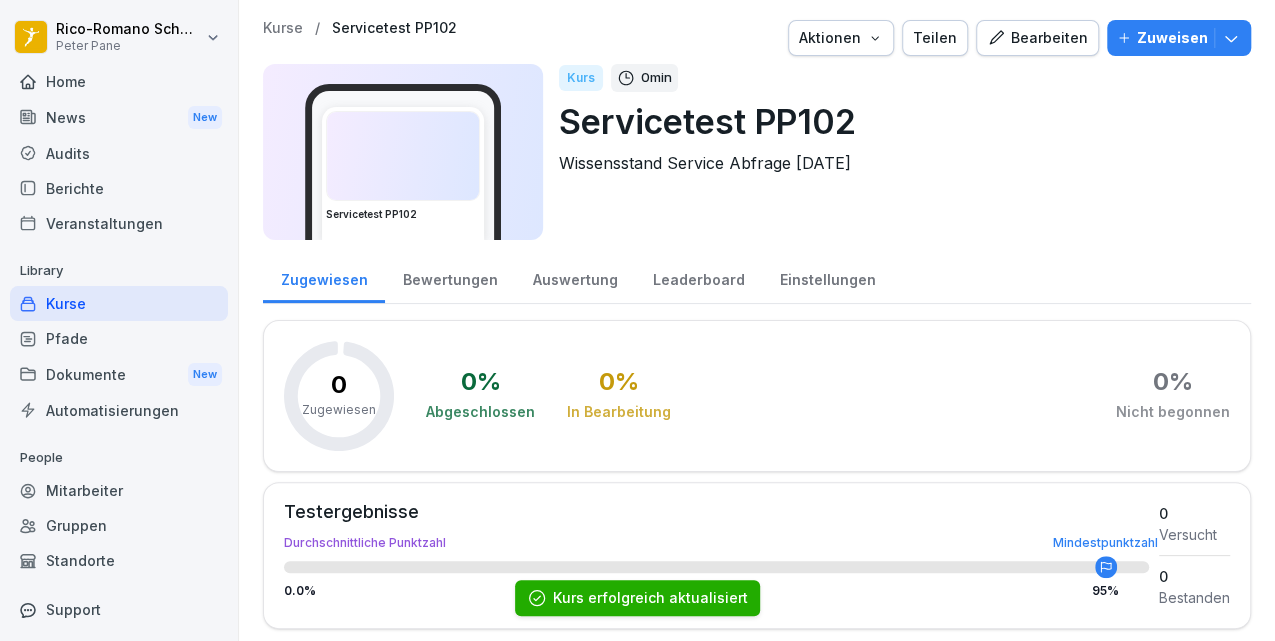 click on "Kurse" at bounding box center [119, 303] 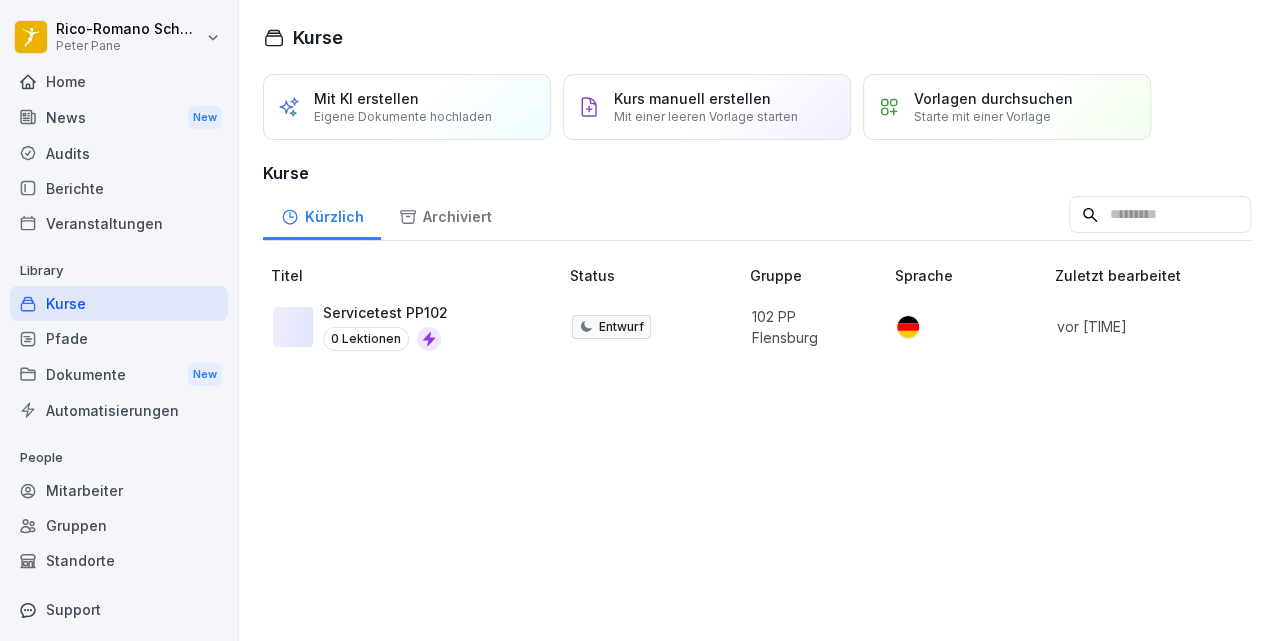 click on "Entwurf" at bounding box center [652, 326] 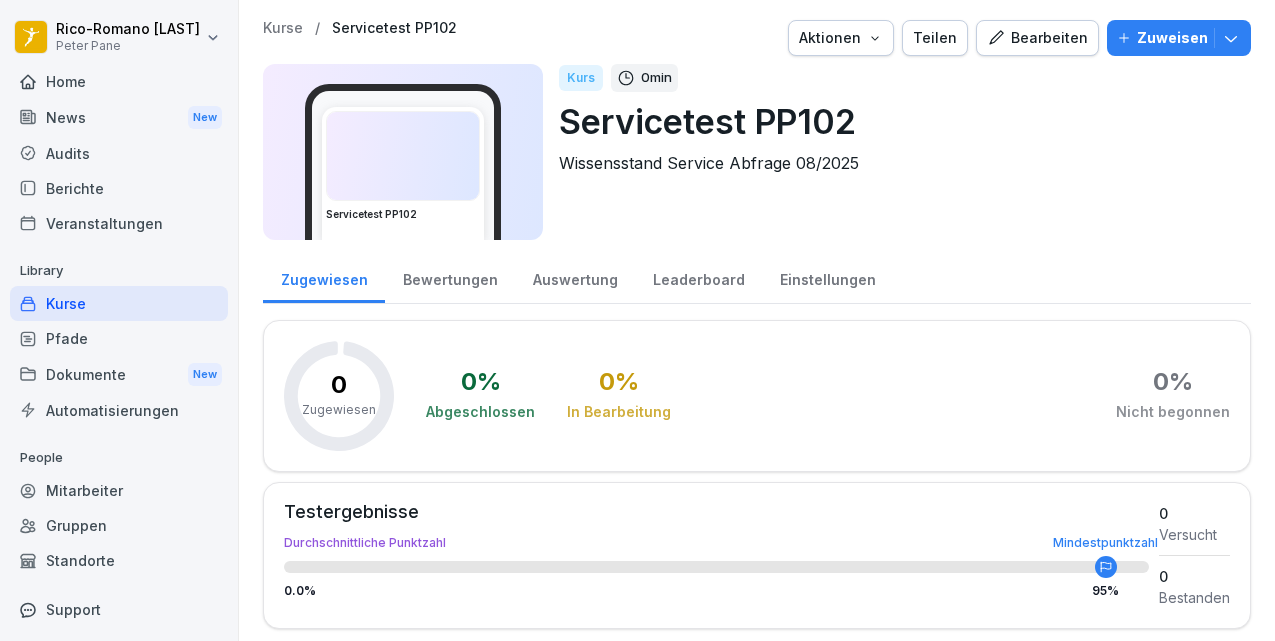 scroll, scrollTop: 0, scrollLeft: 0, axis: both 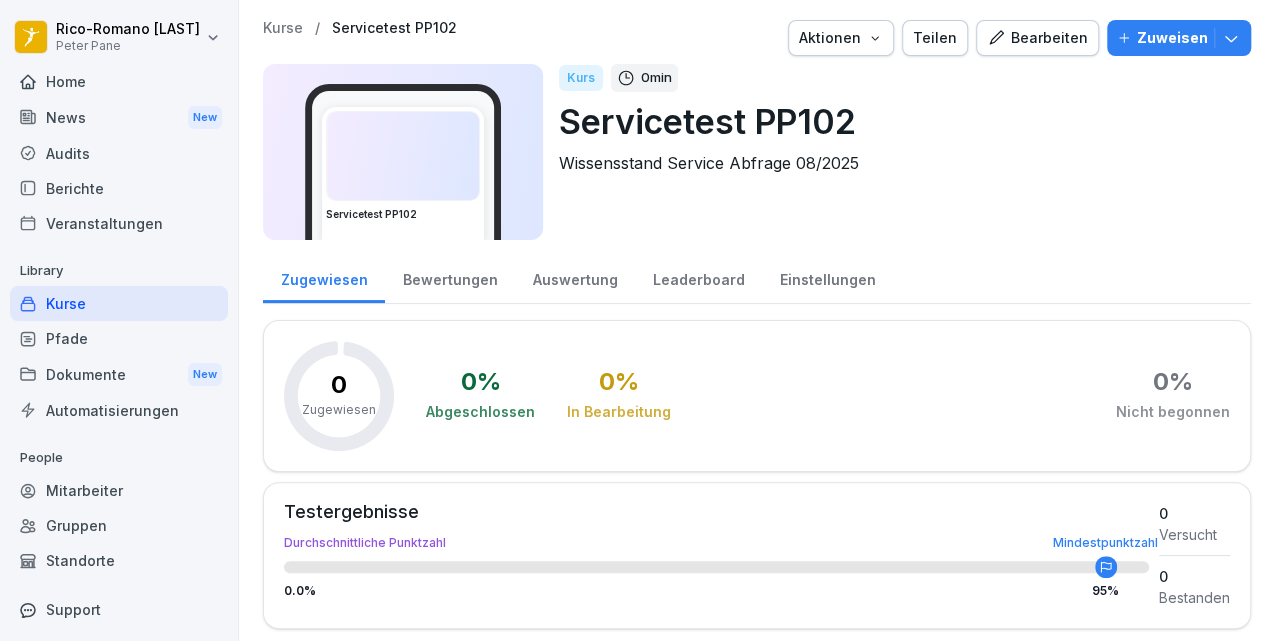click on "Bearbeiten" at bounding box center [1037, 38] 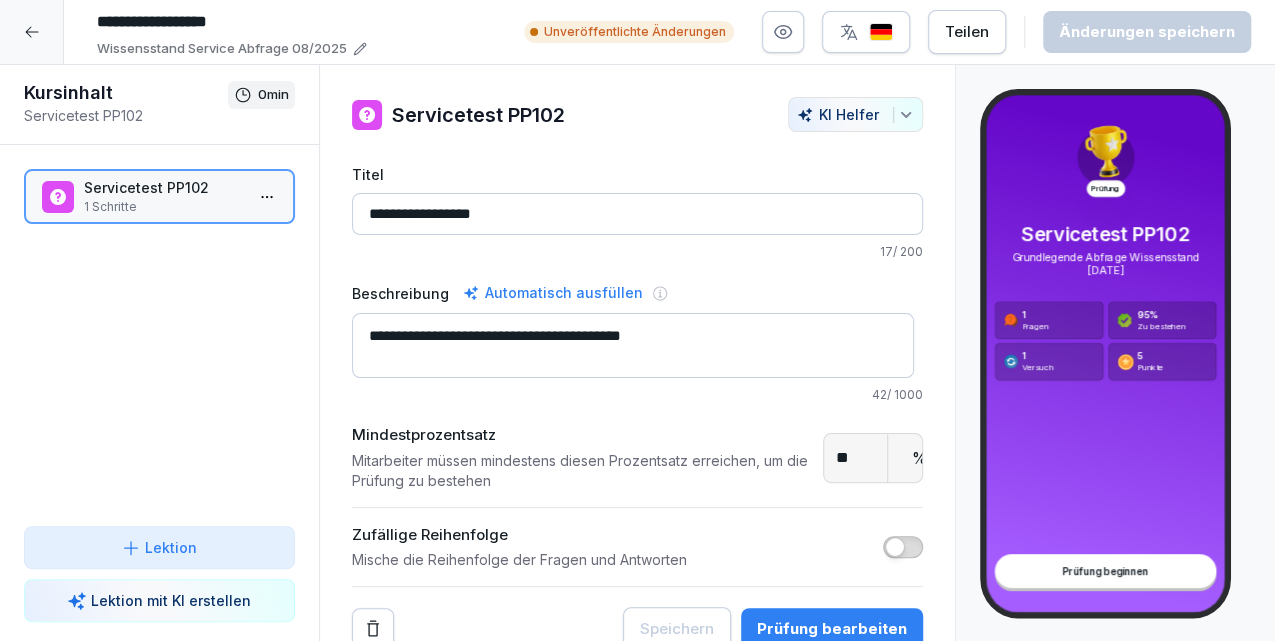 scroll, scrollTop: 16, scrollLeft: 0, axis: vertical 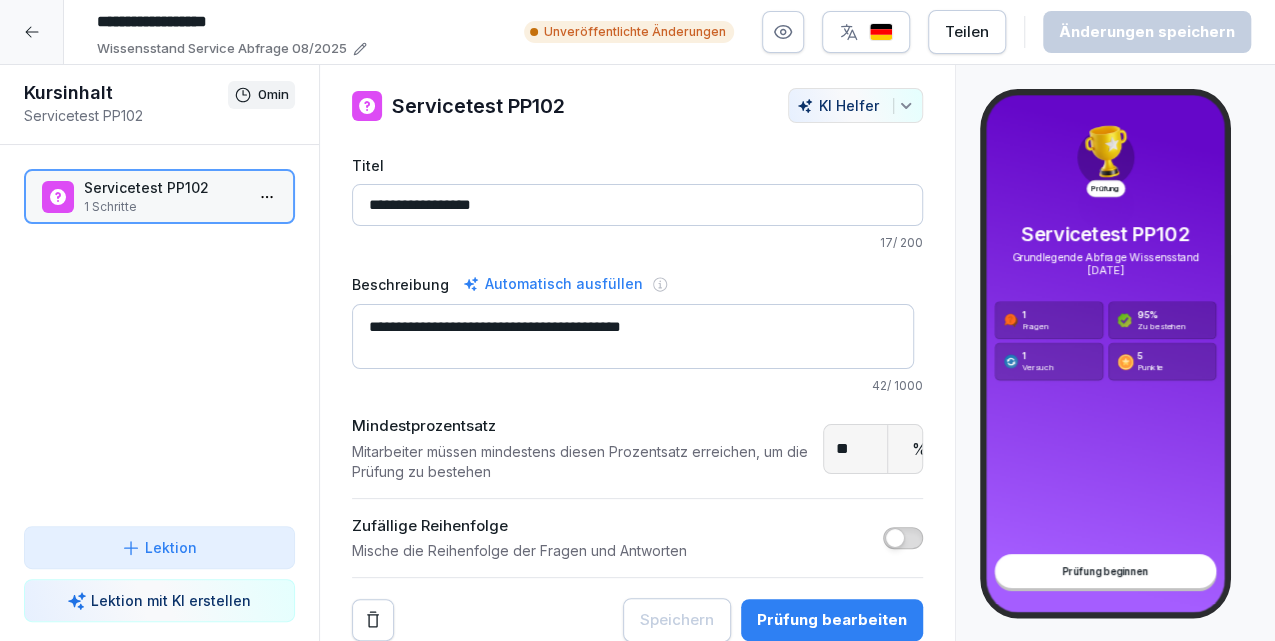 click on "Prüfung bearbeiten" at bounding box center [832, 620] 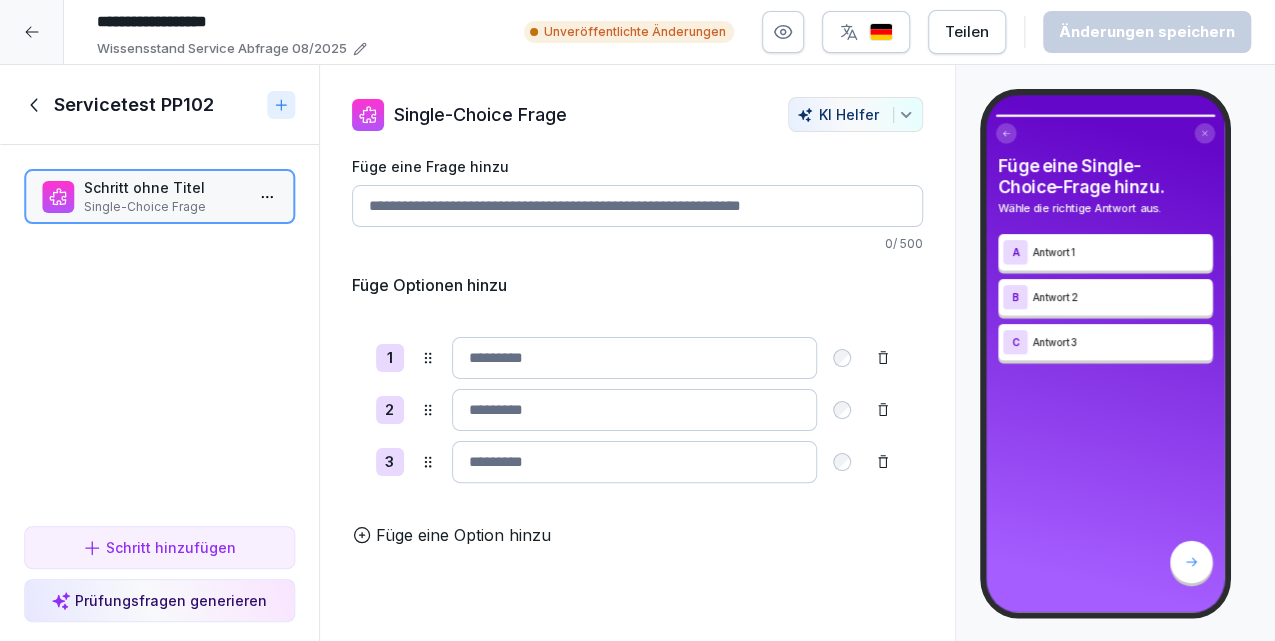 click on "Füge Optionen hinzu" at bounding box center (638, 285) 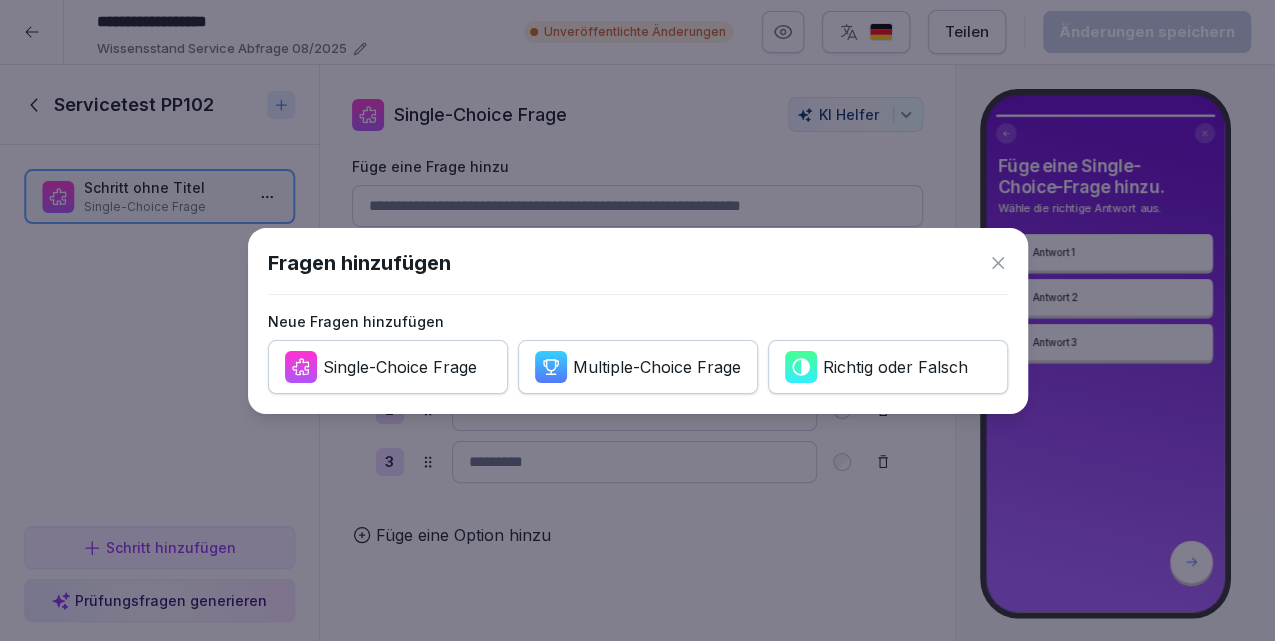 click 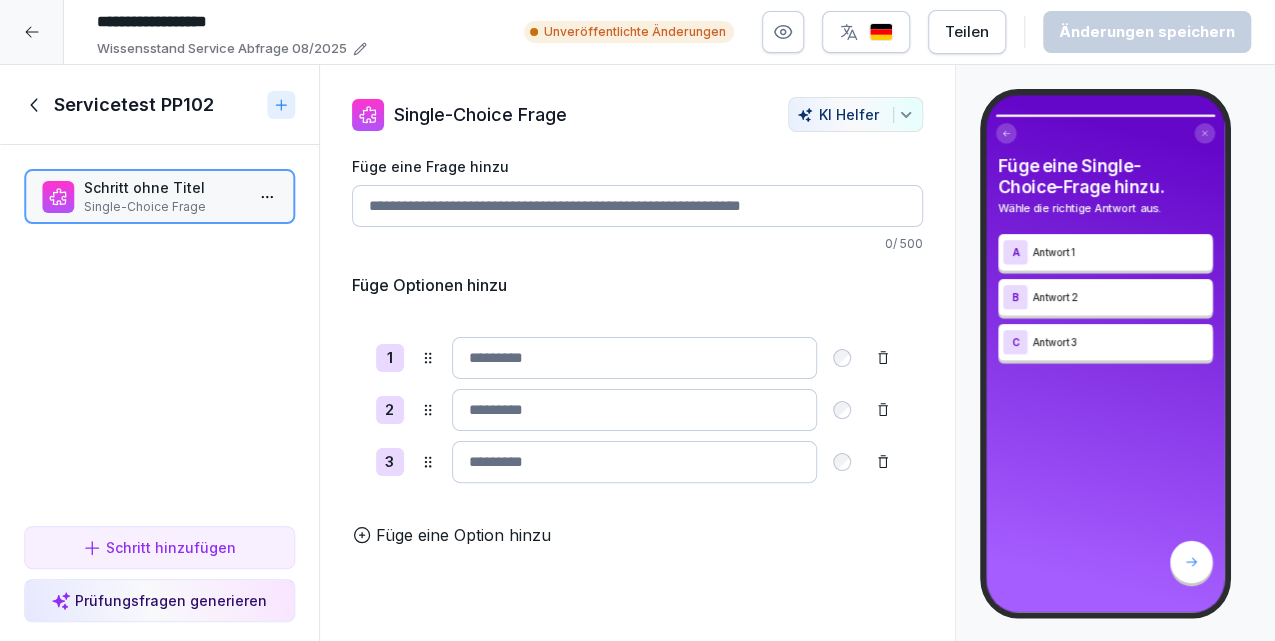 click on "Schritt ohne Titel Single-Choice Frage
To pick up a draggable item, press the space bar.
While dragging, use the arrow keys to move the item.
Press space again to drop the item in its new position, or press escape to cancel." at bounding box center (159, 331) 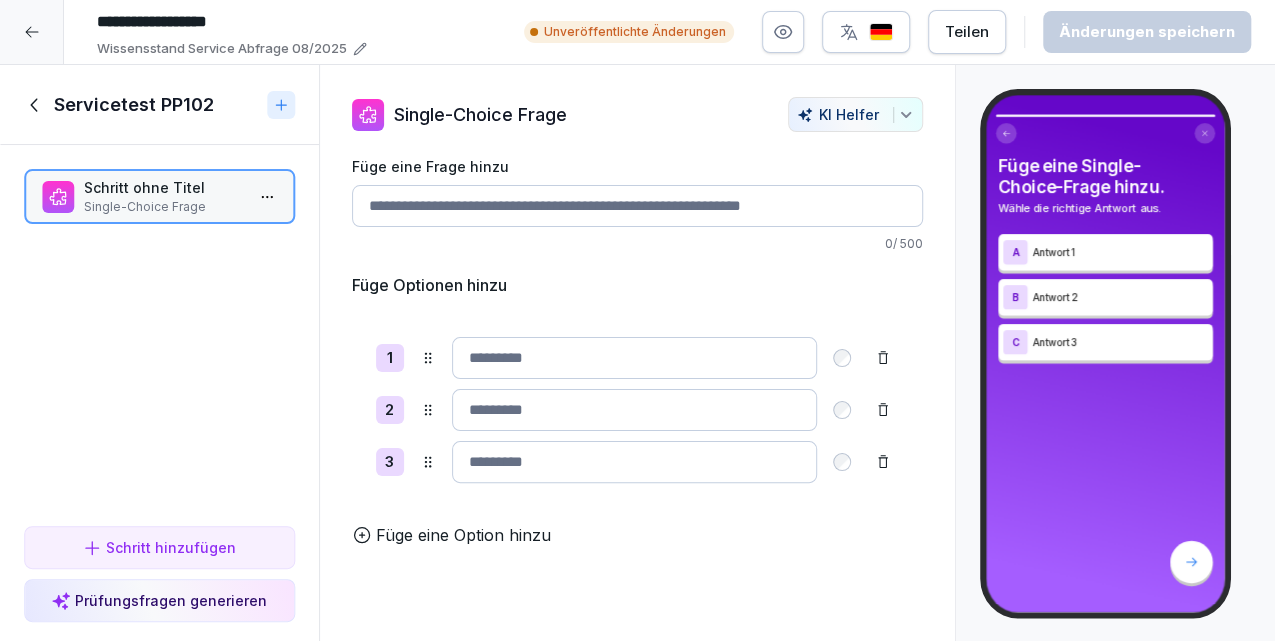 click on "Schritt ohne Titel" at bounding box center [163, 187] 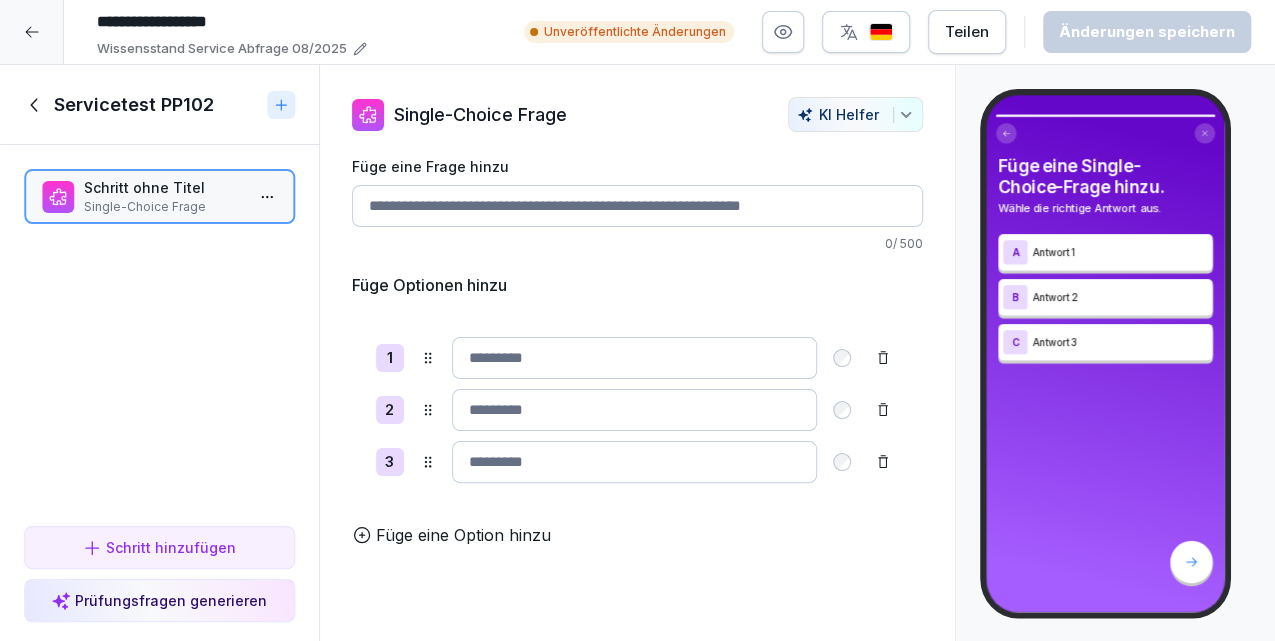 click on "Füge eine Frage hinzu" at bounding box center [638, 206] 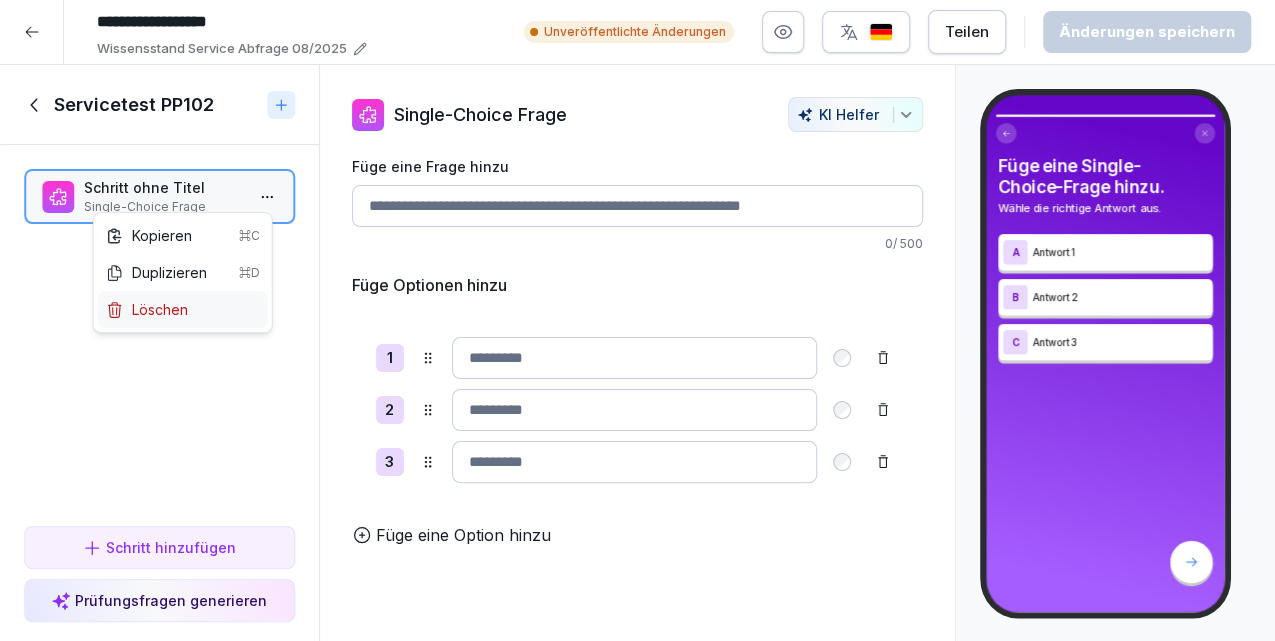 click on "Löschen" at bounding box center [147, 309] 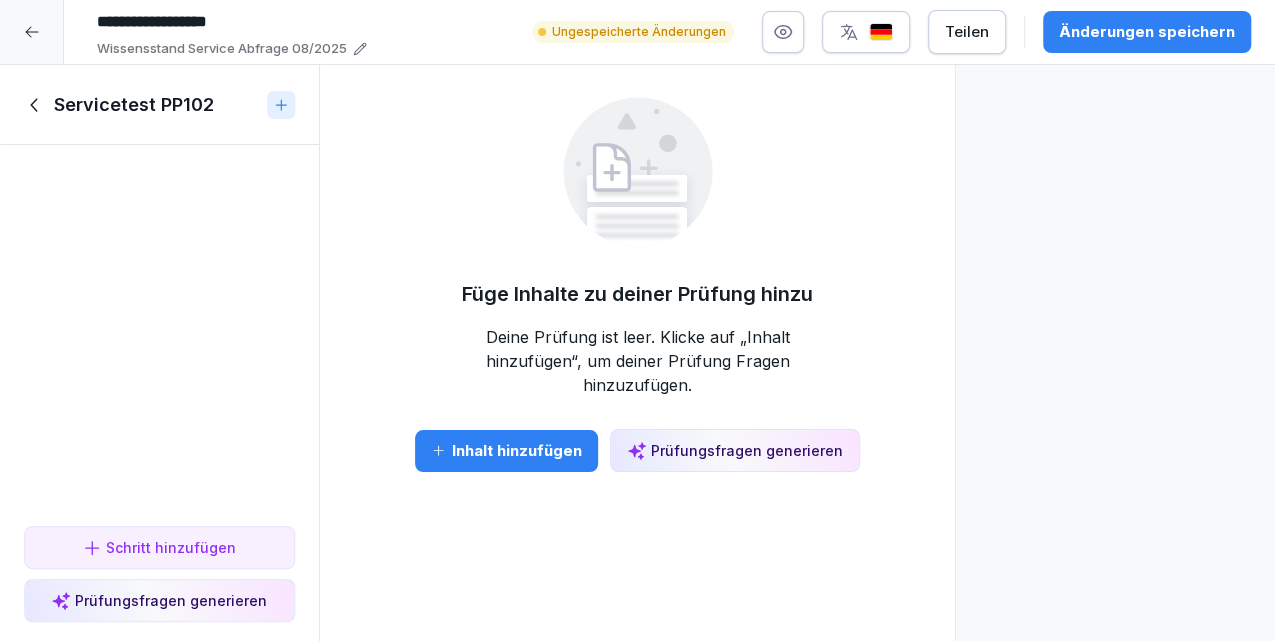 click on "Inhalt hinzufügen" at bounding box center (506, 451) 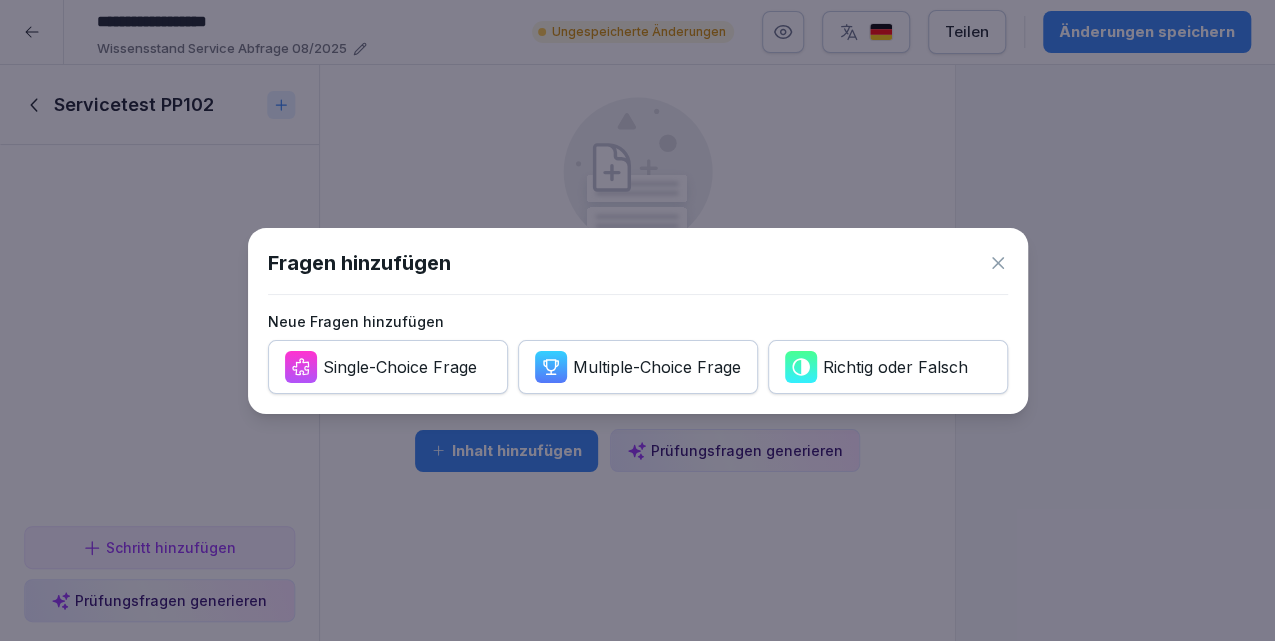 click on "Multiple-Choice Frage" at bounding box center [657, 367] 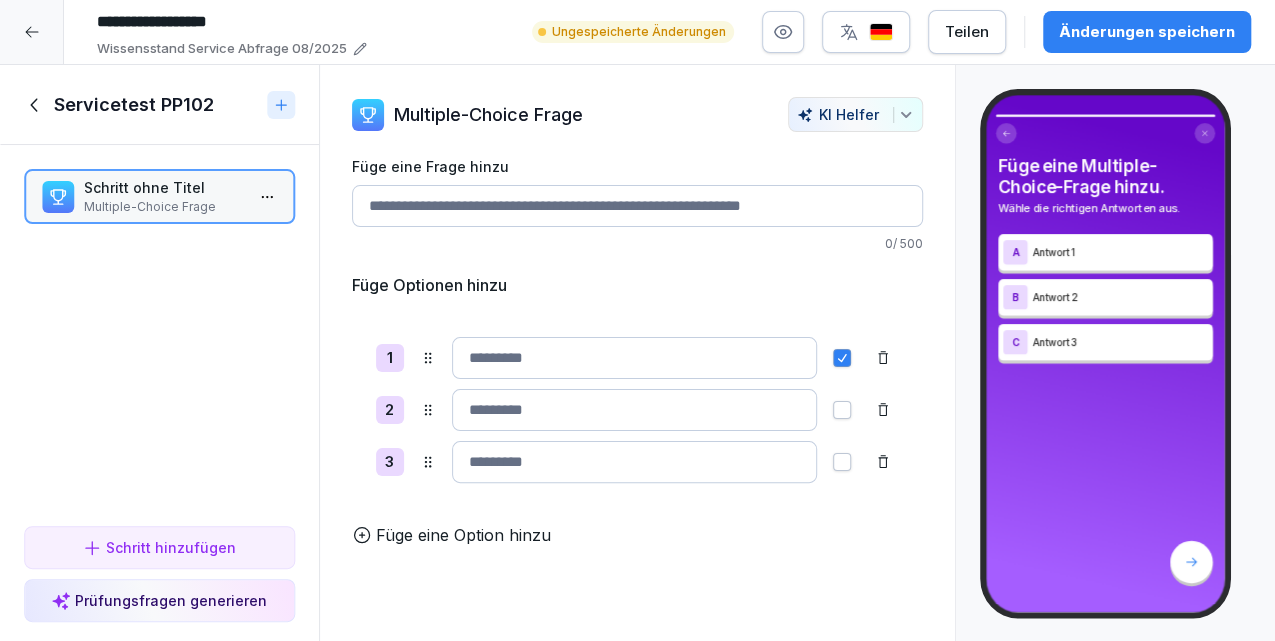click on "Füge eine Option hinzu" at bounding box center (463, 535) 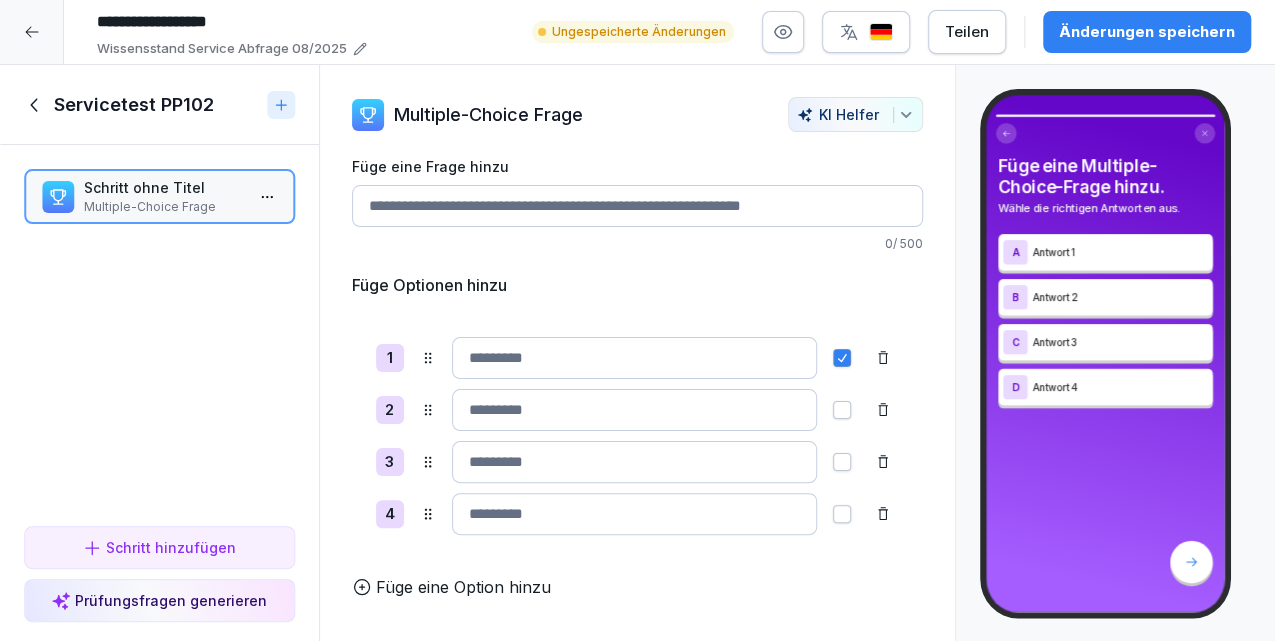 click on "Schritt hinzufügen" at bounding box center [159, 547] 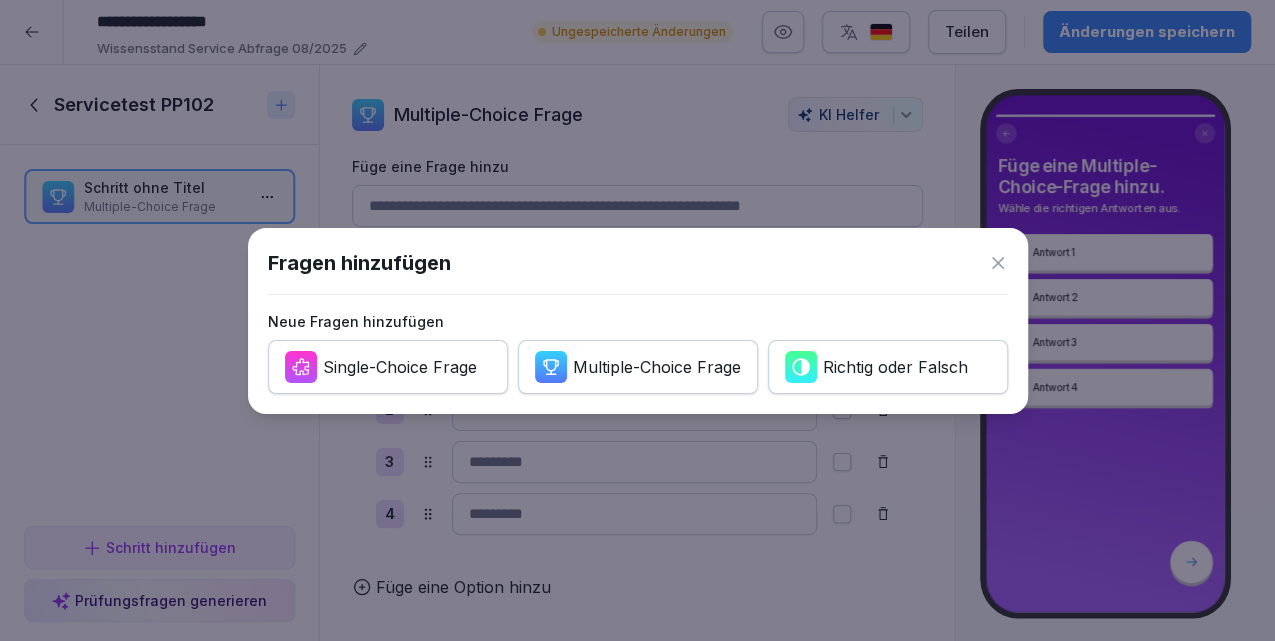 click on "Multiple-Choice Frage" at bounding box center [657, 367] 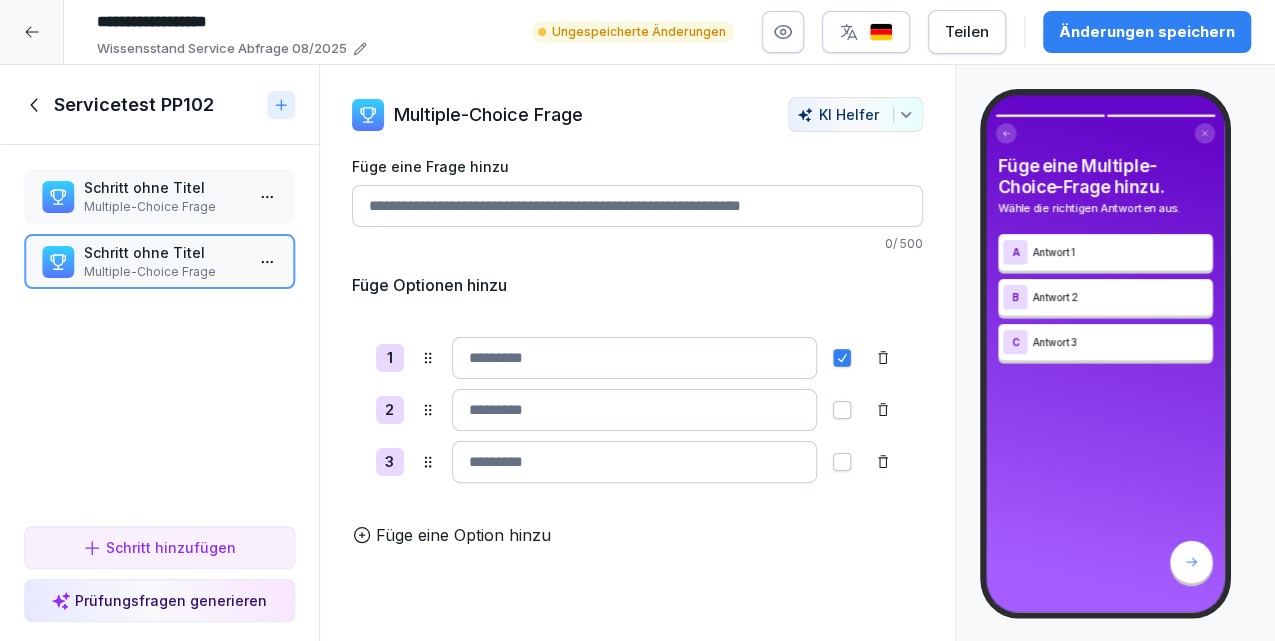 click on "Schritt hinzufügen" at bounding box center [159, 547] 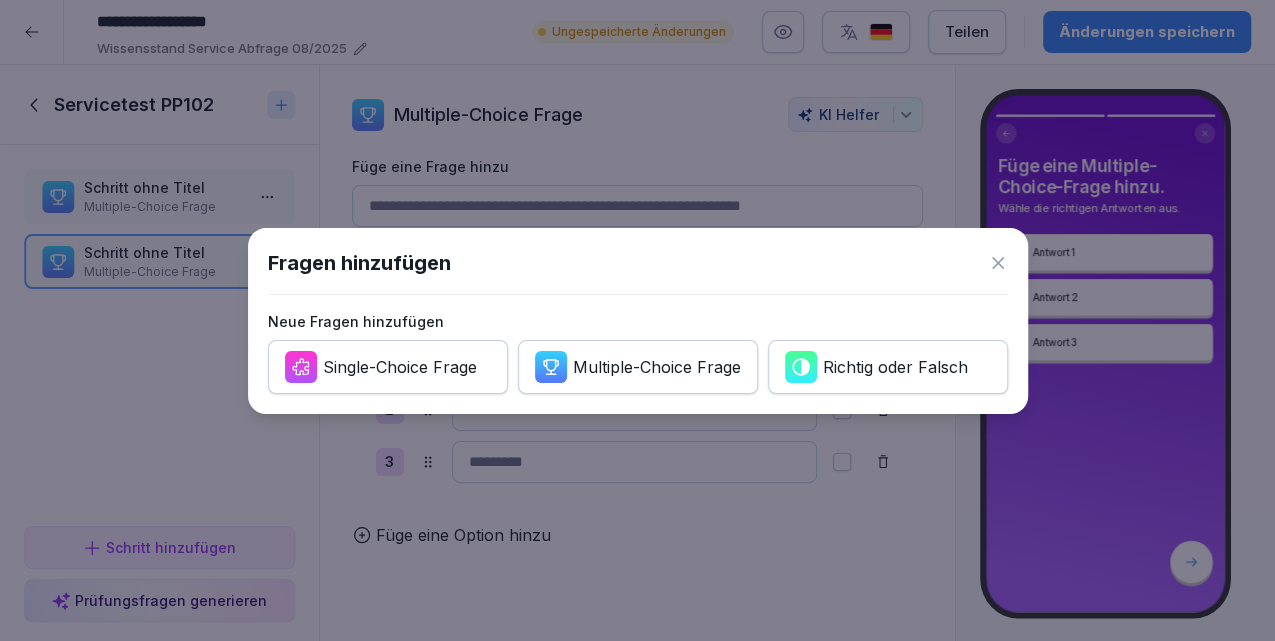 click on "Single-Choice Frage" at bounding box center (400, 367) 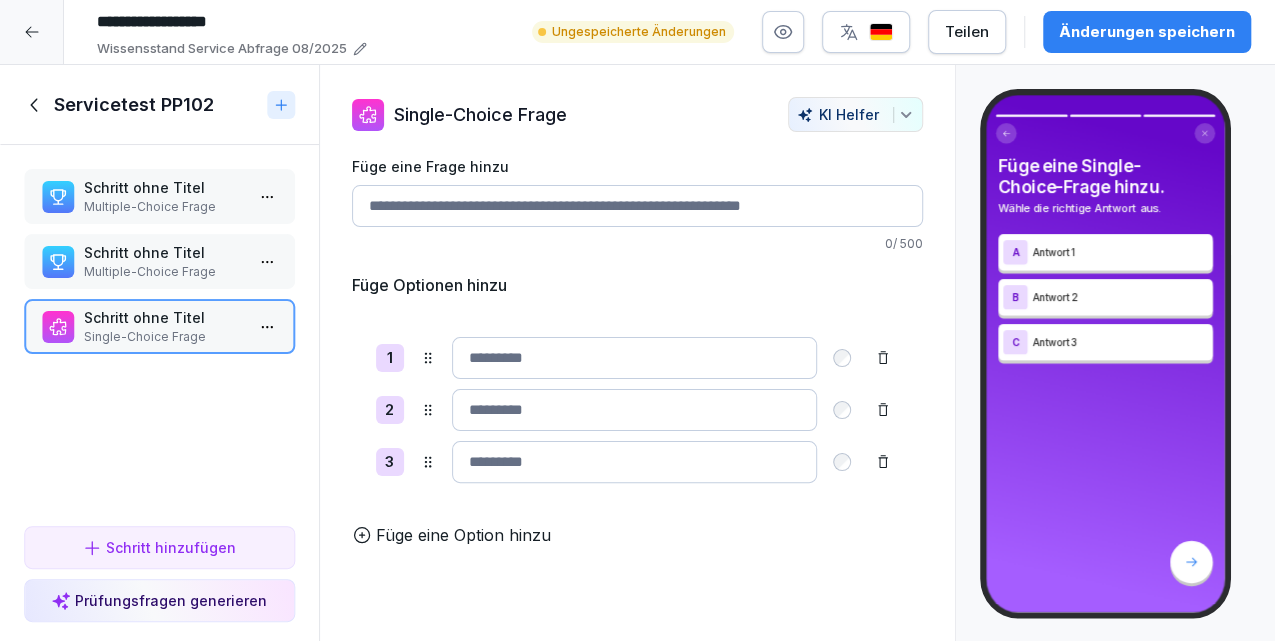 click on "Single-Choice Frage" at bounding box center (163, 337) 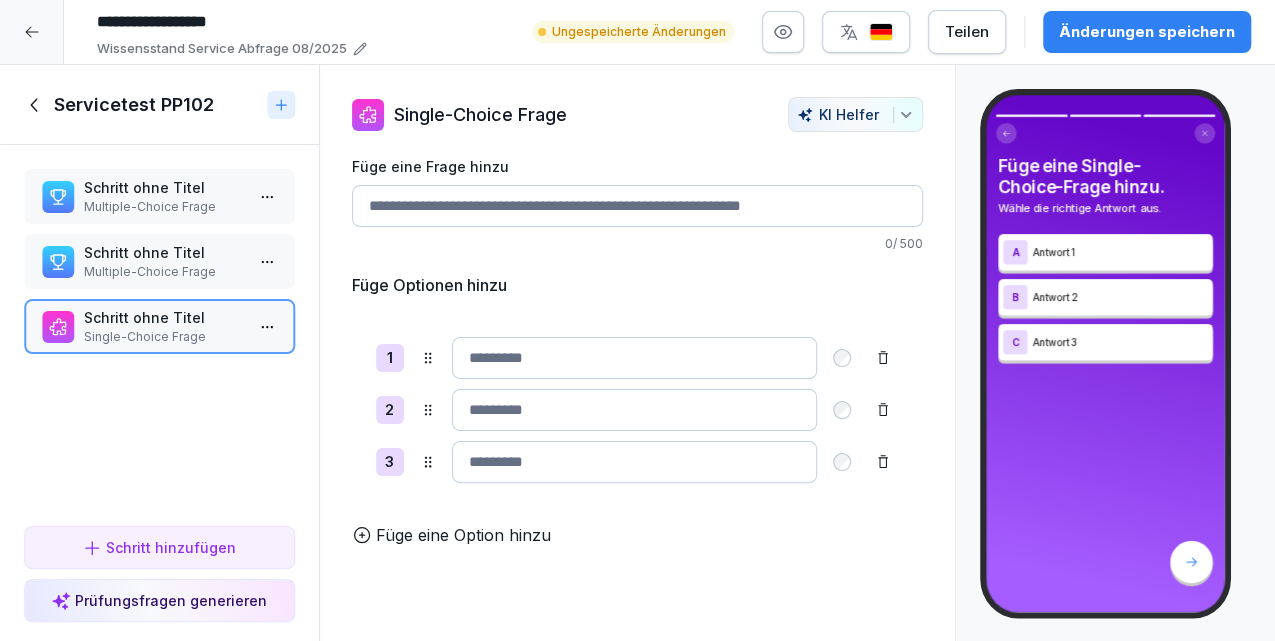click 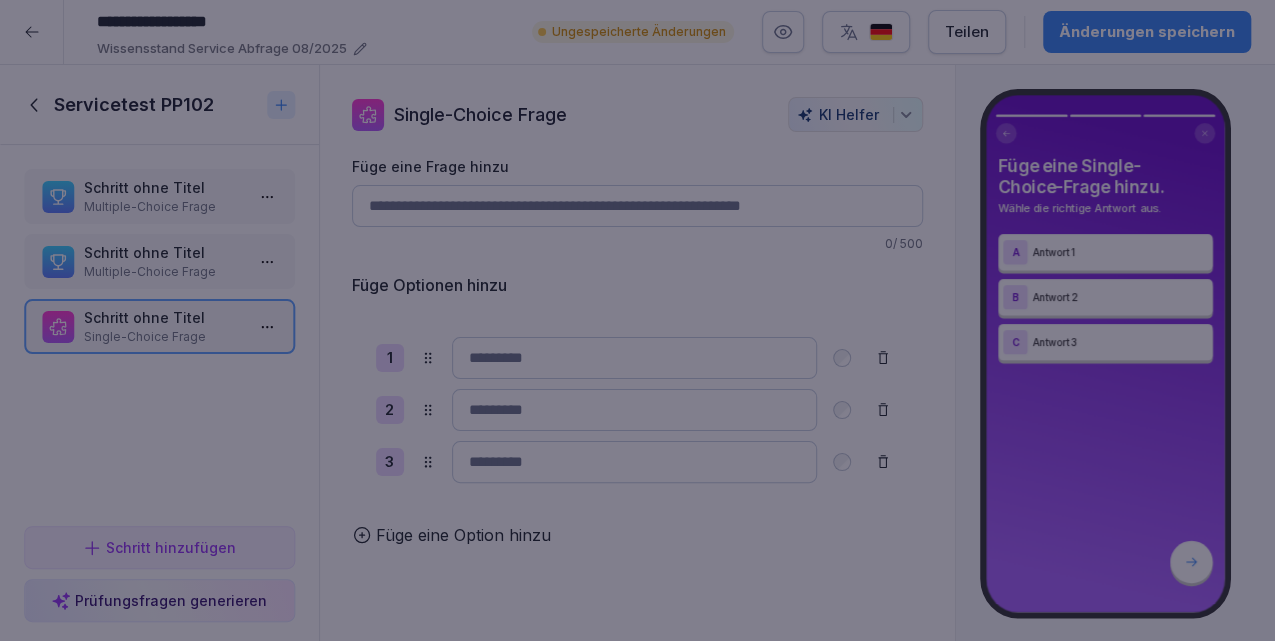 click at bounding box center (637, 320) 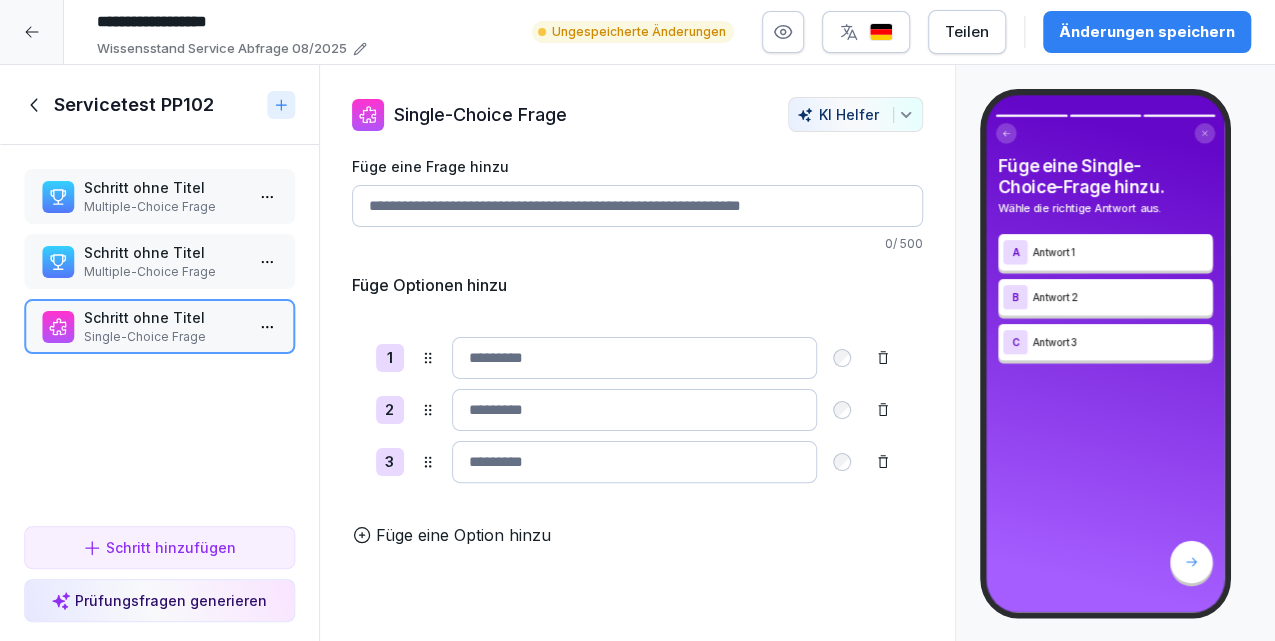 click on "KI Helfer" at bounding box center (855, 114) 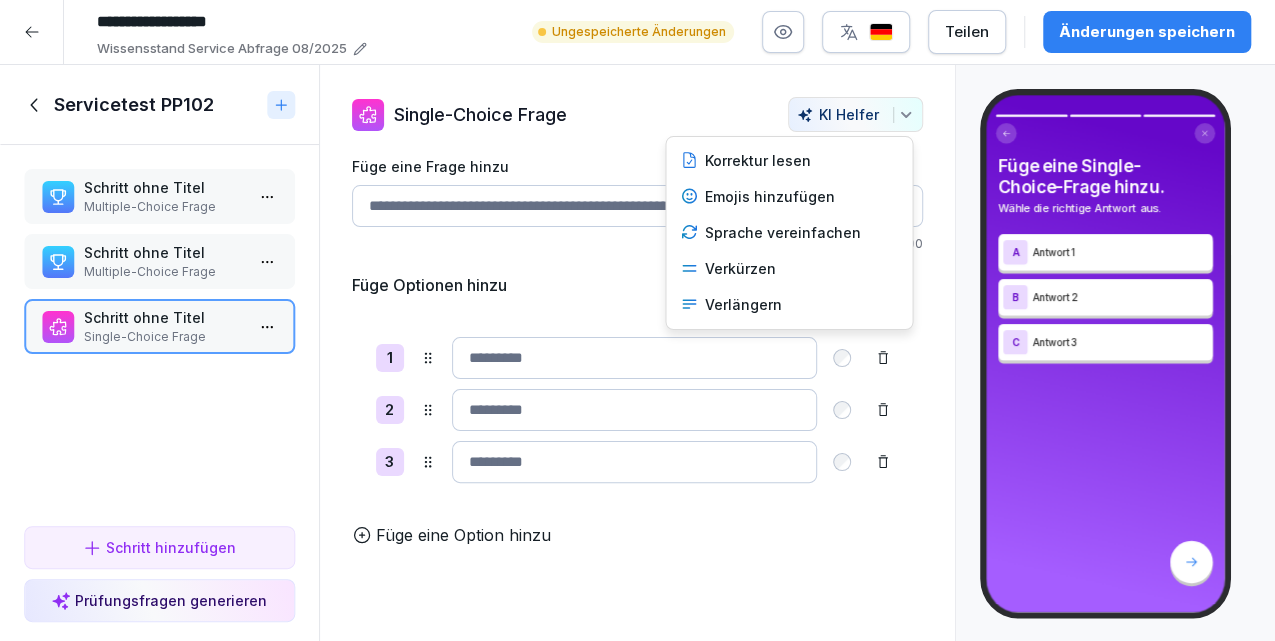 click on "**********" at bounding box center [637, 320] 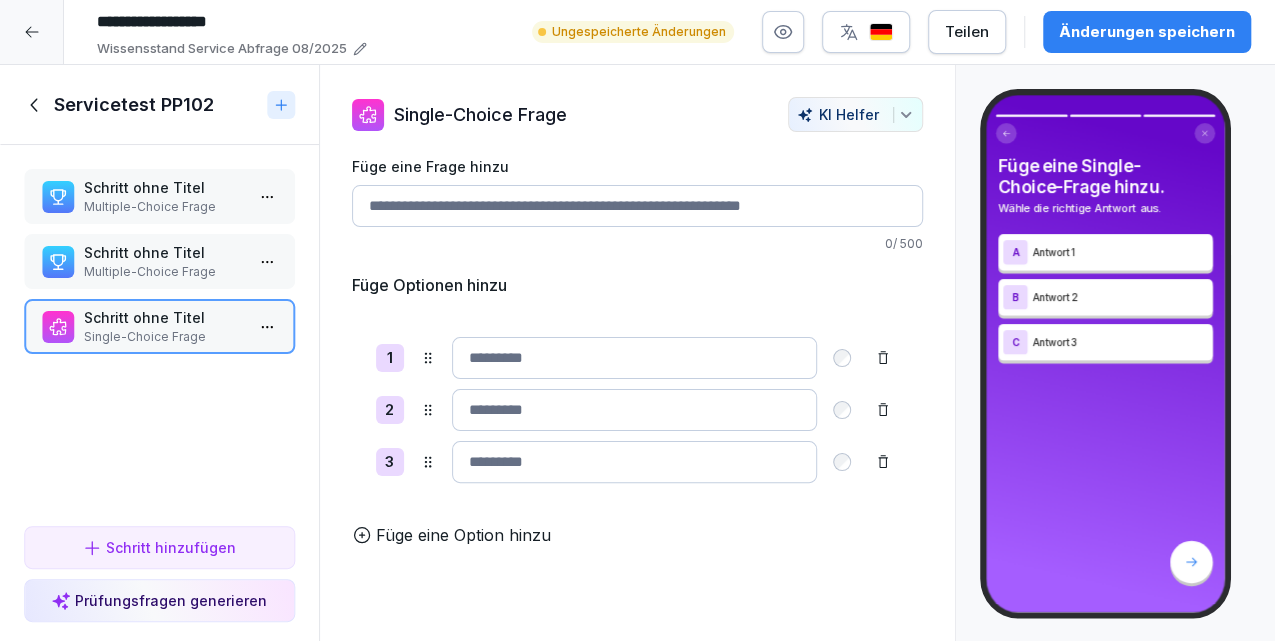 click on "Schritt ohne Titel" at bounding box center (163, 252) 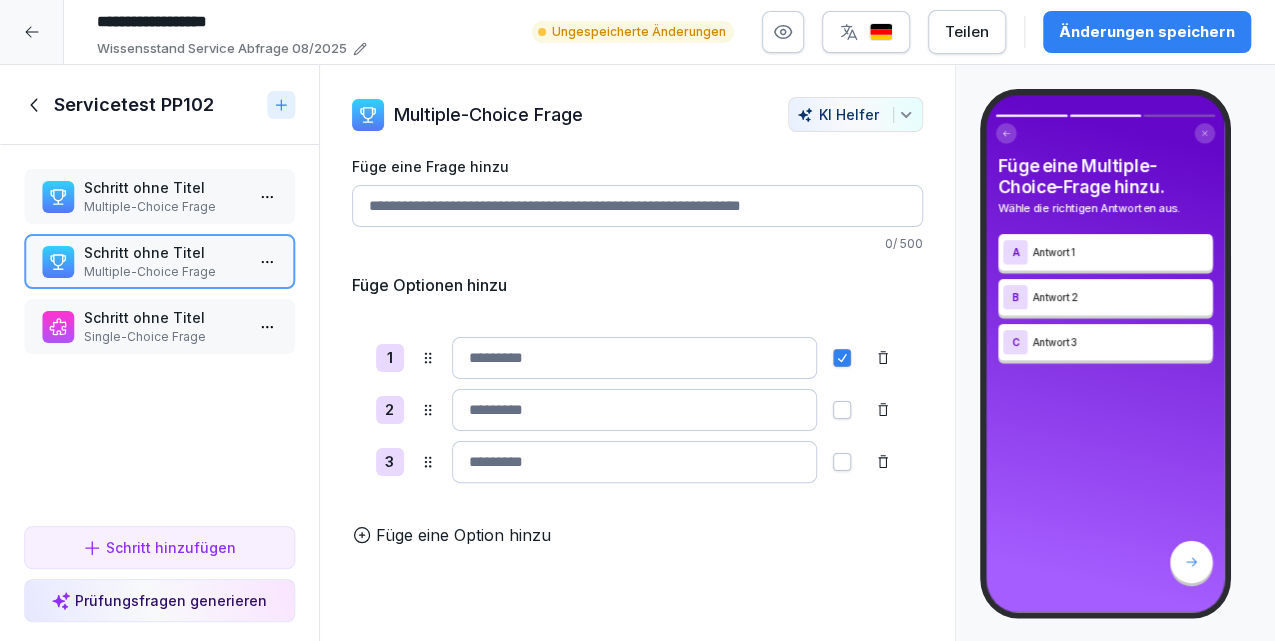 click on "Multiple-Choice Frage" at bounding box center [163, 207] 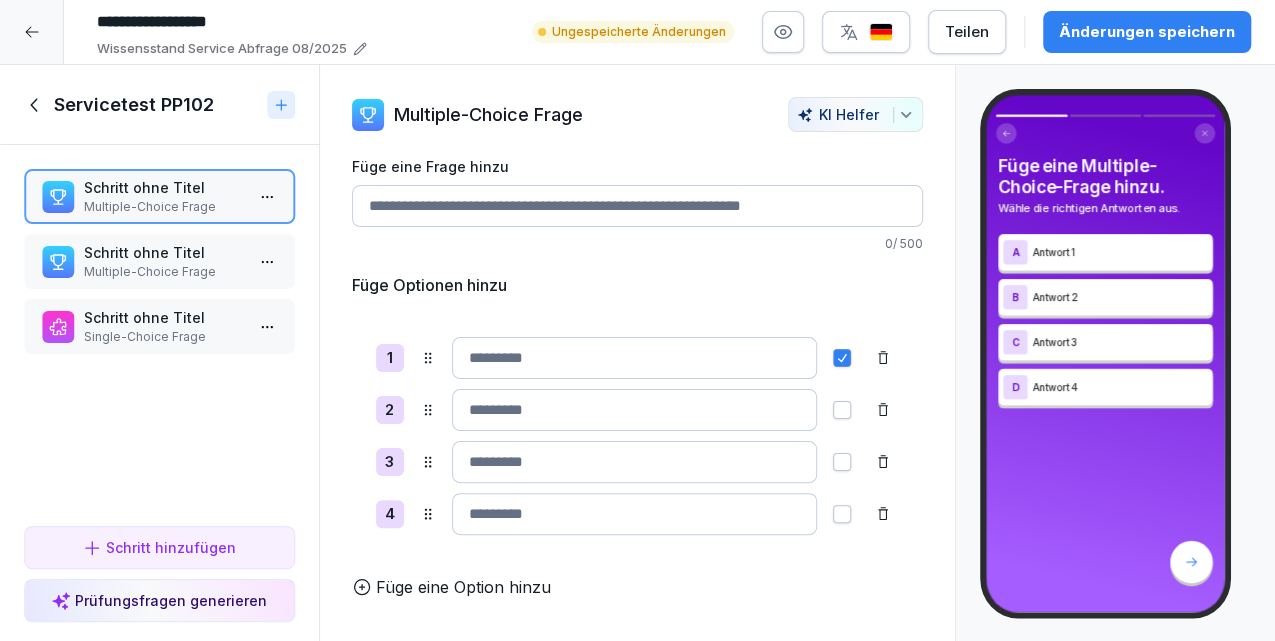 click on "Schritt ohne Titel" at bounding box center (163, 252) 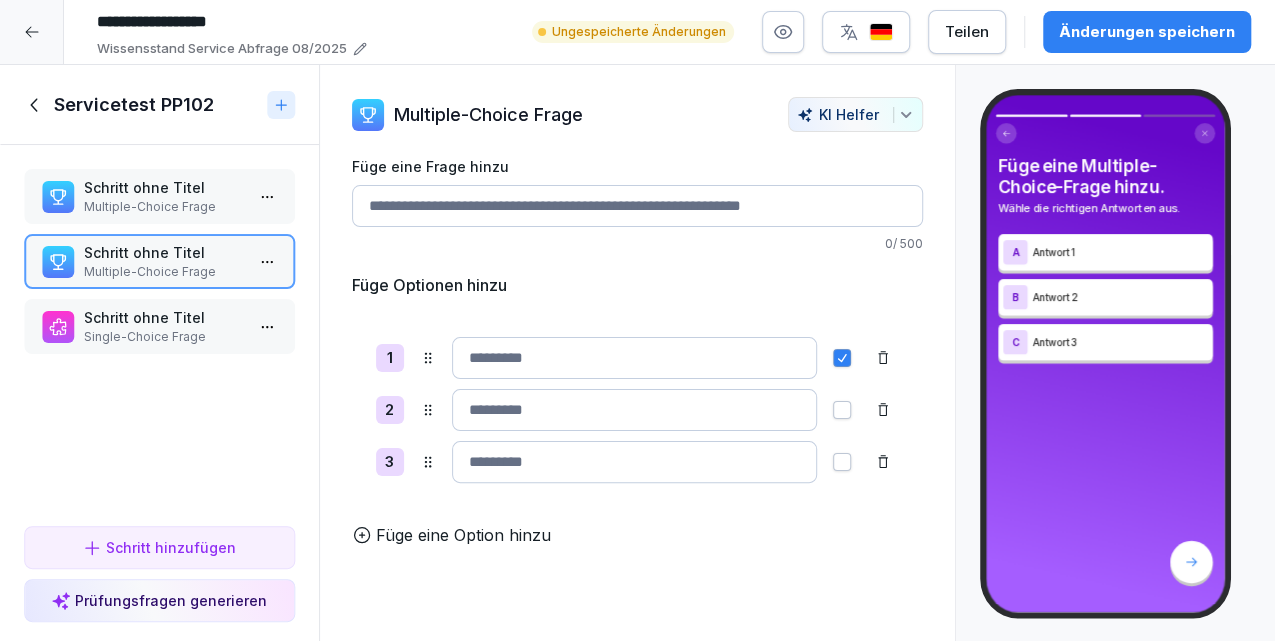 click on "Schritt ohne Titel" at bounding box center [163, 317] 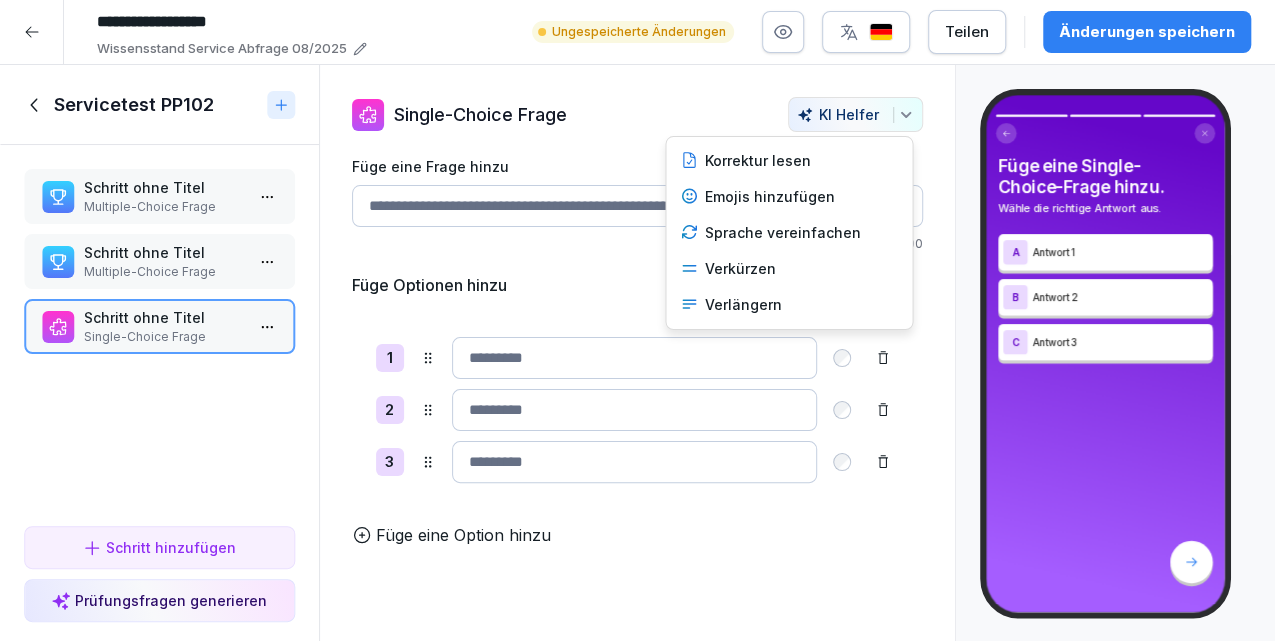 click 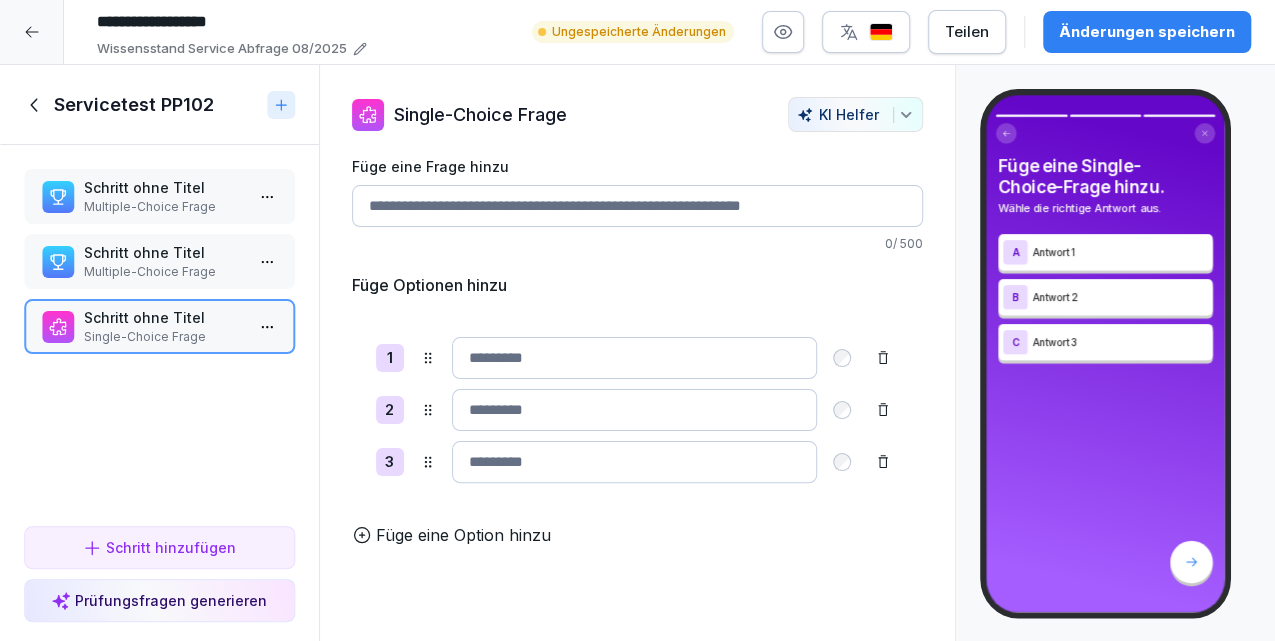 click 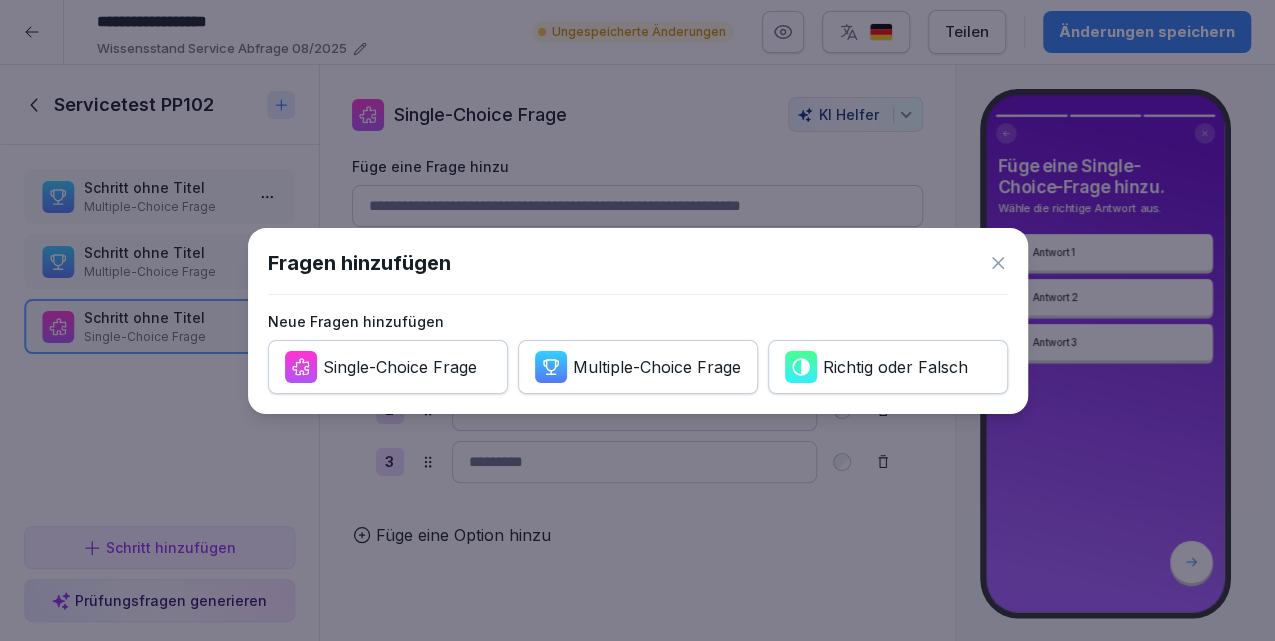 click on "Richtig oder Falsch" at bounding box center (895, 367) 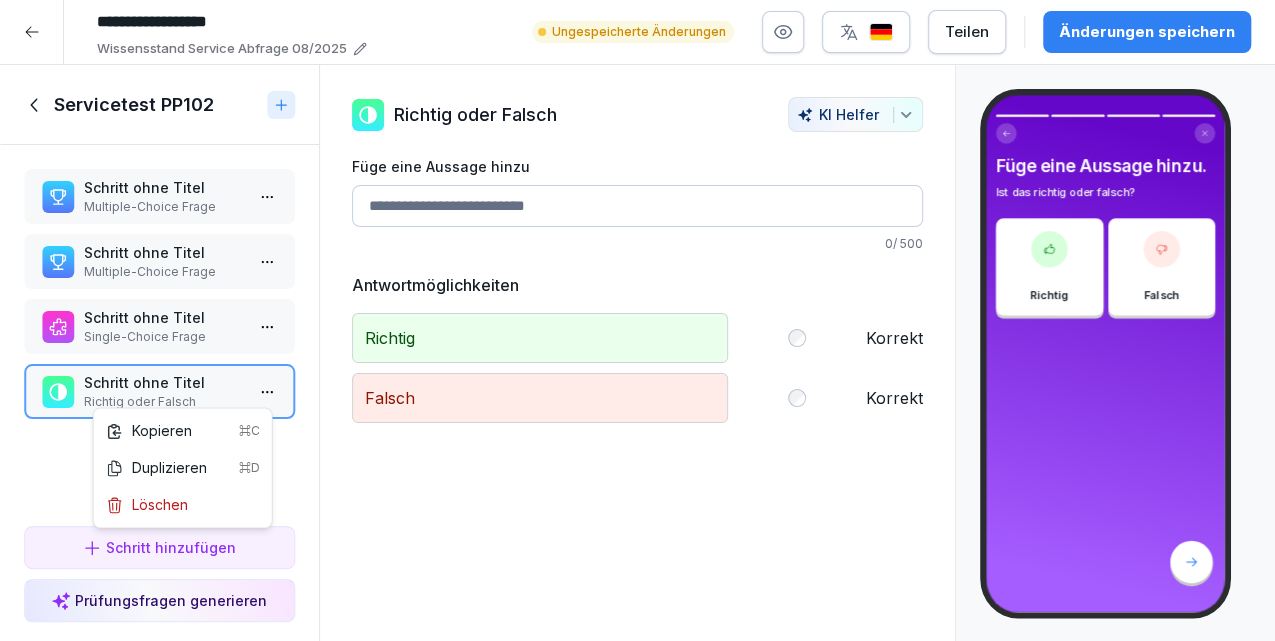 click on "**********" at bounding box center (637, 320) 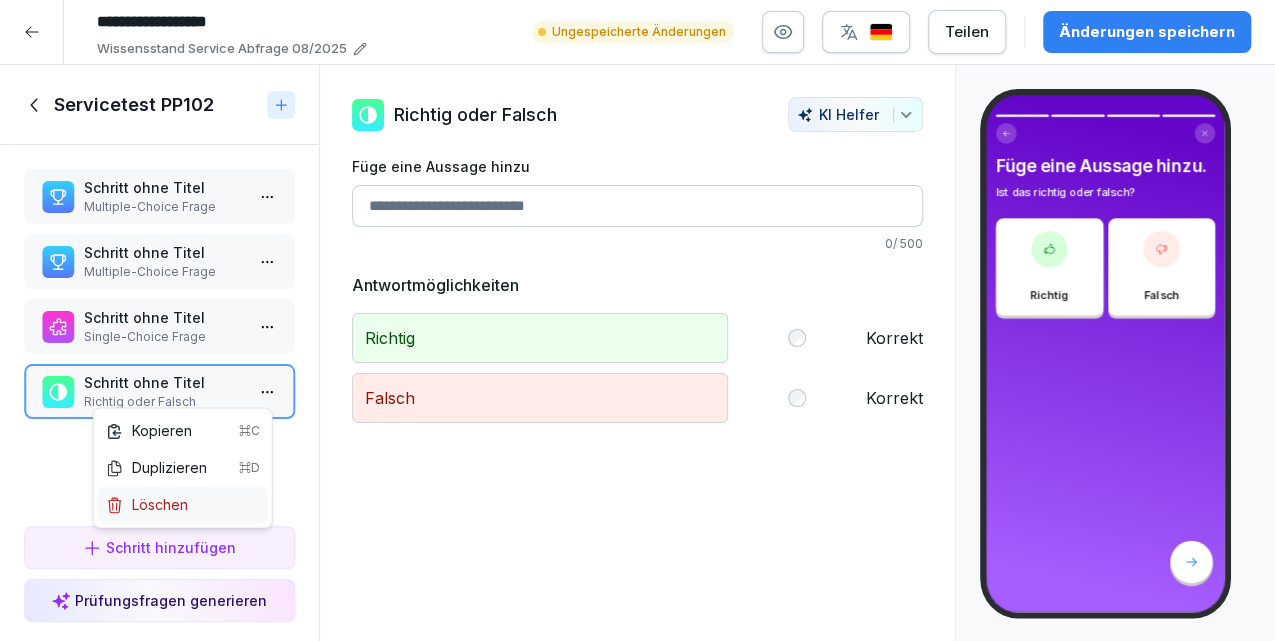 click on "Löschen" at bounding box center [183, 504] 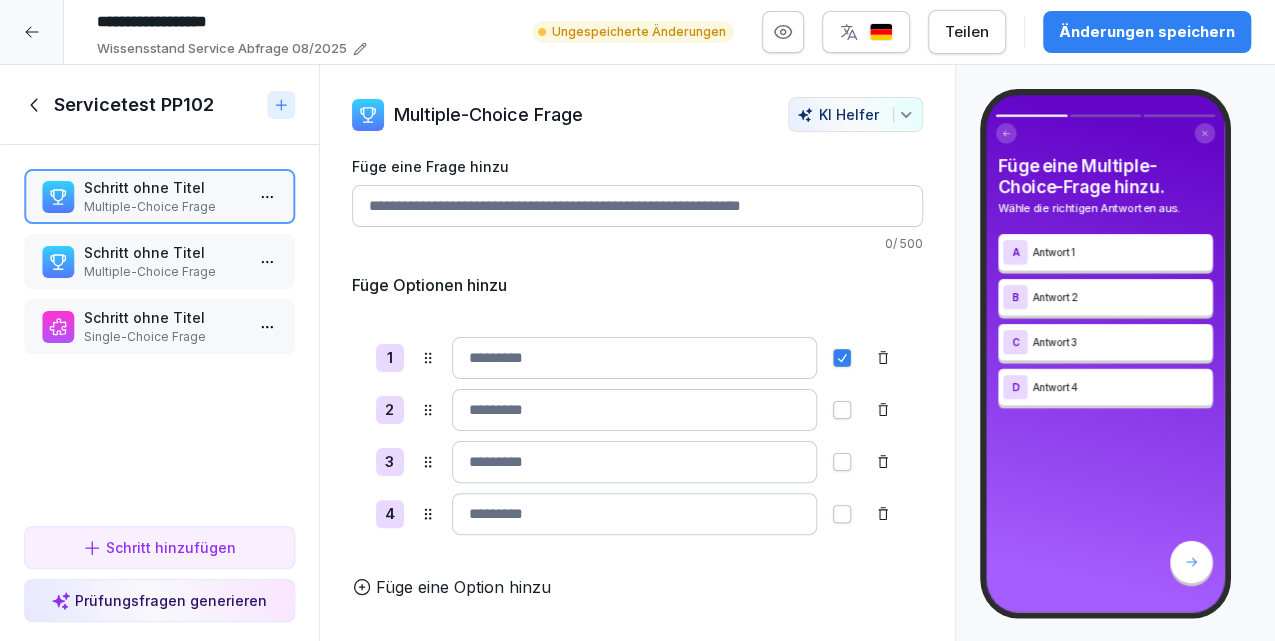 click on "Füge eine Option hinzu" at bounding box center (638, 587) 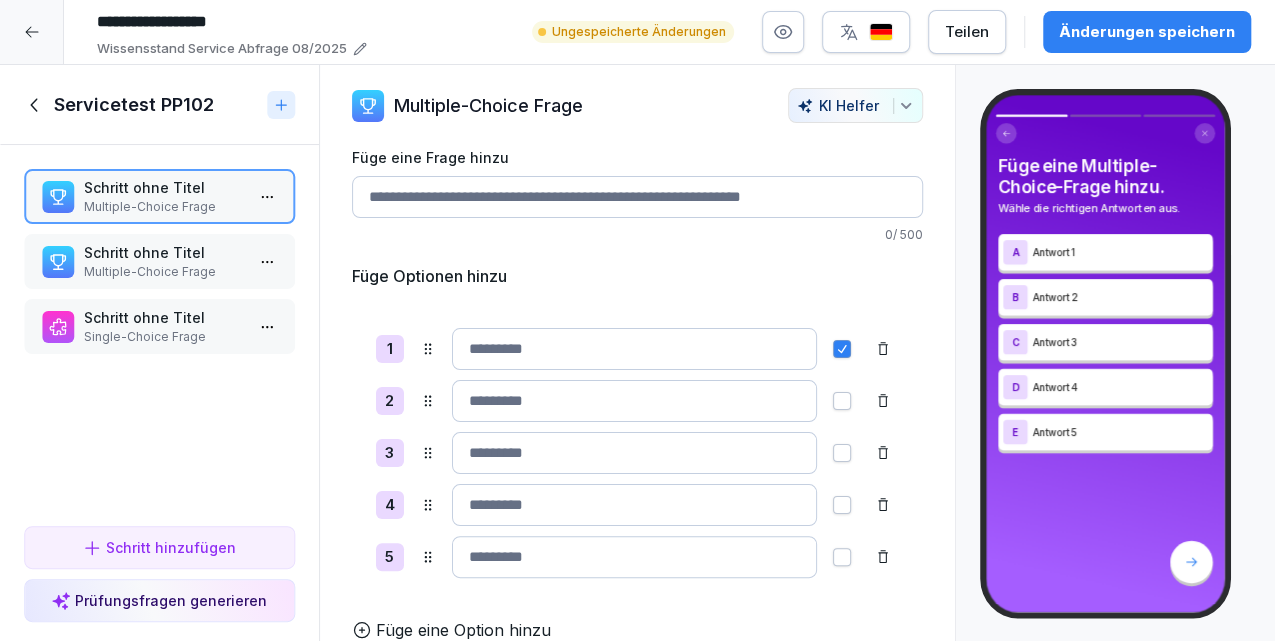 scroll, scrollTop: 0, scrollLeft: 0, axis: both 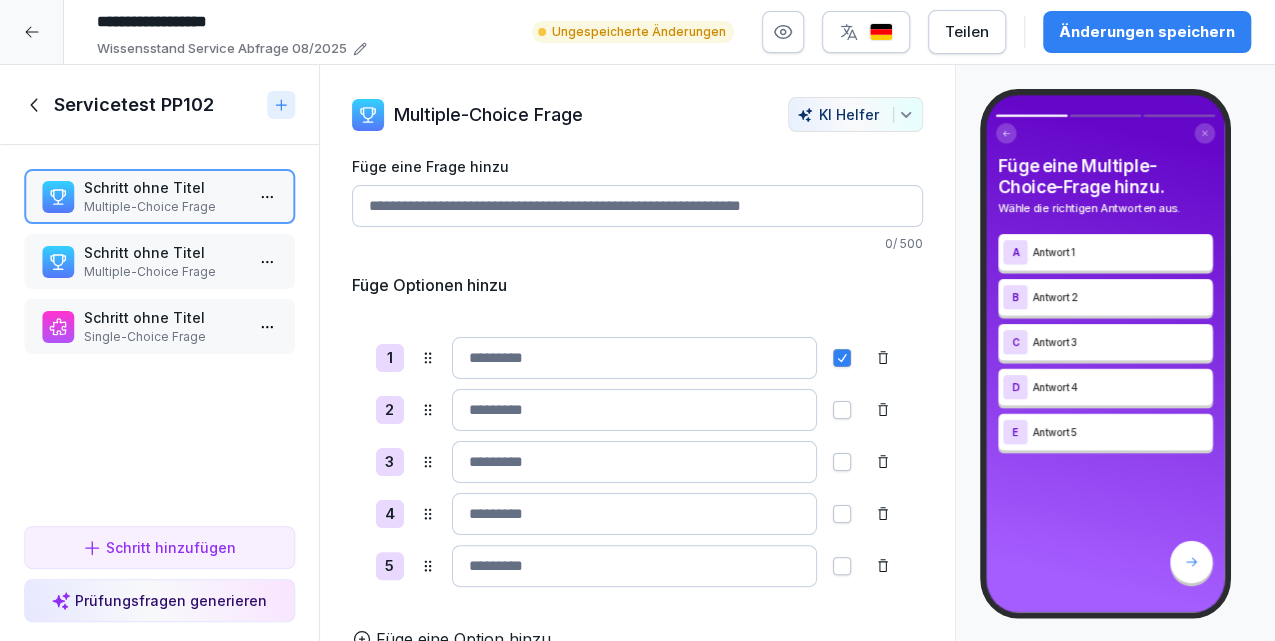 click 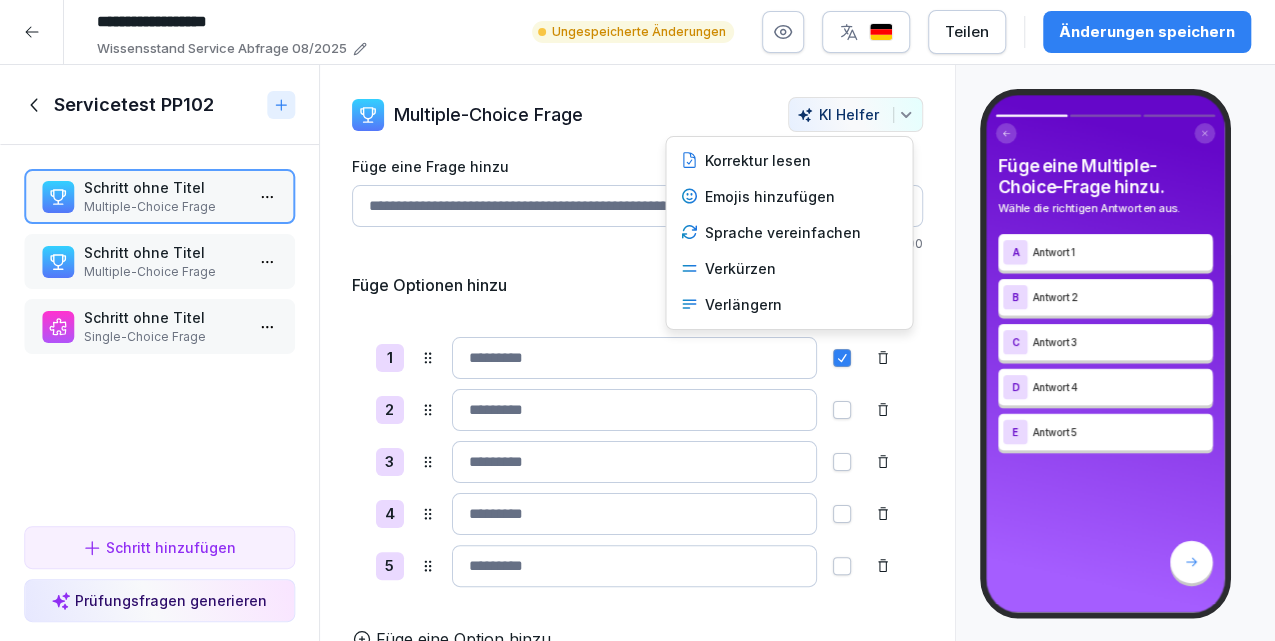 click 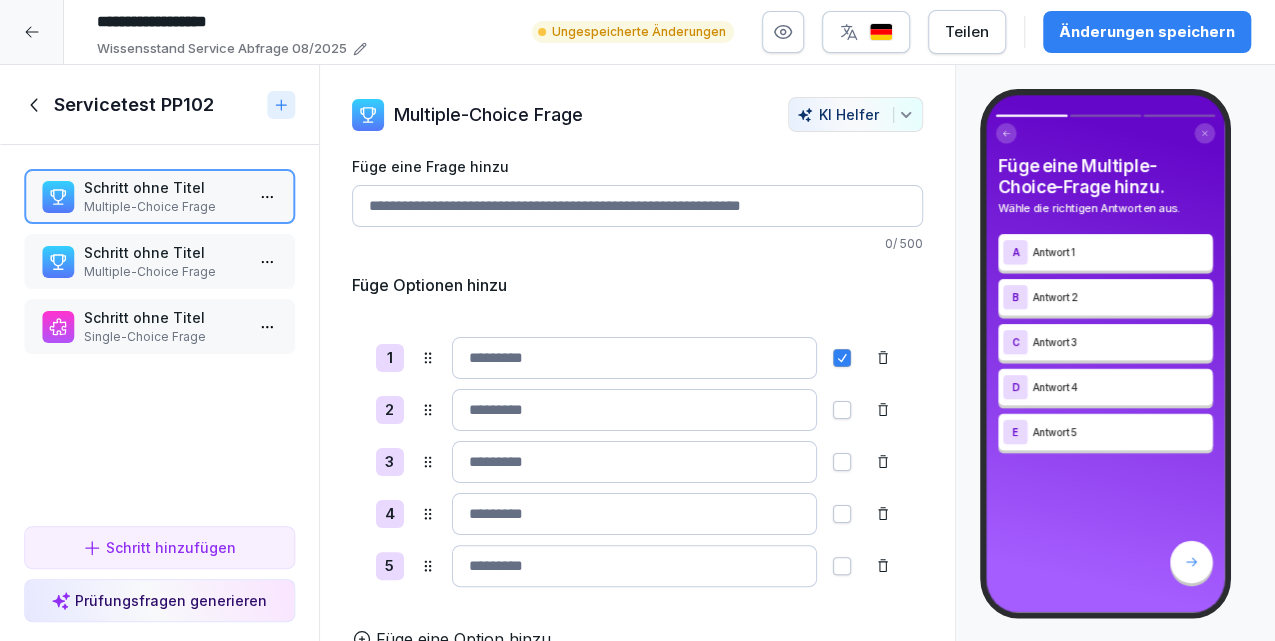 click 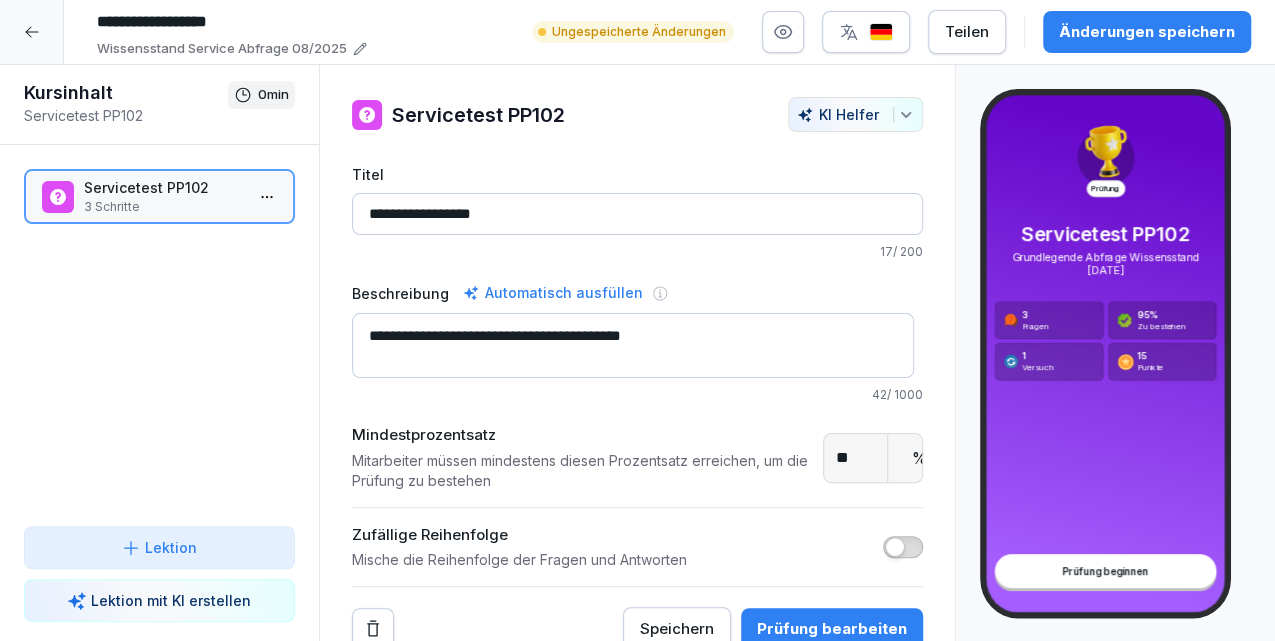 scroll, scrollTop: 16, scrollLeft: 0, axis: vertical 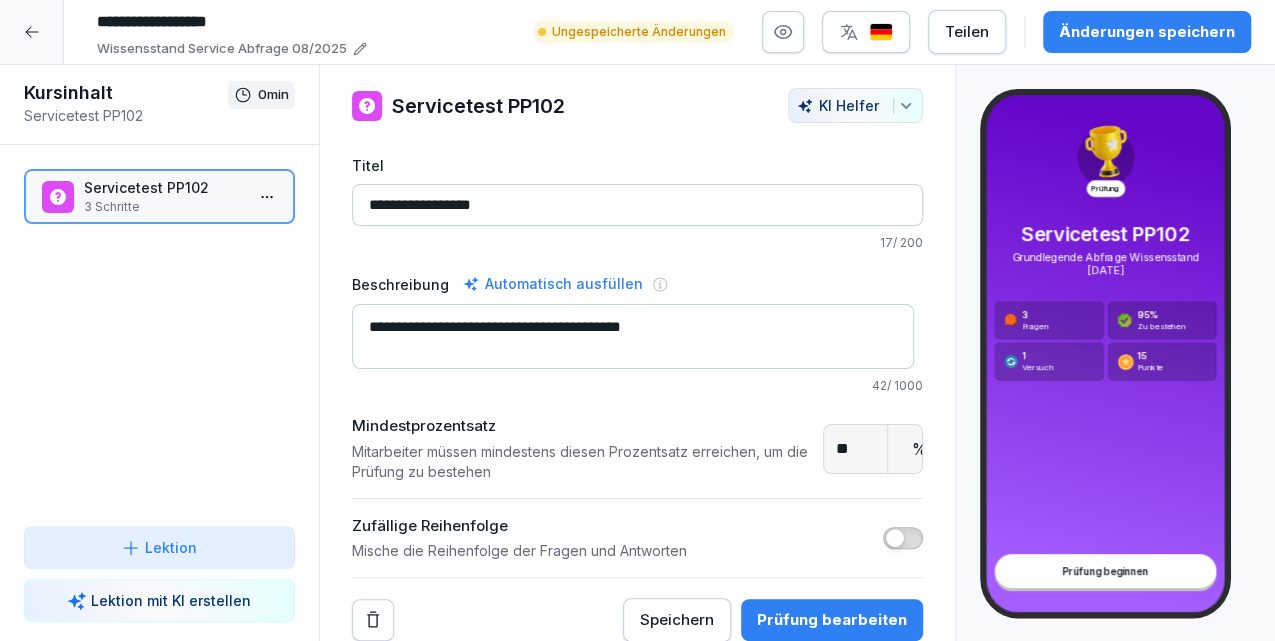 click on "Speichern" at bounding box center [677, 620] 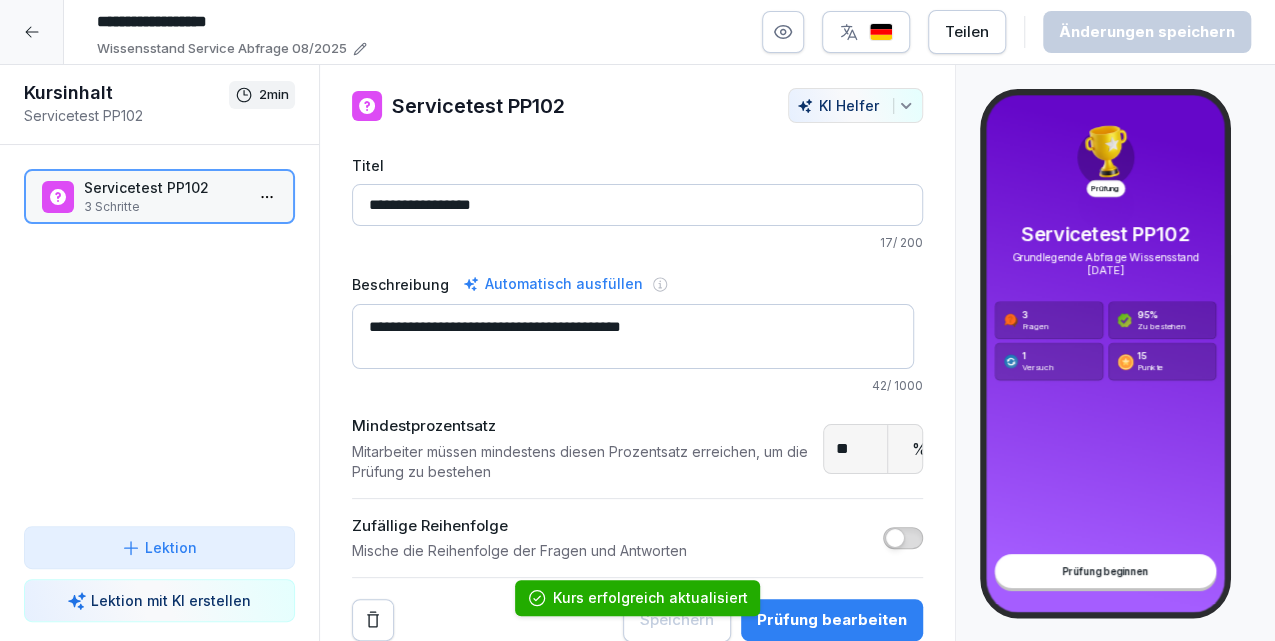 click on "Kurs erfolgreich aktualisiert" at bounding box center (638, 598) 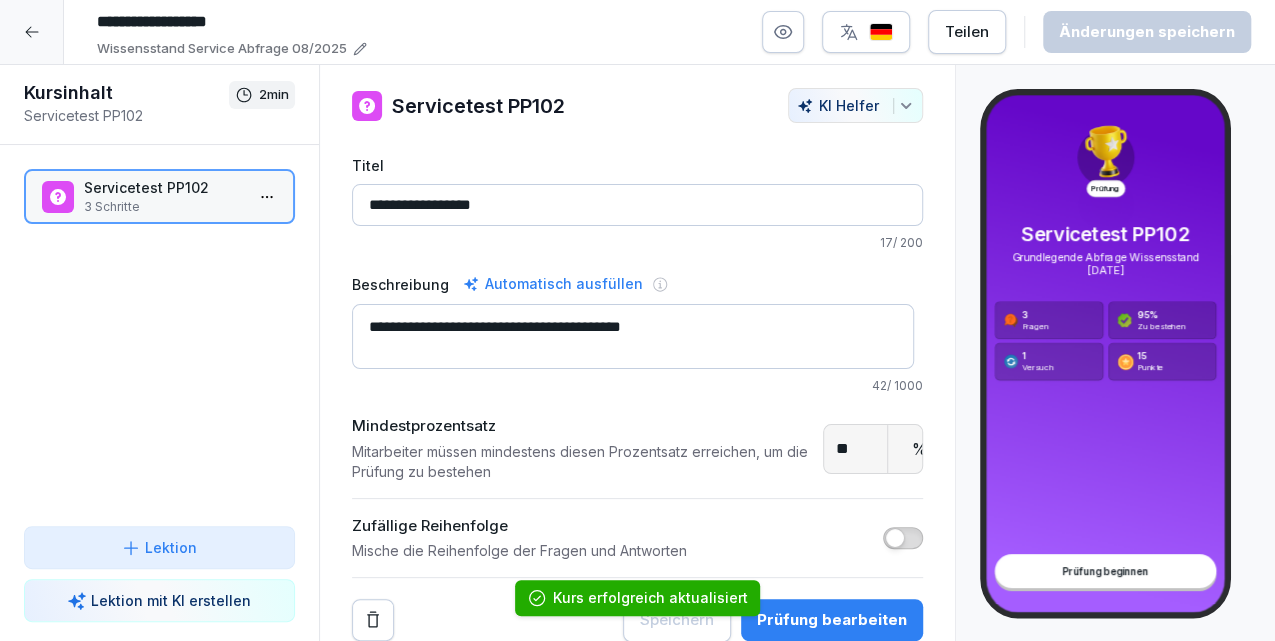 click on "3 Schritte" at bounding box center (163, 207) 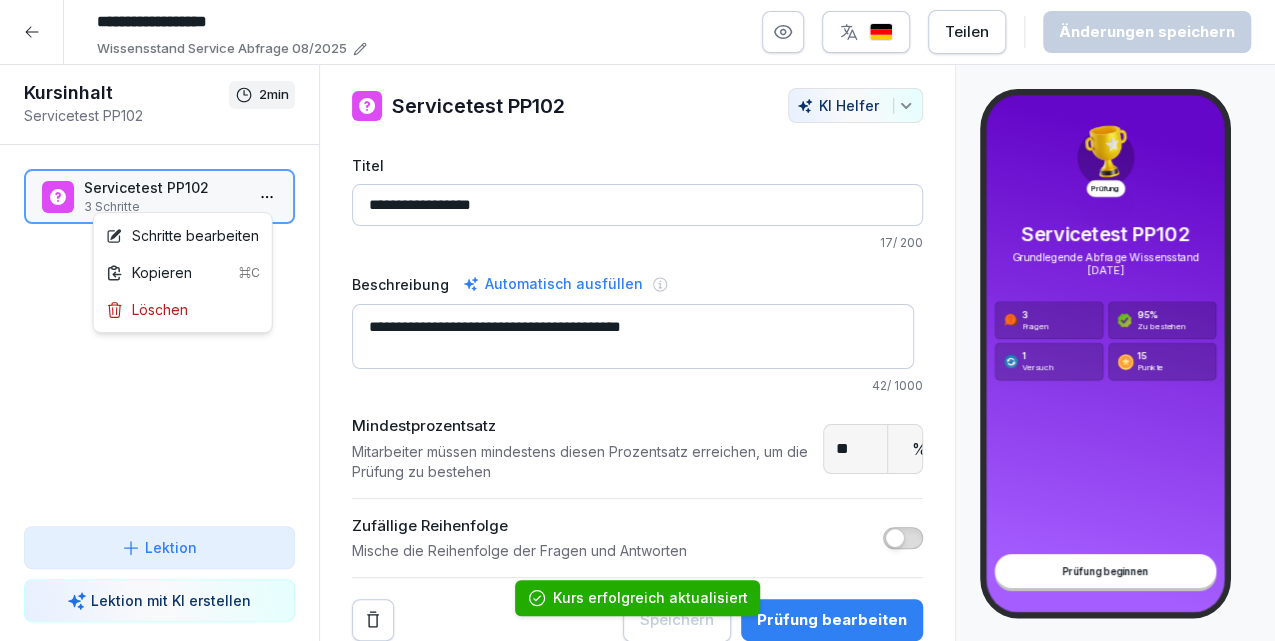 click on "**********" at bounding box center [637, 320] 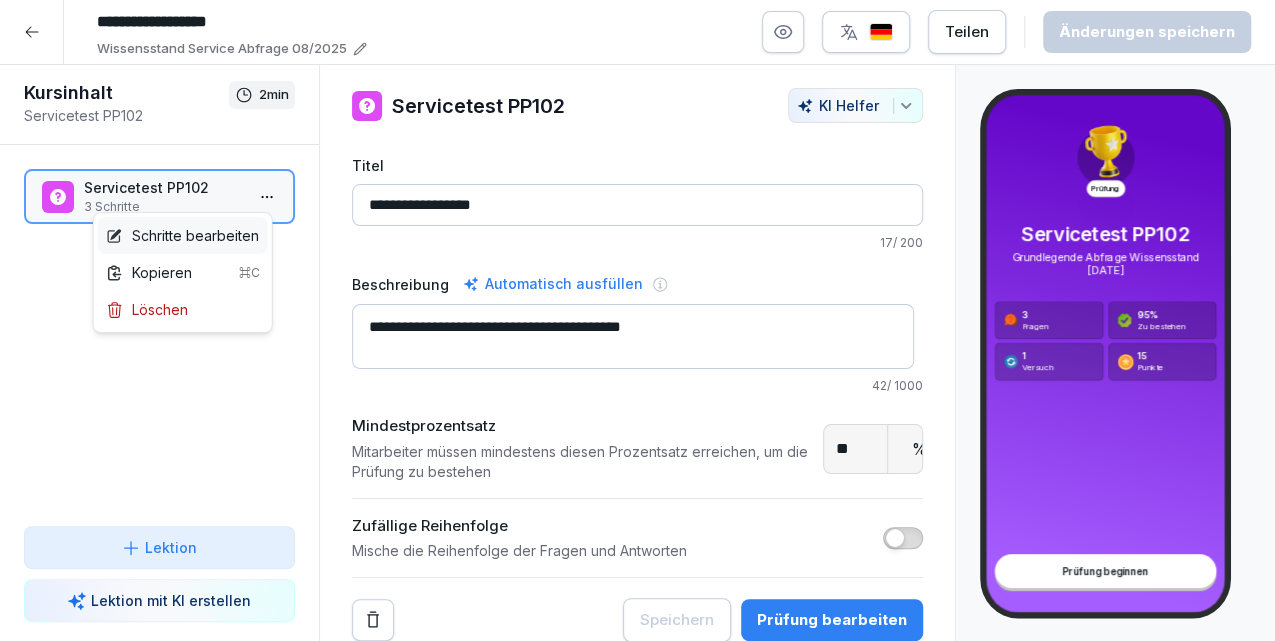 click on "Schritte bearbeiten" at bounding box center (182, 235) 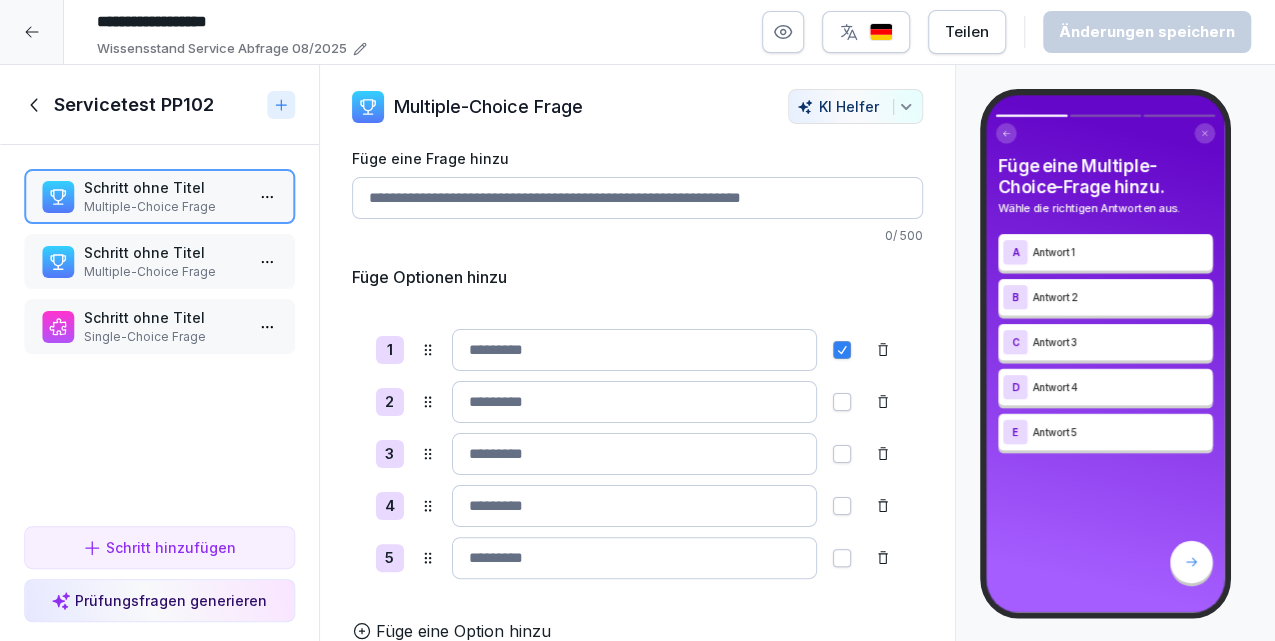 scroll, scrollTop: 0, scrollLeft: 0, axis: both 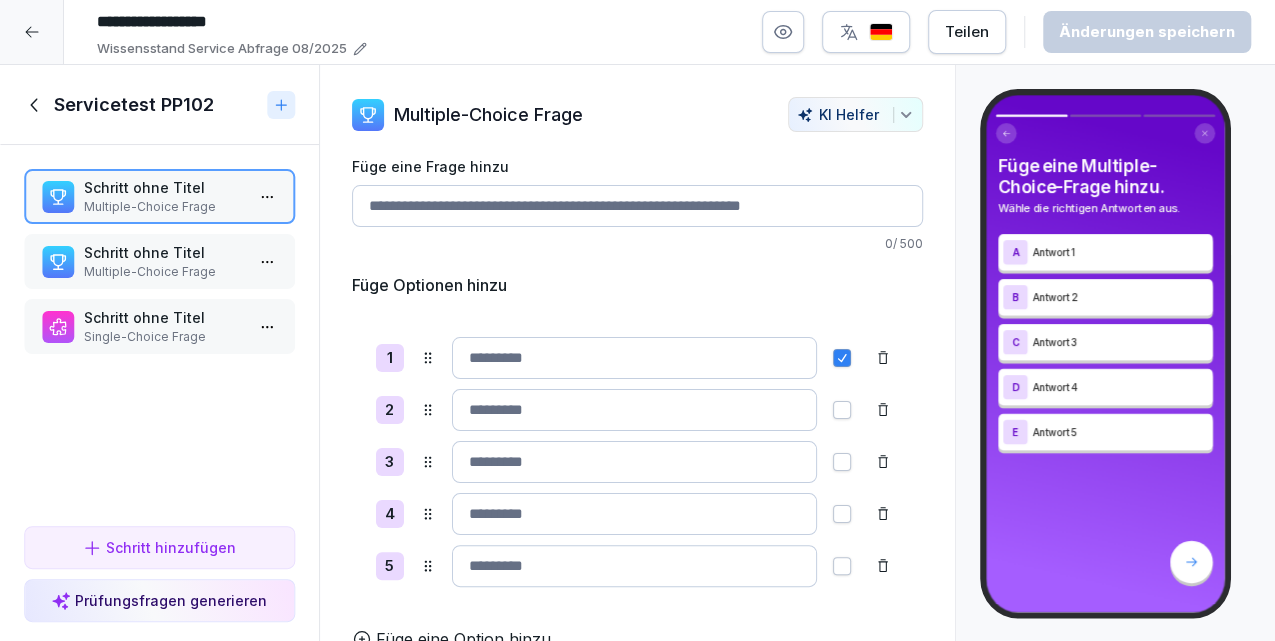 click on "Füge eine Multiple-Choice-Frage hinzu. Wähle die richtigen Antworten aus. A Antwort 1 B Antwort 2 C Antwort 3 D Antwort 4 E Antwort 5" at bounding box center [1105, 353] 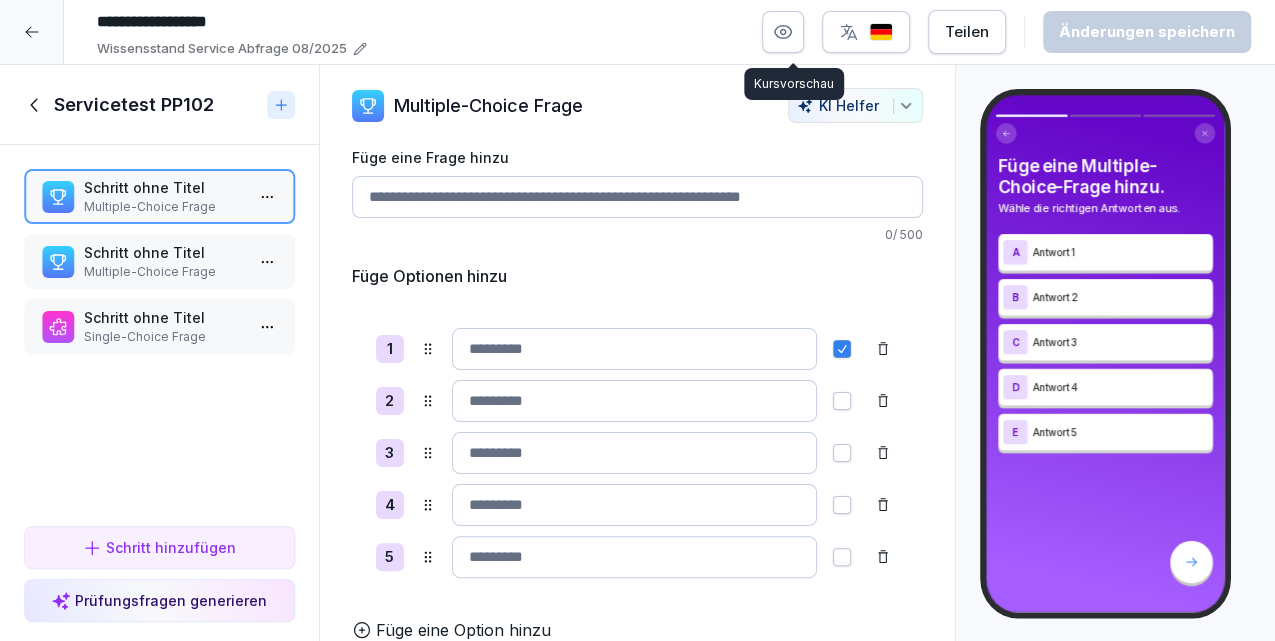 click at bounding box center (783, 32) 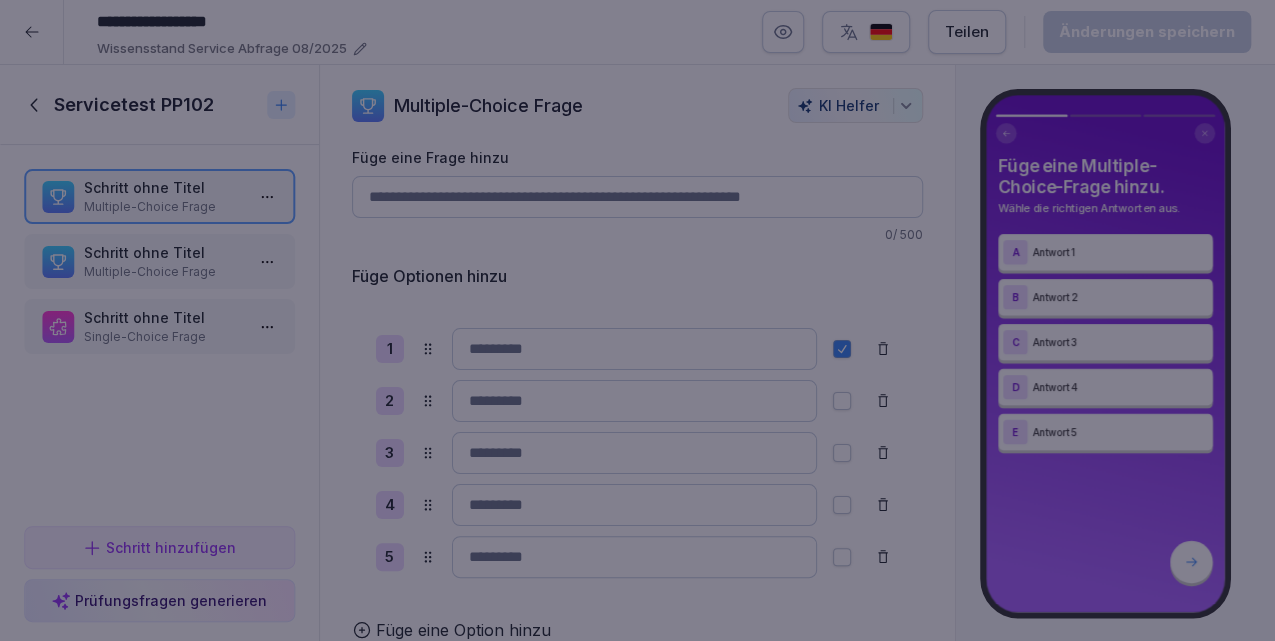 click at bounding box center (637, 320) 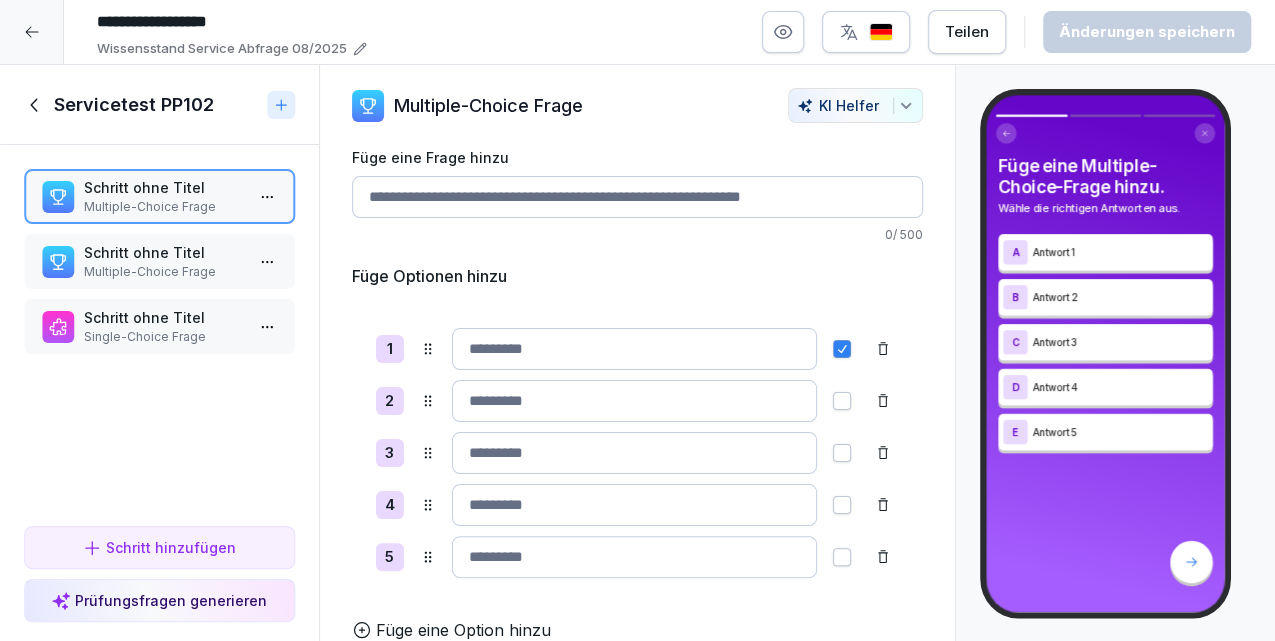 scroll, scrollTop: 0, scrollLeft: 0, axis: both 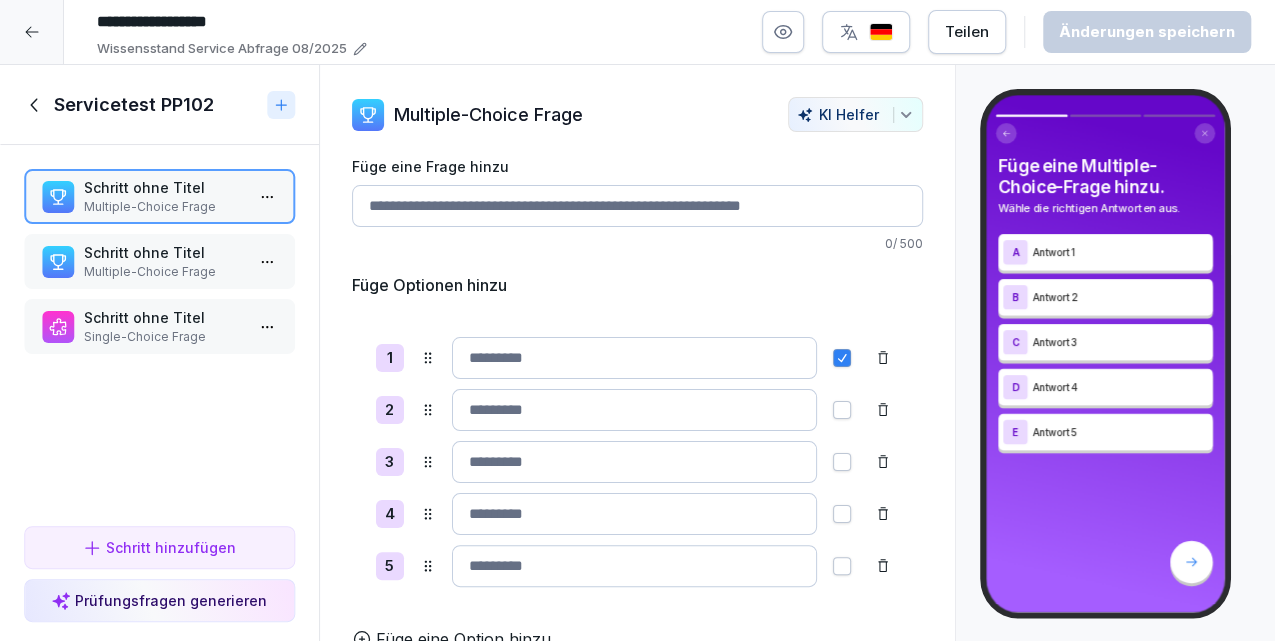 click 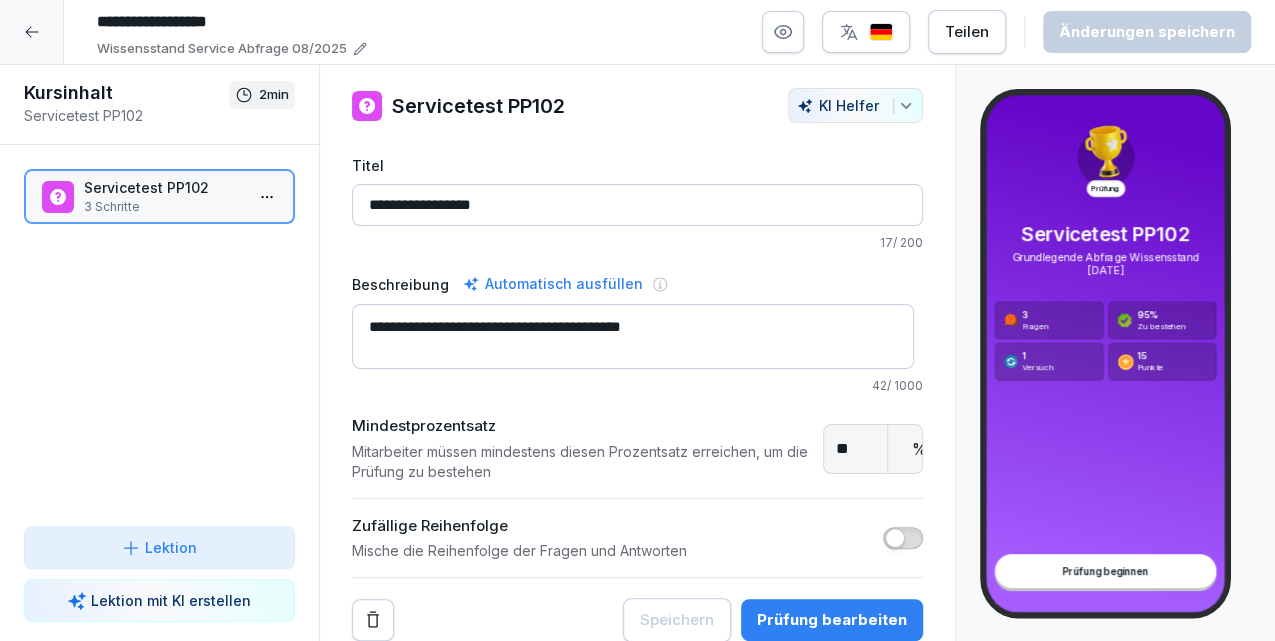 scroll, scrollTop: 16, scrollLeft: 0, axis: vertical 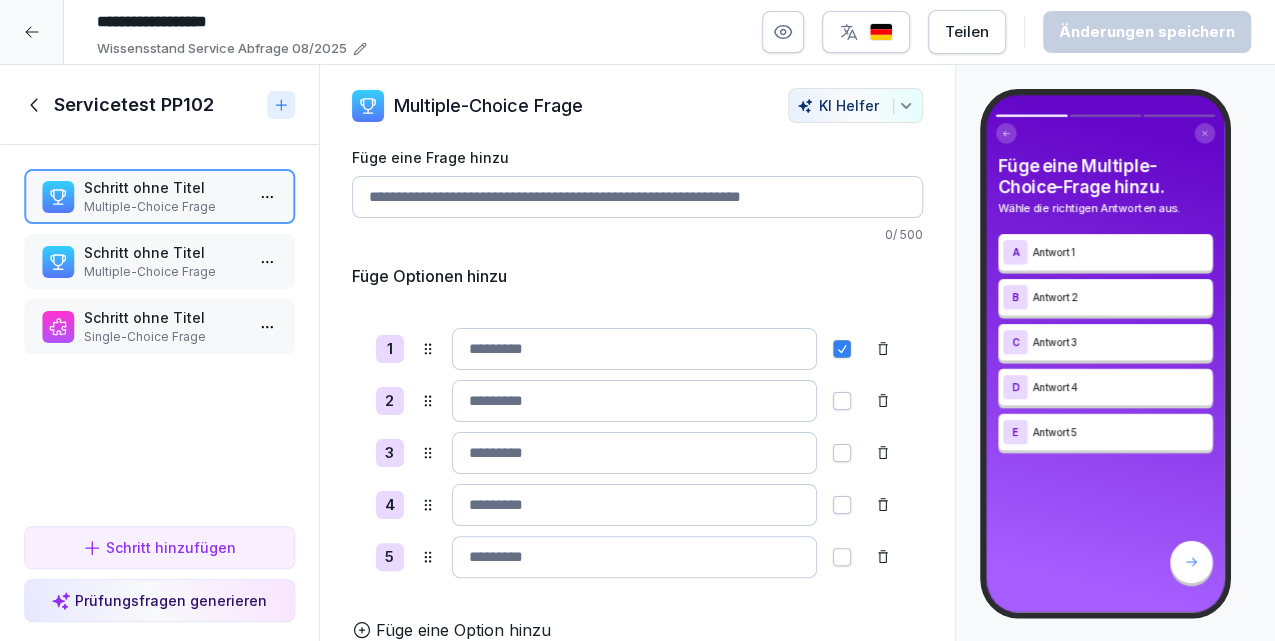 click 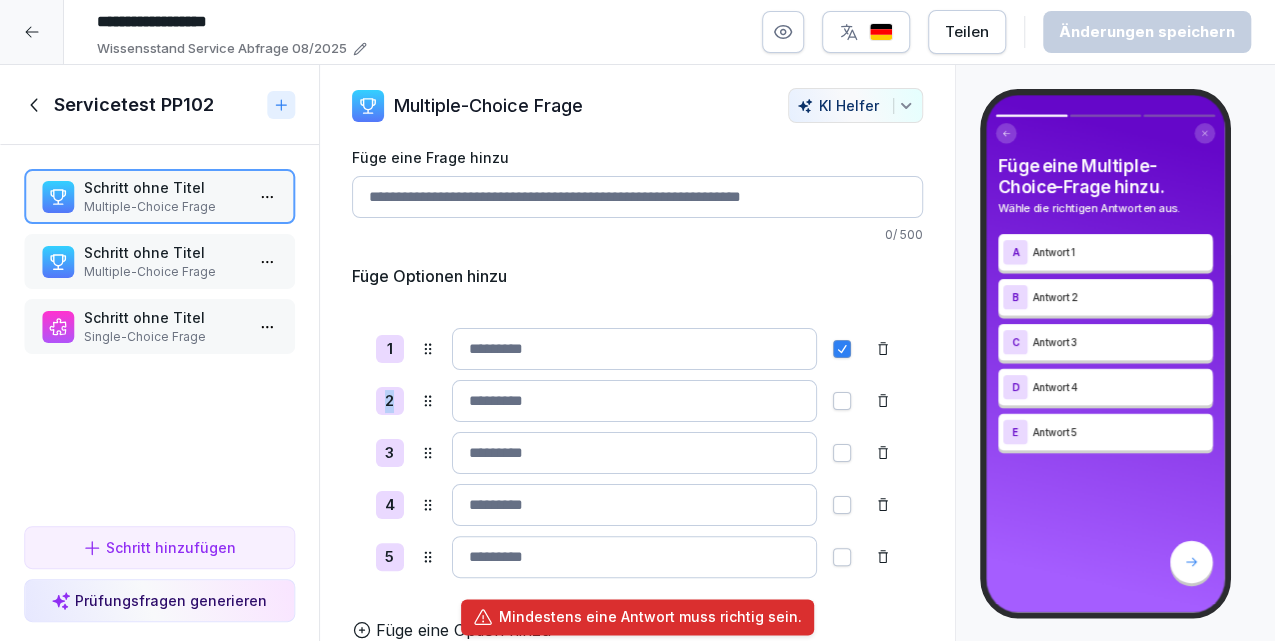 click 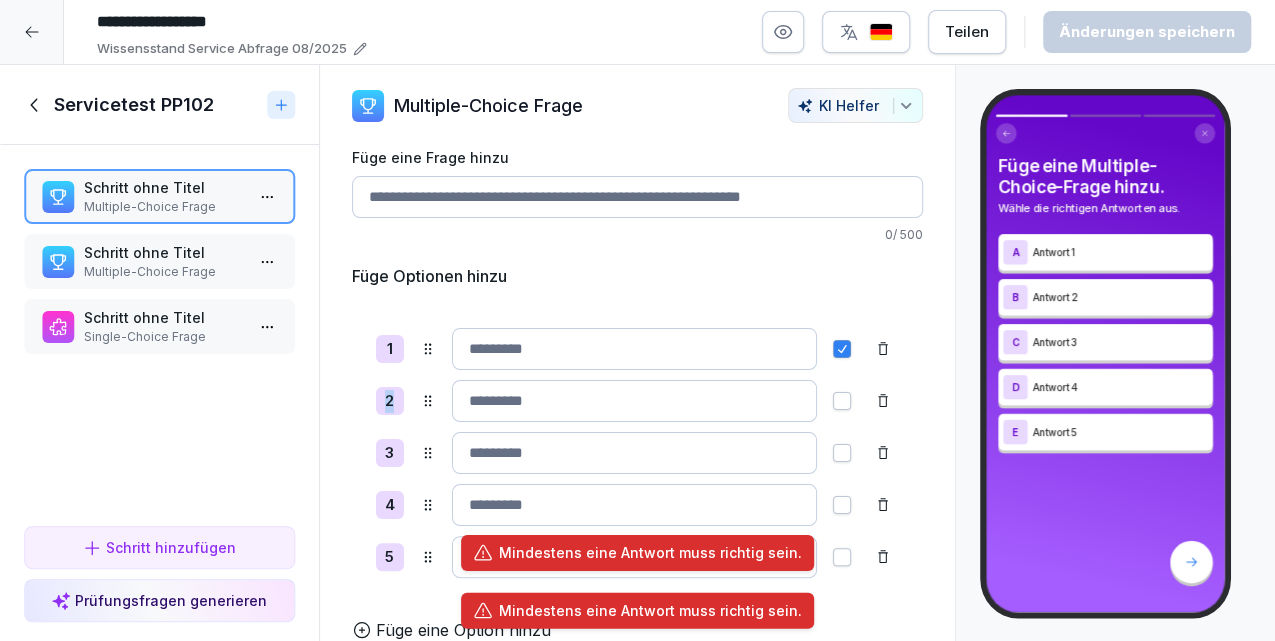 click 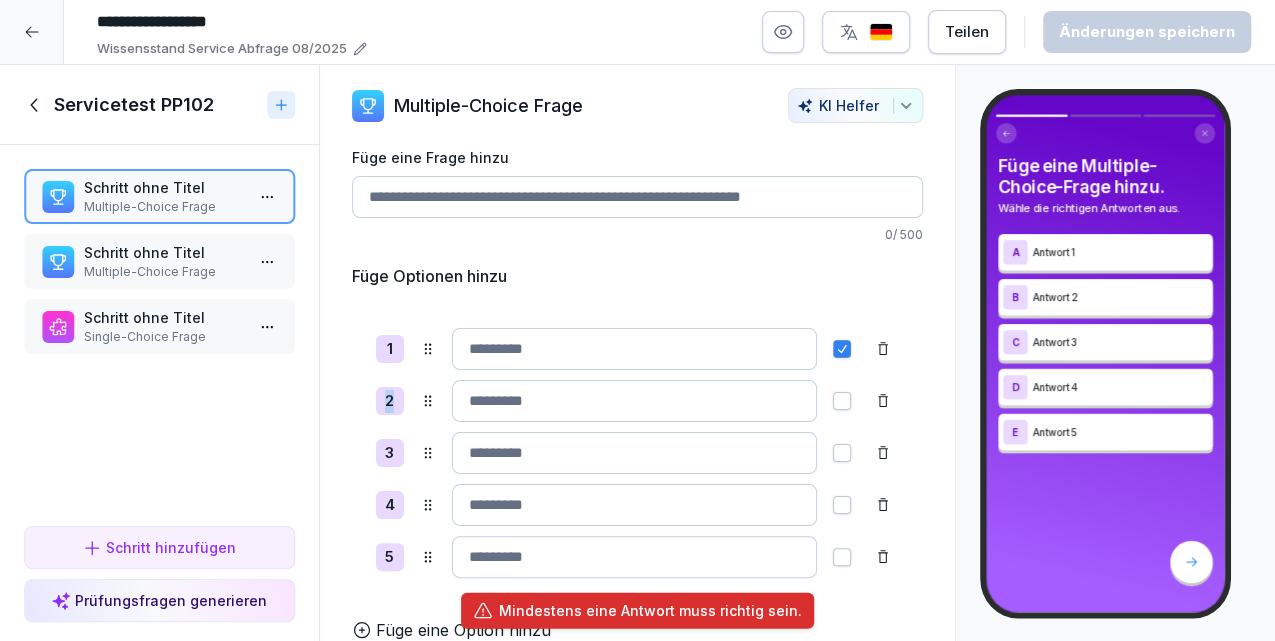click 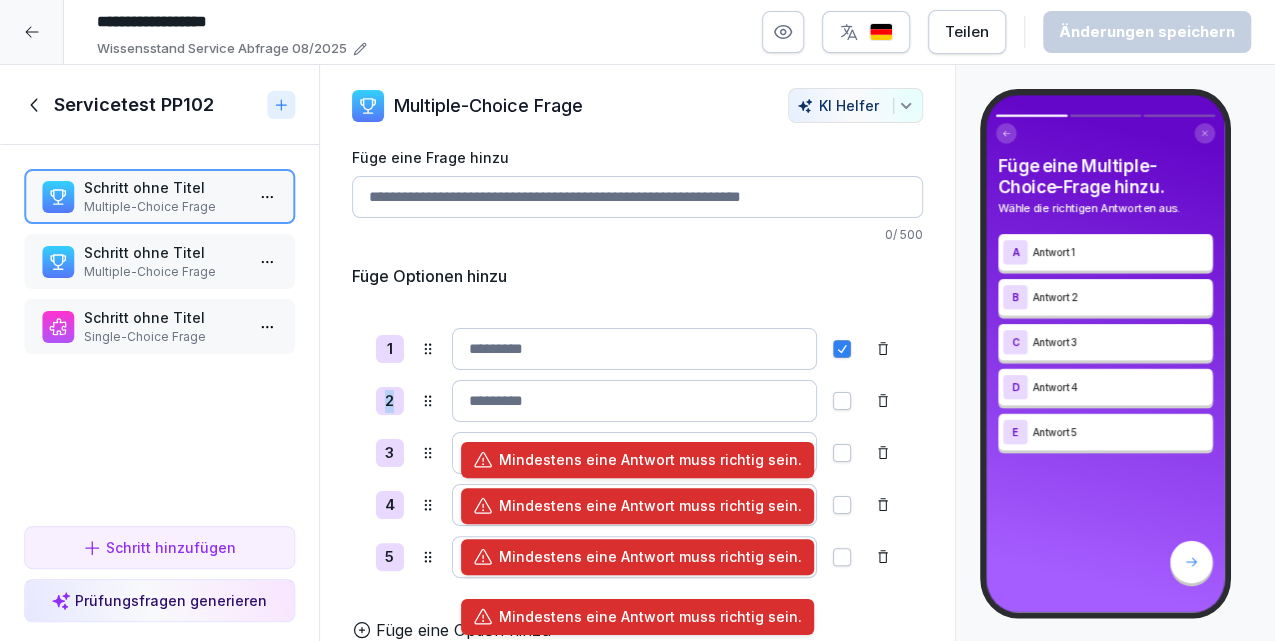 click 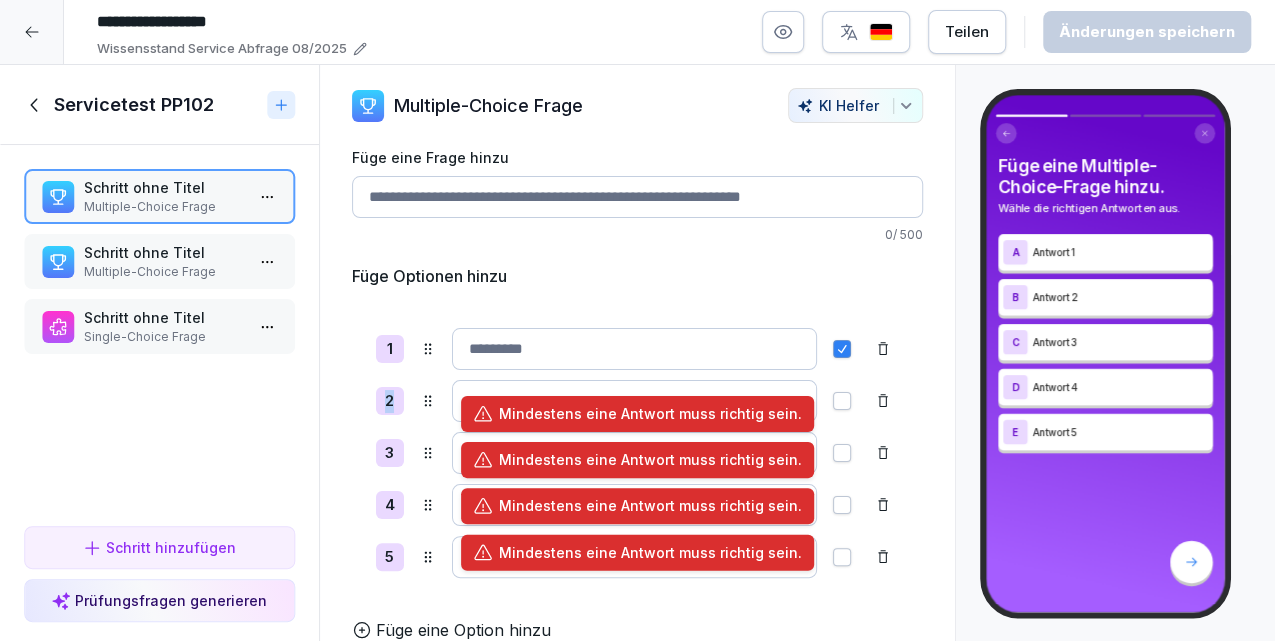 click 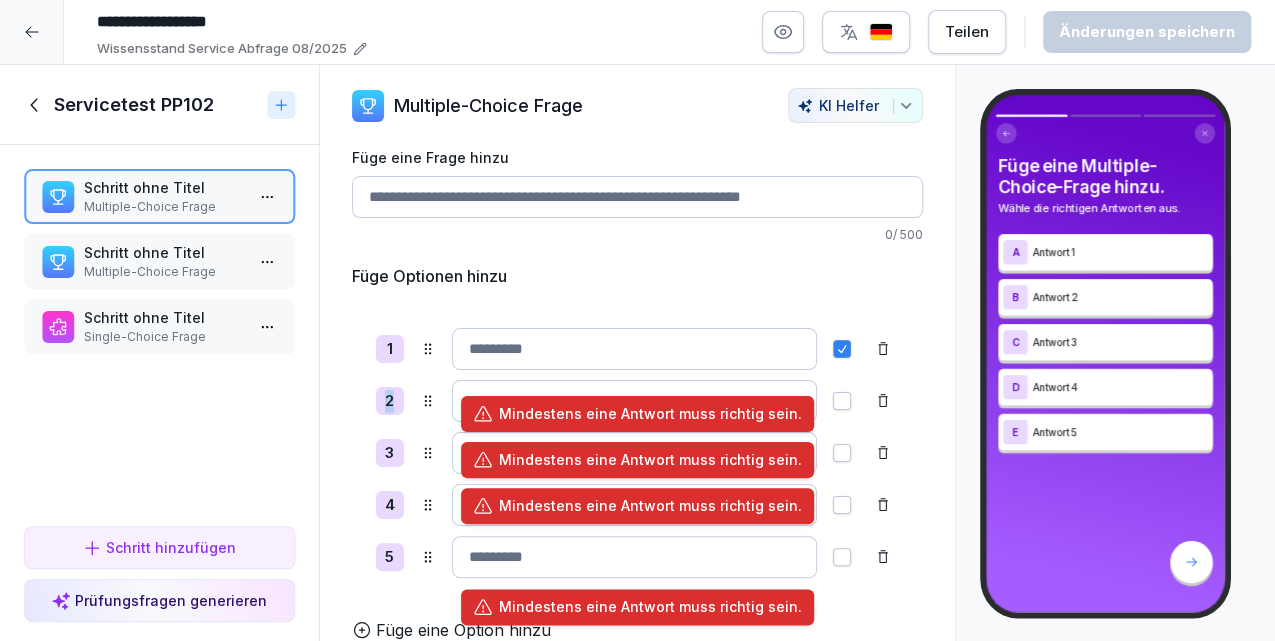 click 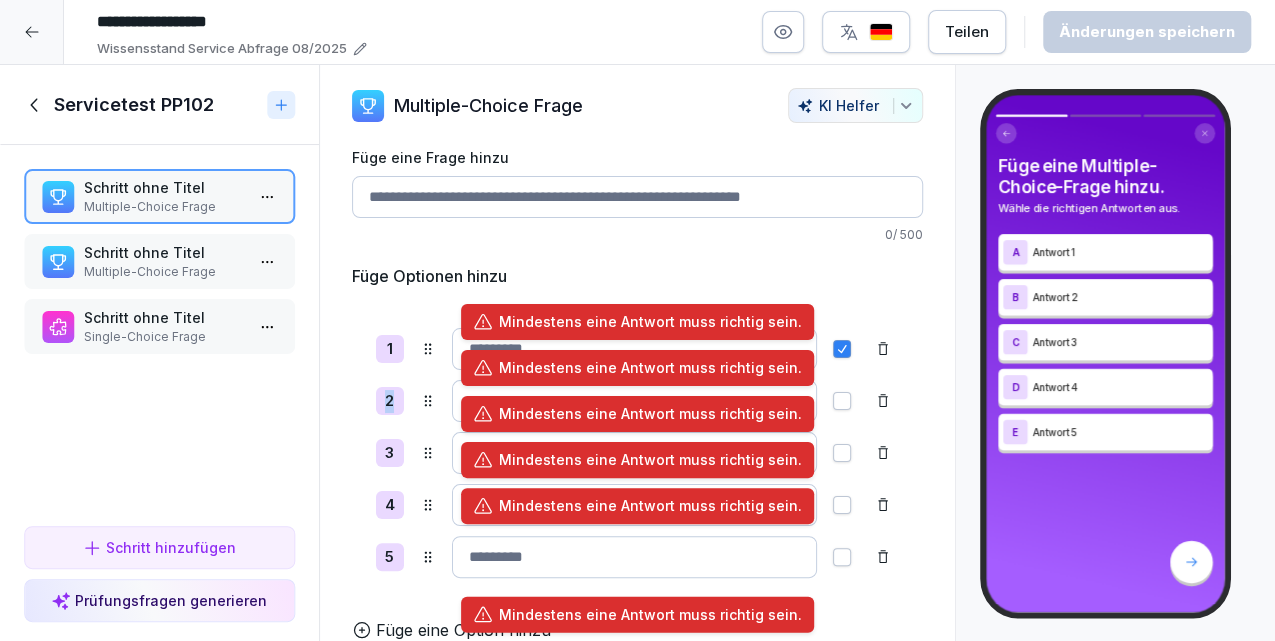 click 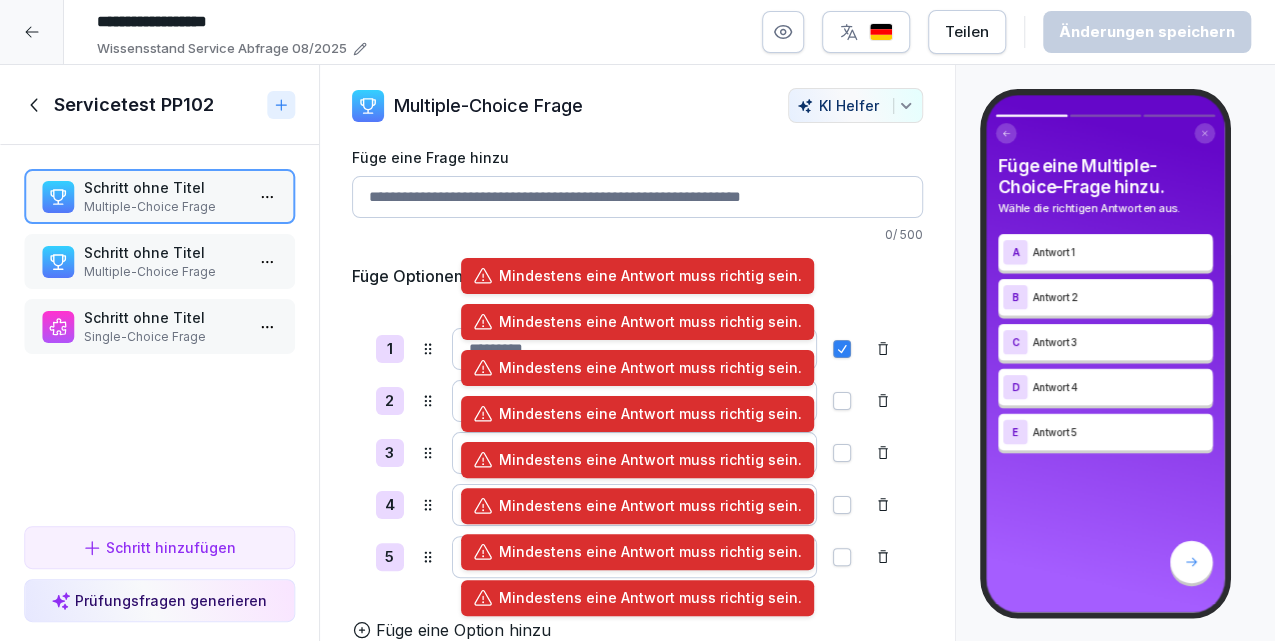 drag, startPoint x: 858, startPoint y: 340, endPoint x: 858, endPoint y: 374, distance: 34 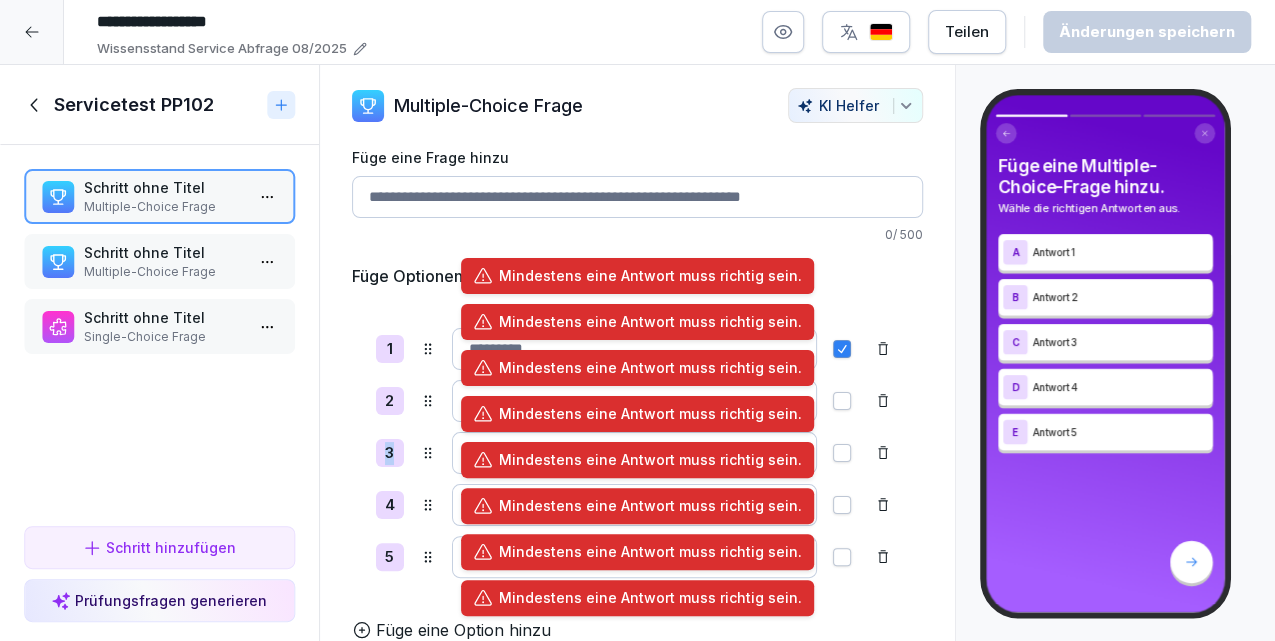 click at bounding box center (883, 401) 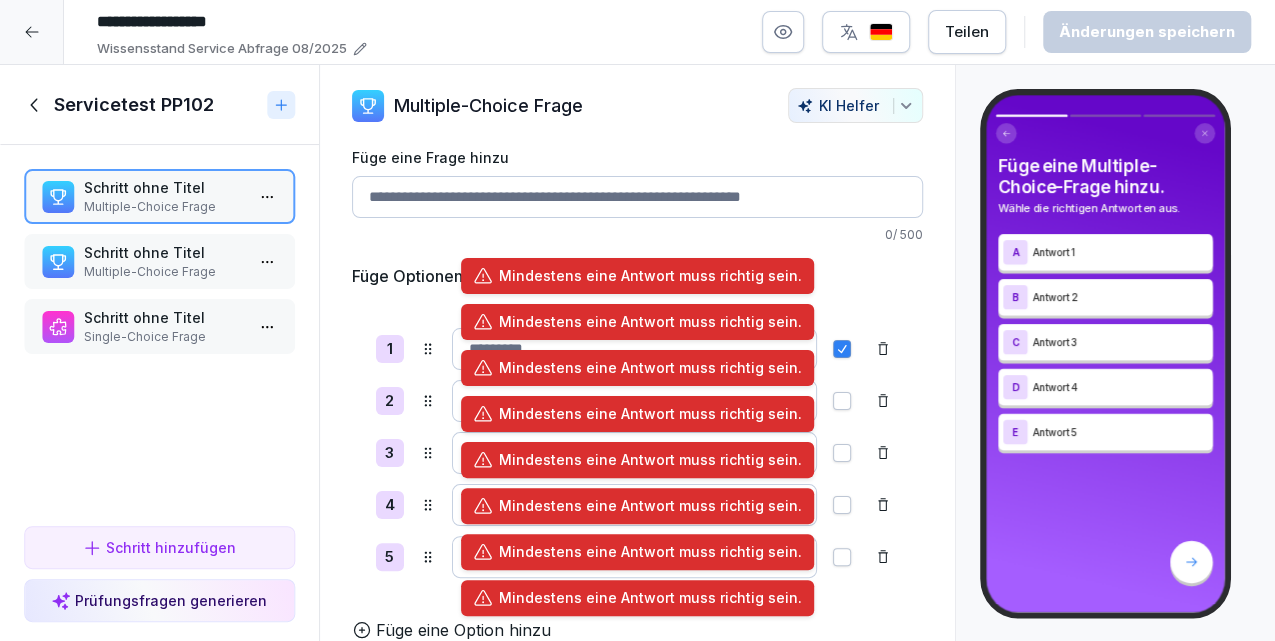scroll, scrollTop: 0, scrollLeft: 0, axis: both 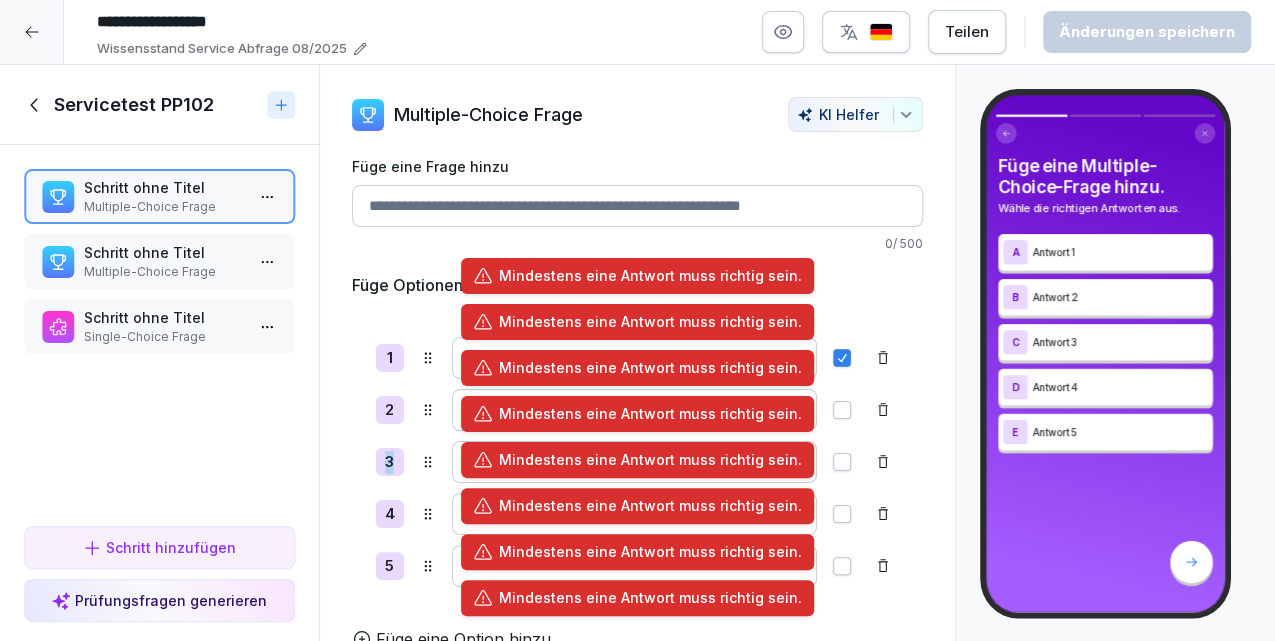 click on "1" at bounding box center [638, 358] 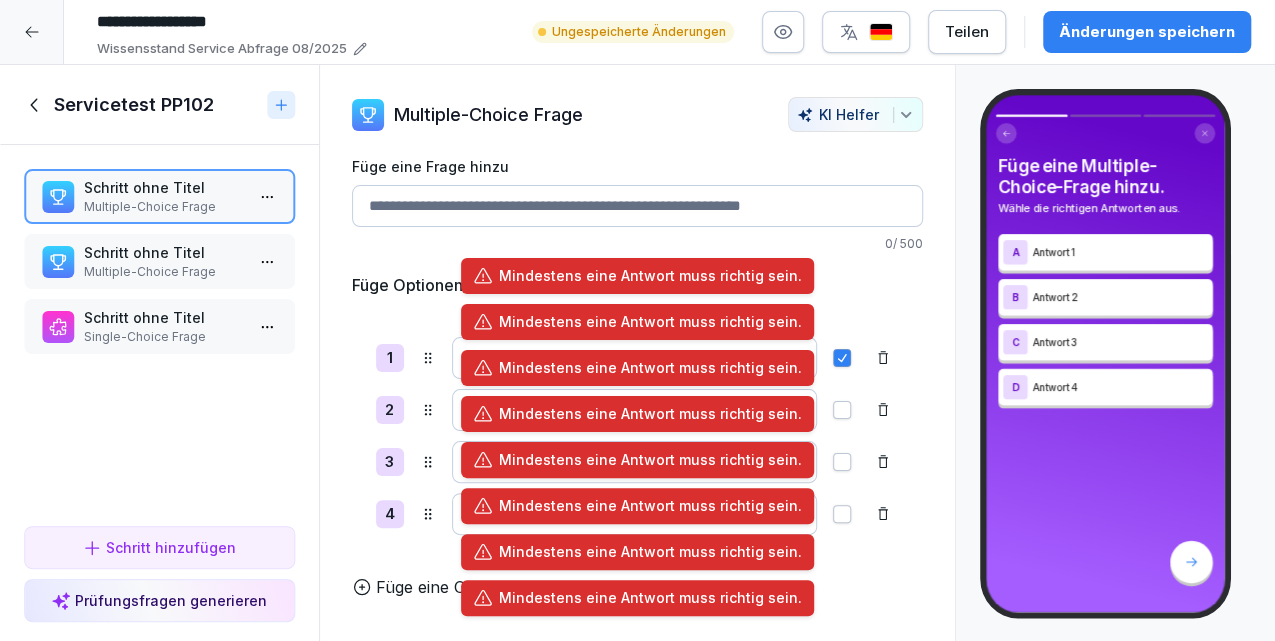 drag, startPoint x: 858, startPoint y: 374, endPoint x: 860, endPoint y: 406, distance: 32.06244 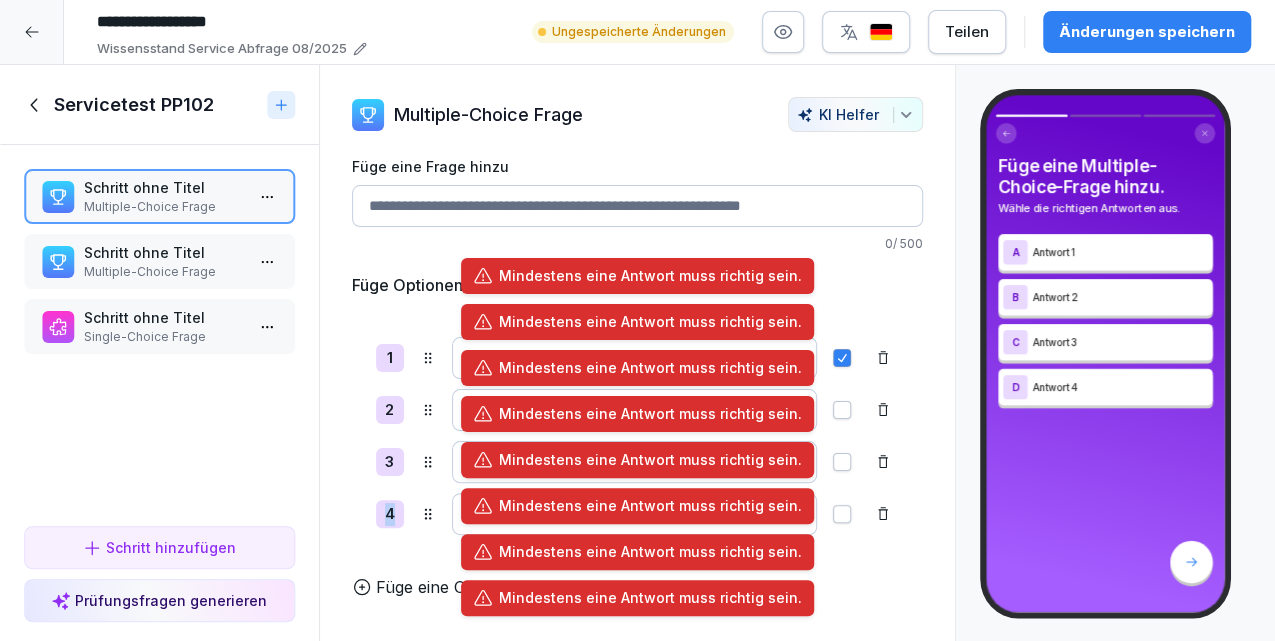 click 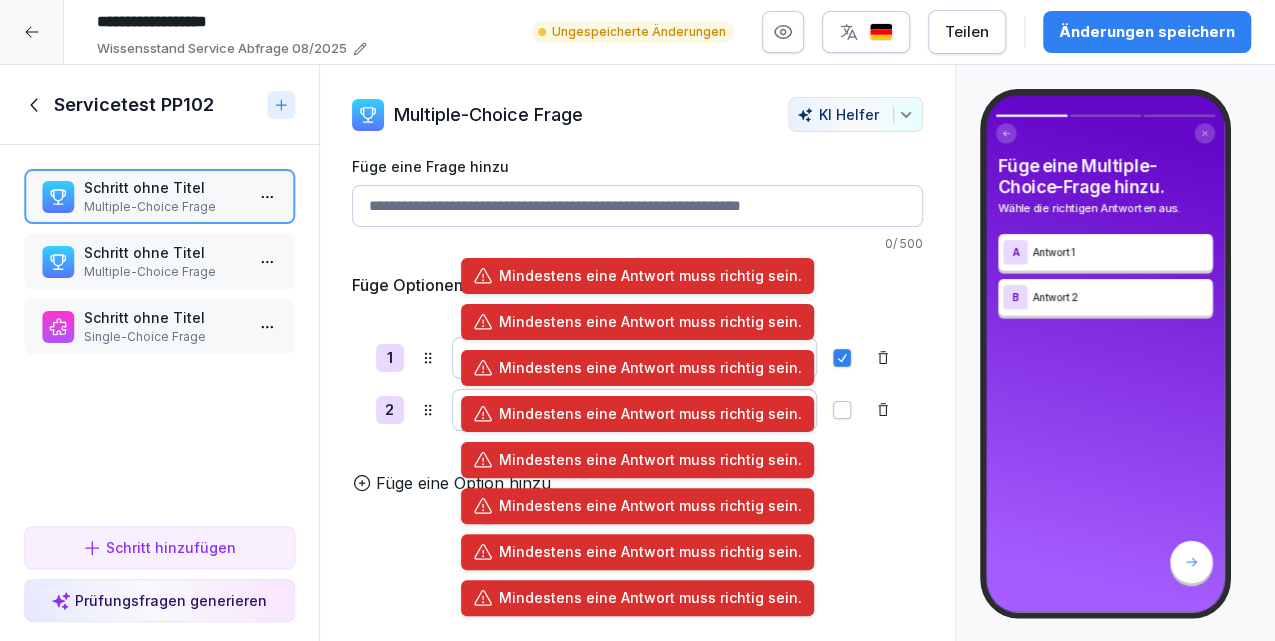 click 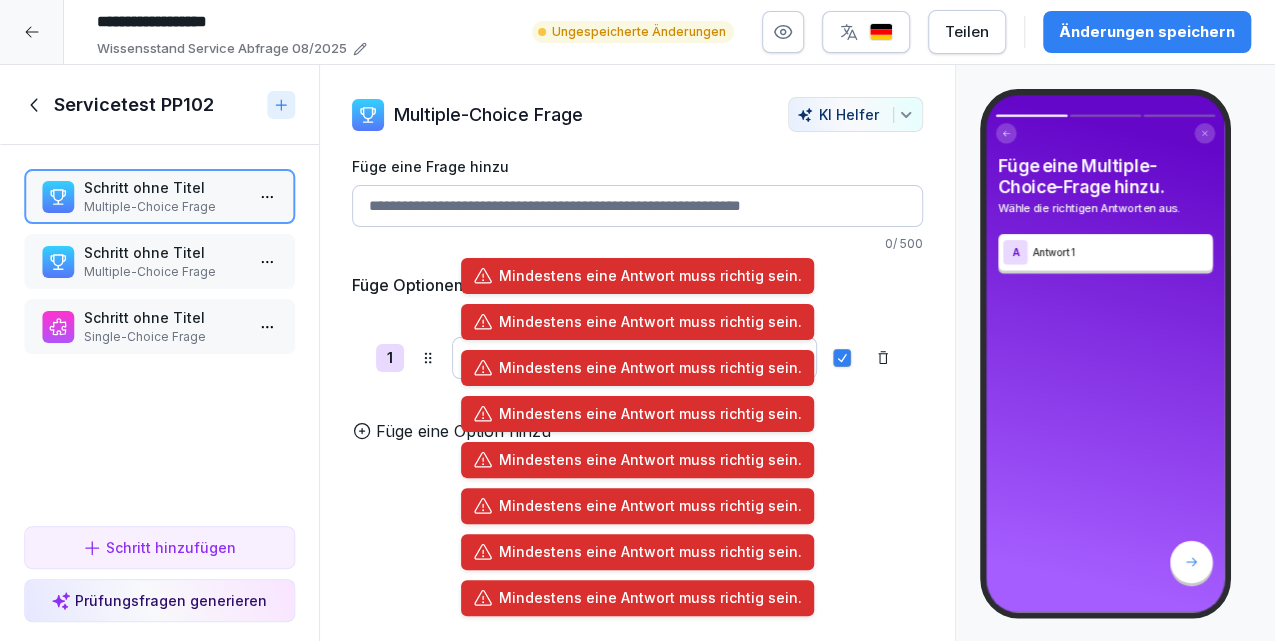 click on "Füge Optionen hinzu 1
To pick up a draggable item, press the space bar.
While dragging, use the arrow keys to move the item.
Press space again to drop the item in its new position, or press escape to cancel.
Füge eine Option hinzu" at bounding box center [638, 358] 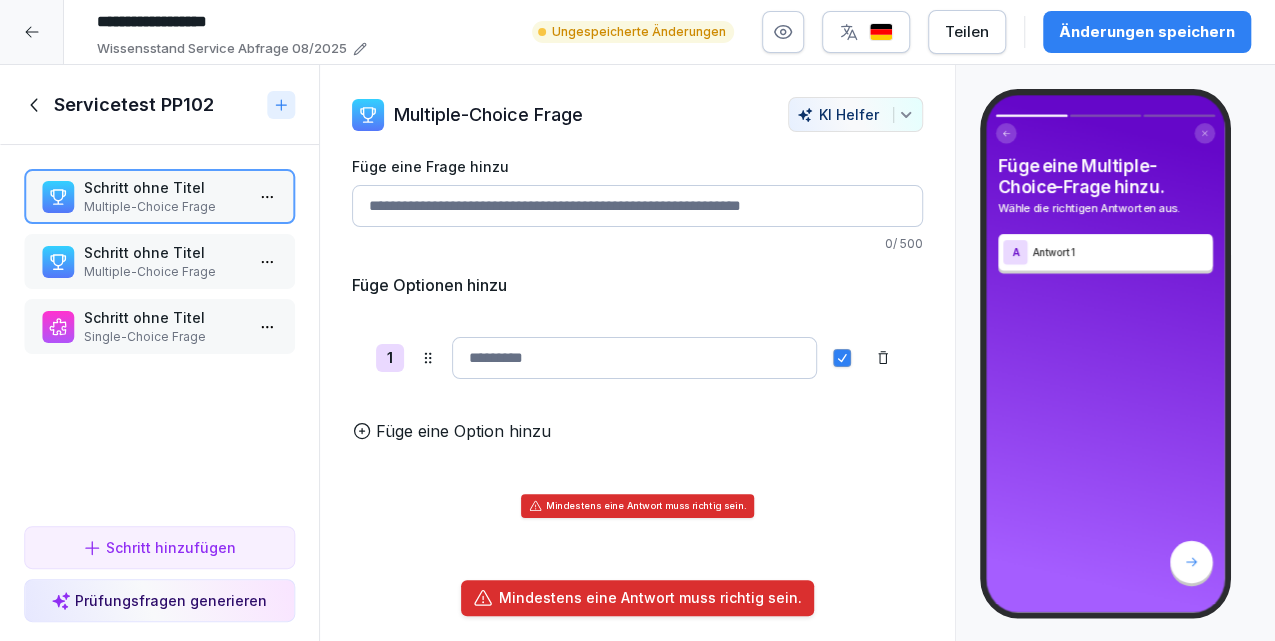 click on "Multiple-Choice Frage" at bounding box center (488, 114) 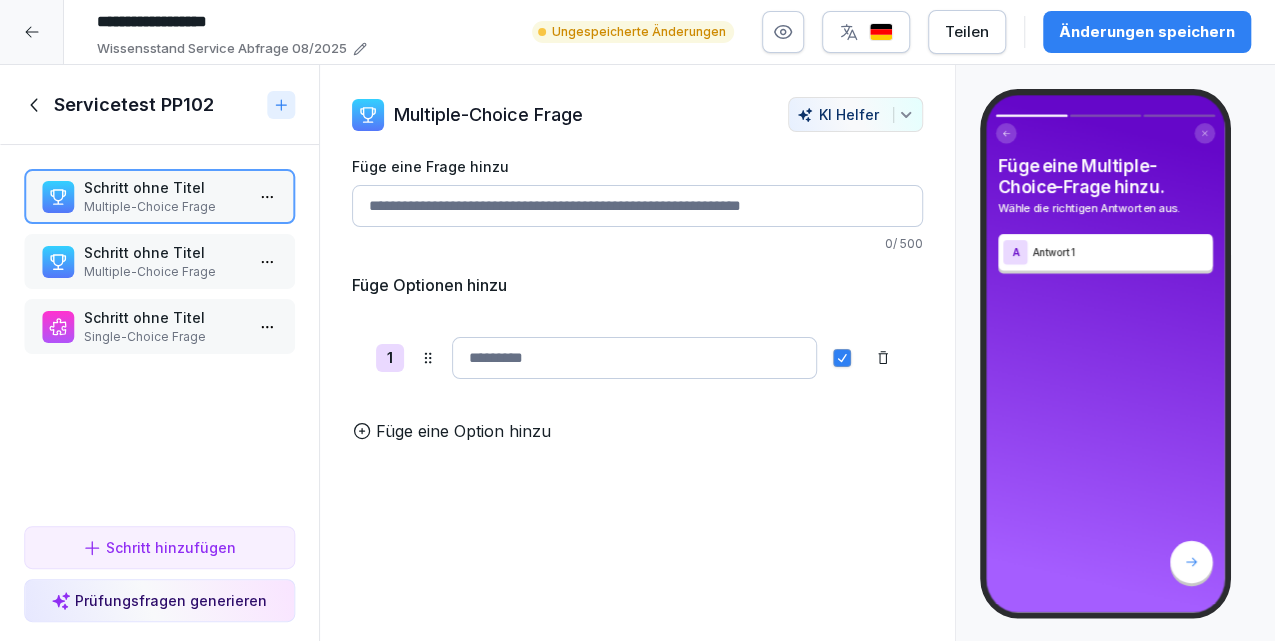 click on "KI Helfer" at bounding box center [855, 114] 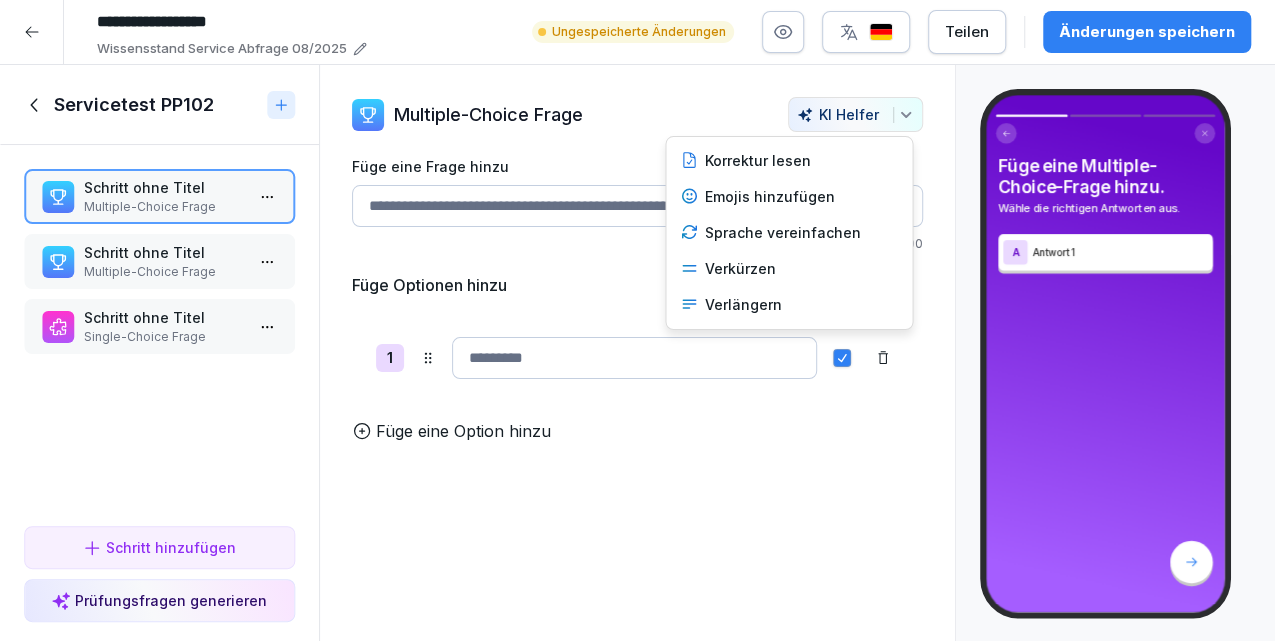 click on "KI Helfer" at bounding box center [855, 114] 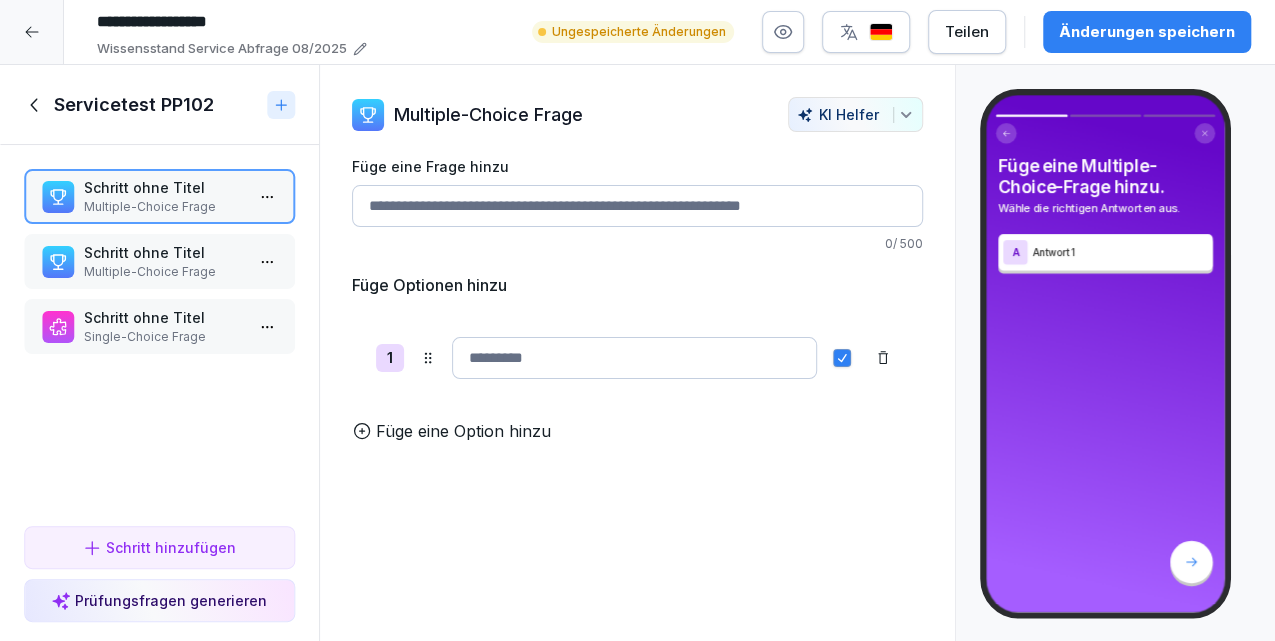 click on "**********" at bounding box center (637, 320) 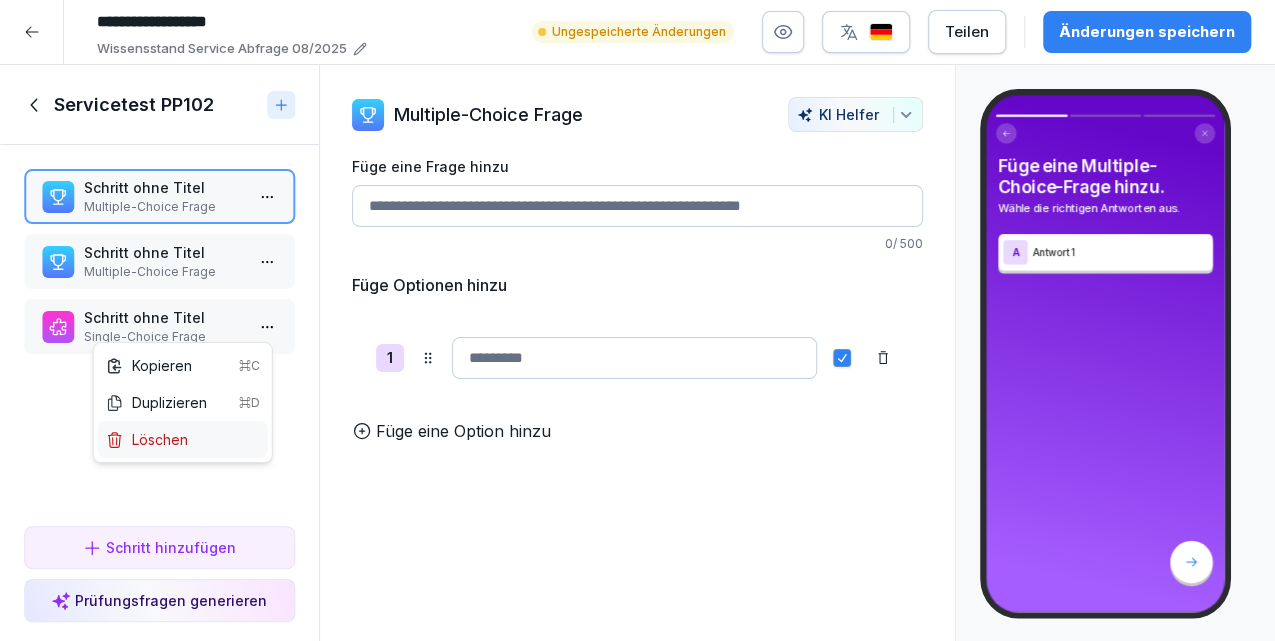 click on "Löschen" at bounding box center (147, 439) 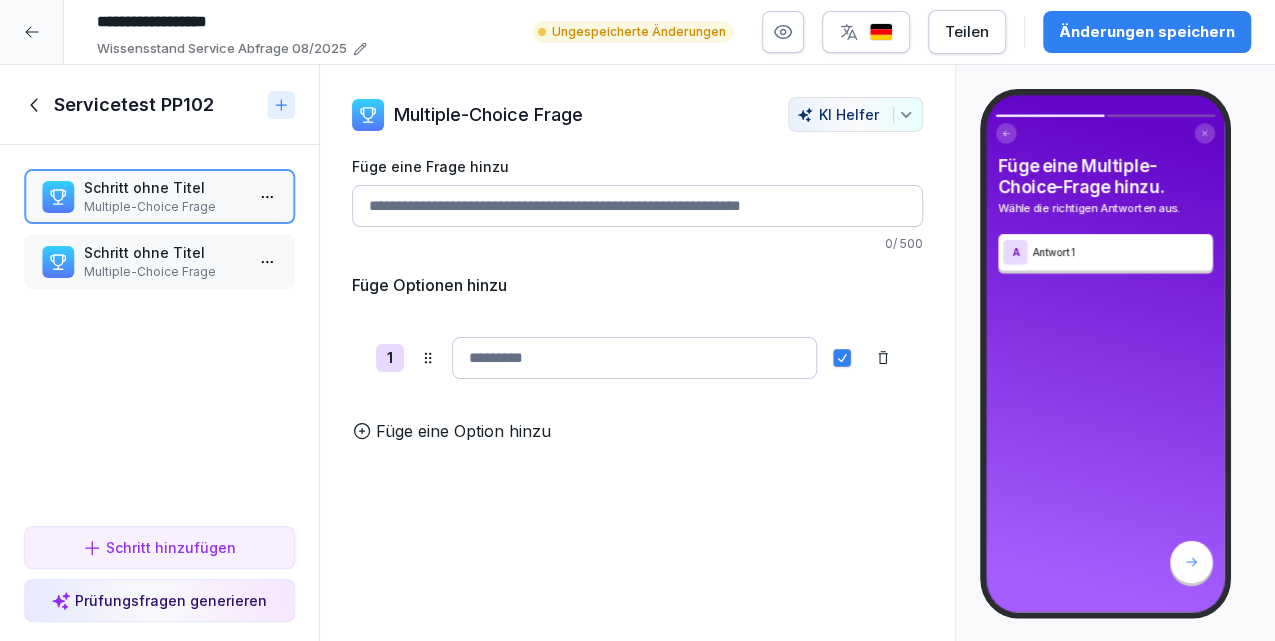 click 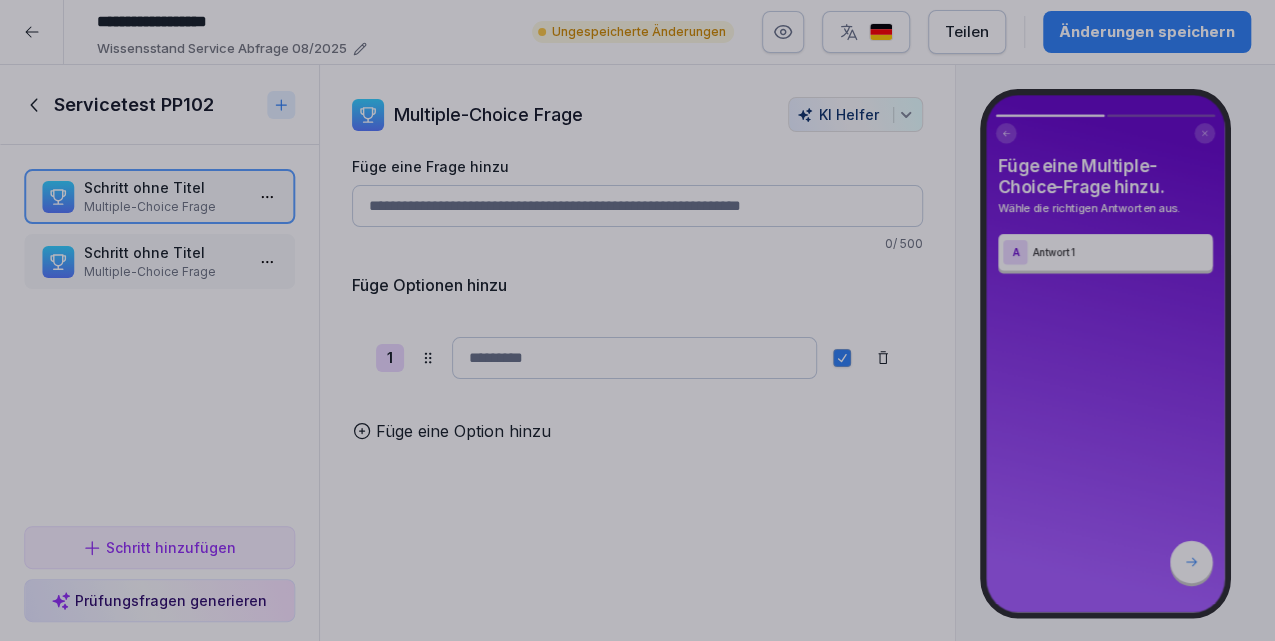 click at bounding box center (637, 320) 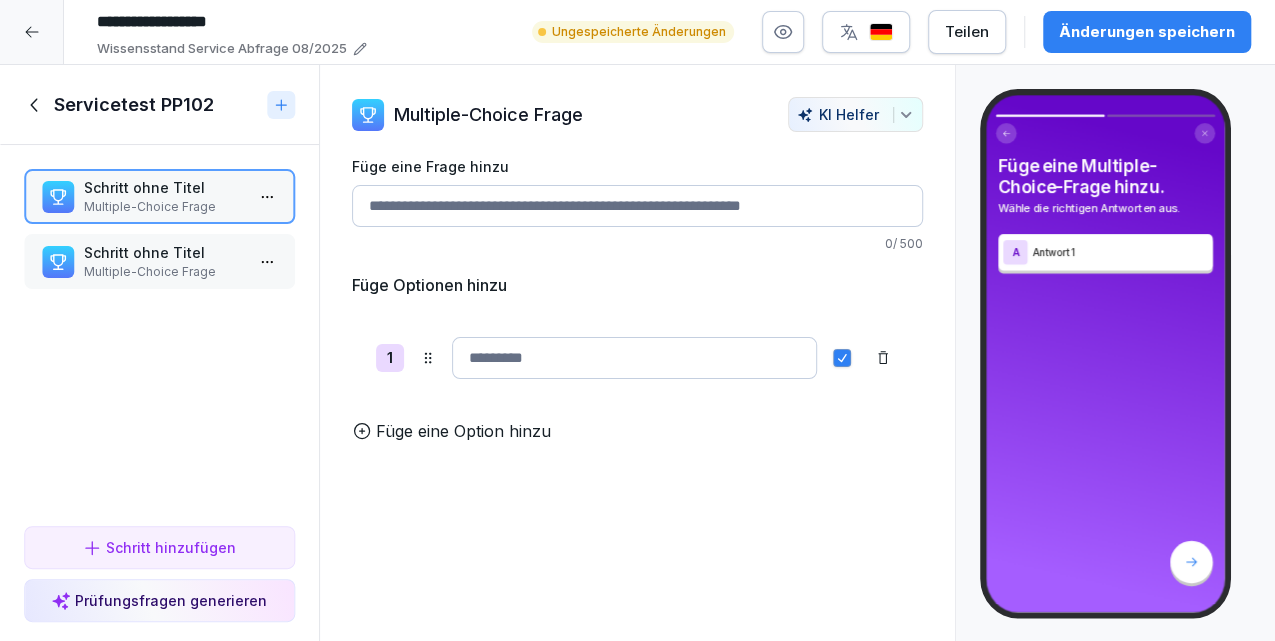 click 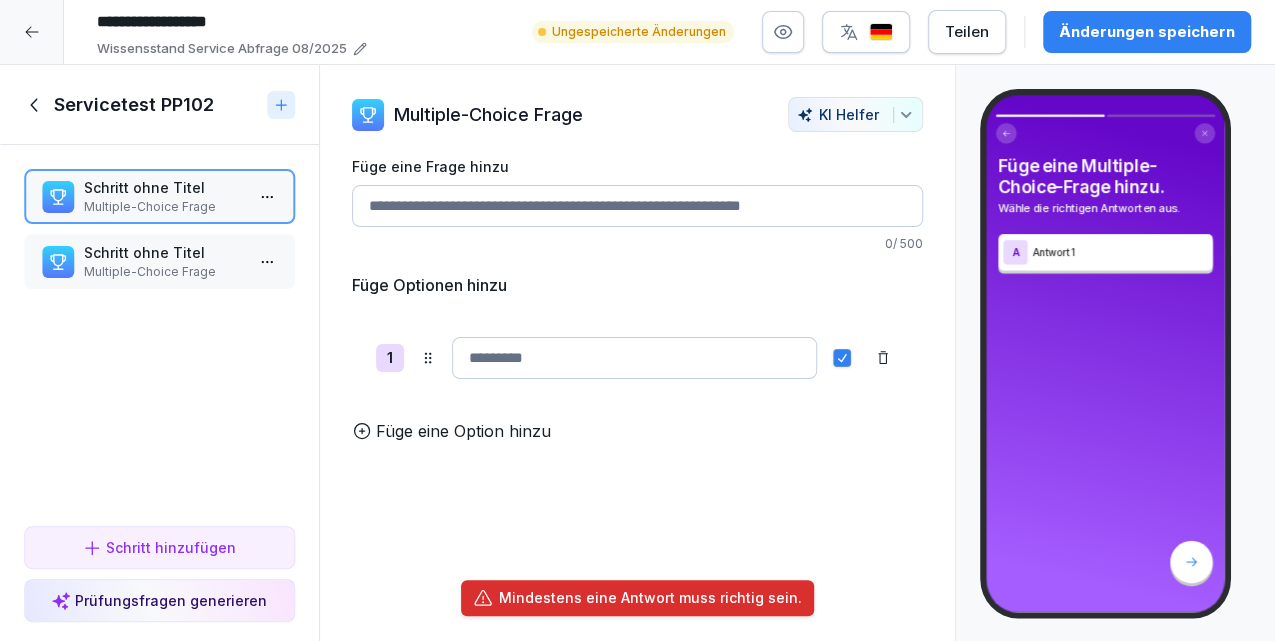 click on "**********" at bounding box center [637, 320] 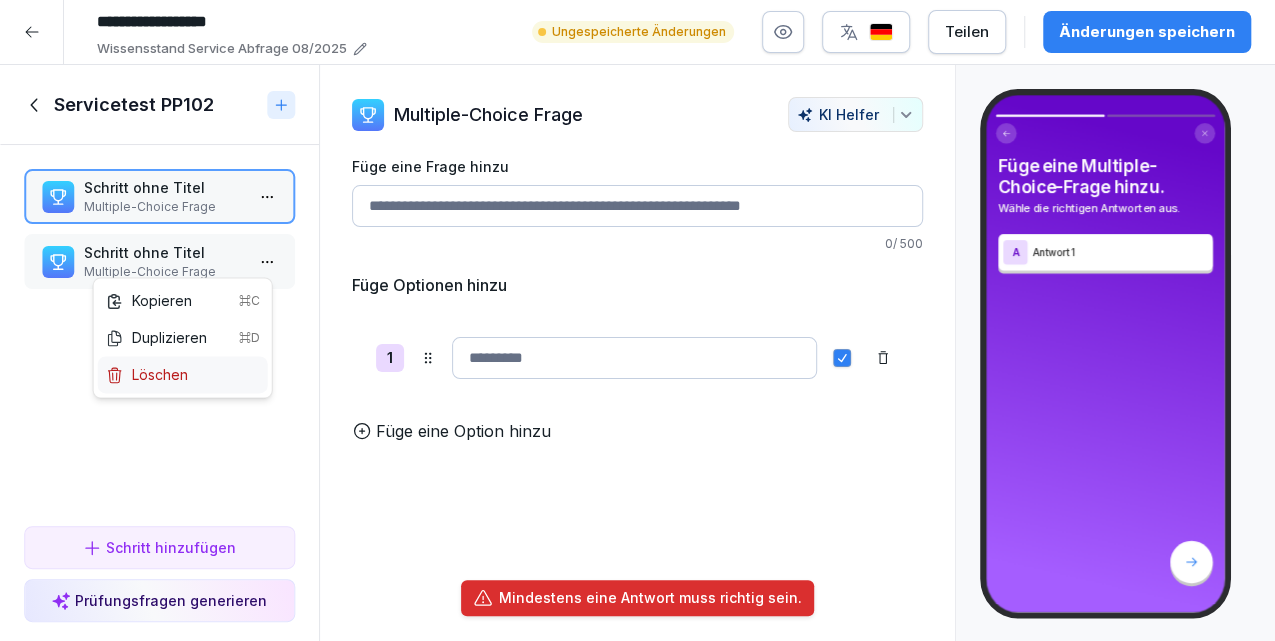 click on "Löschen" at bounding box center (183, 374) 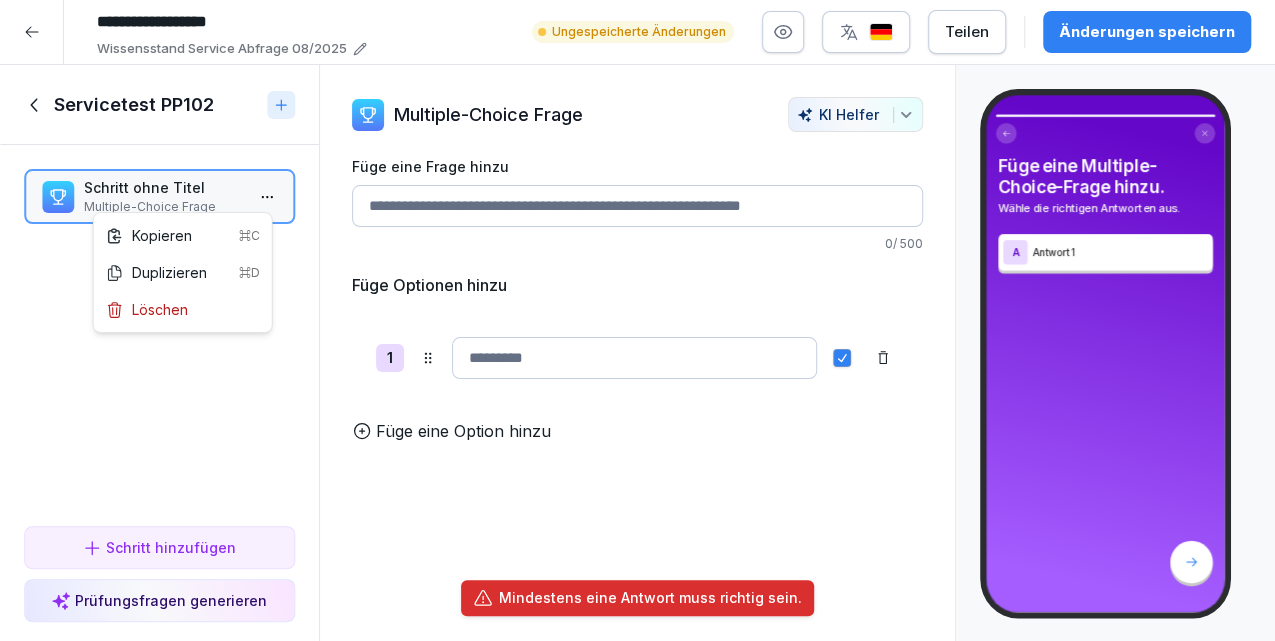 click on "**********" at bounding box center [637, 320] 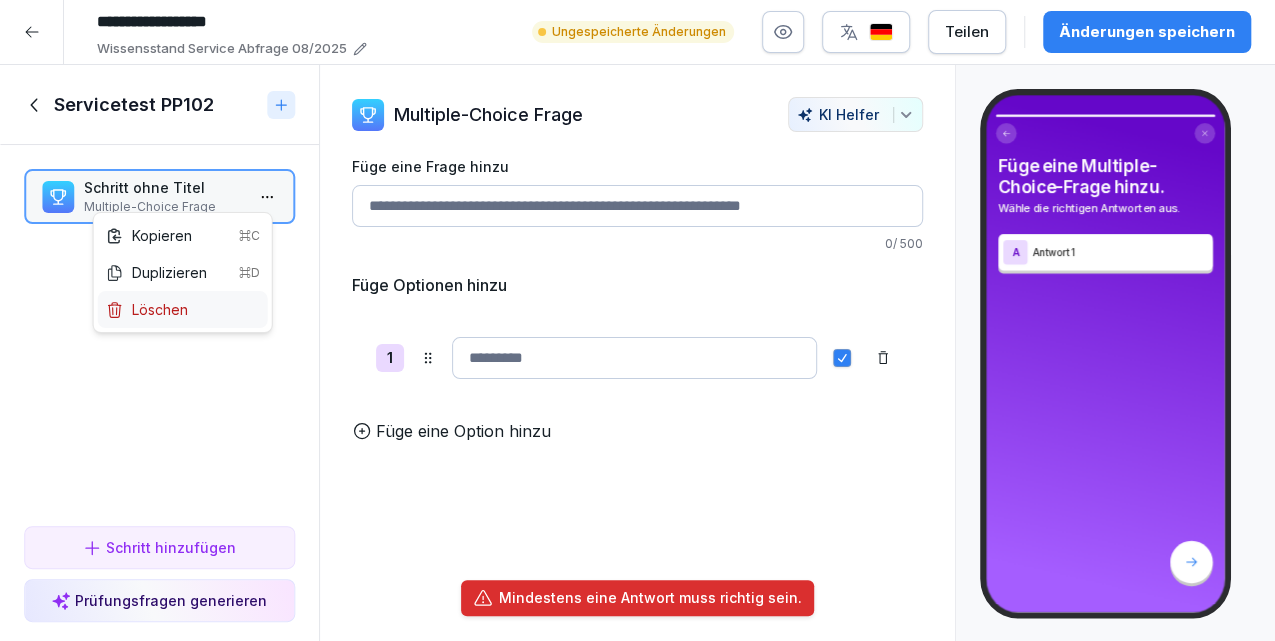 click on "Löschen" at bounding box center (147, 309) 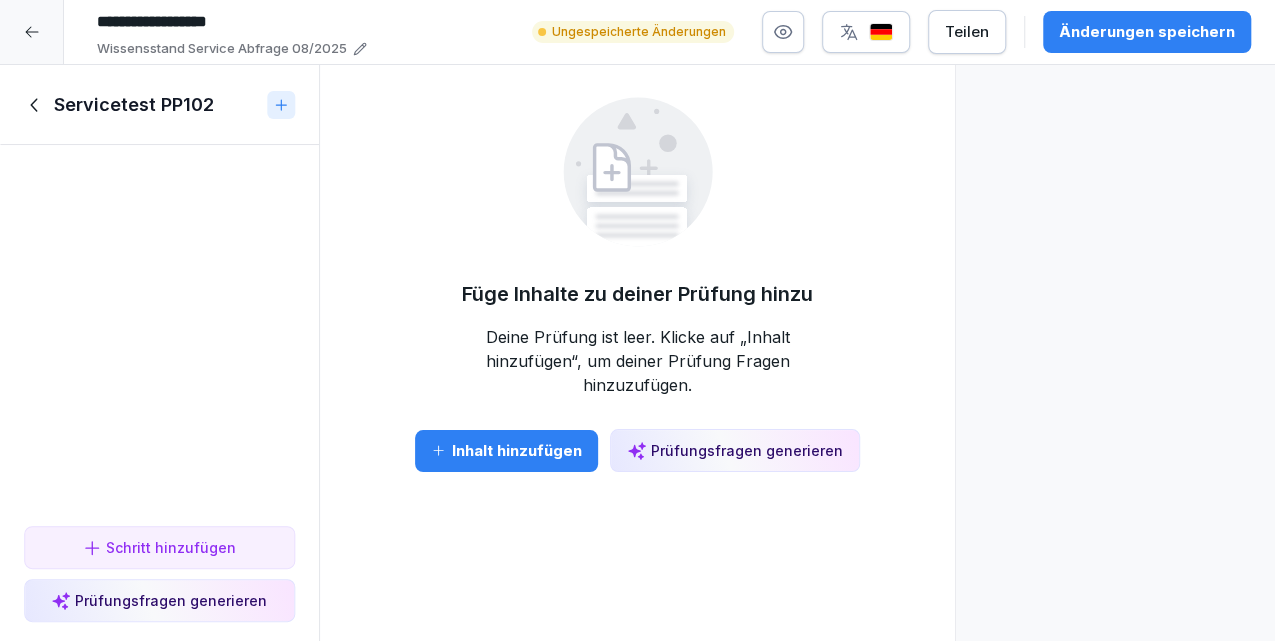 click on "Inhalt hinzufügen" at bounding box center [506, 451] 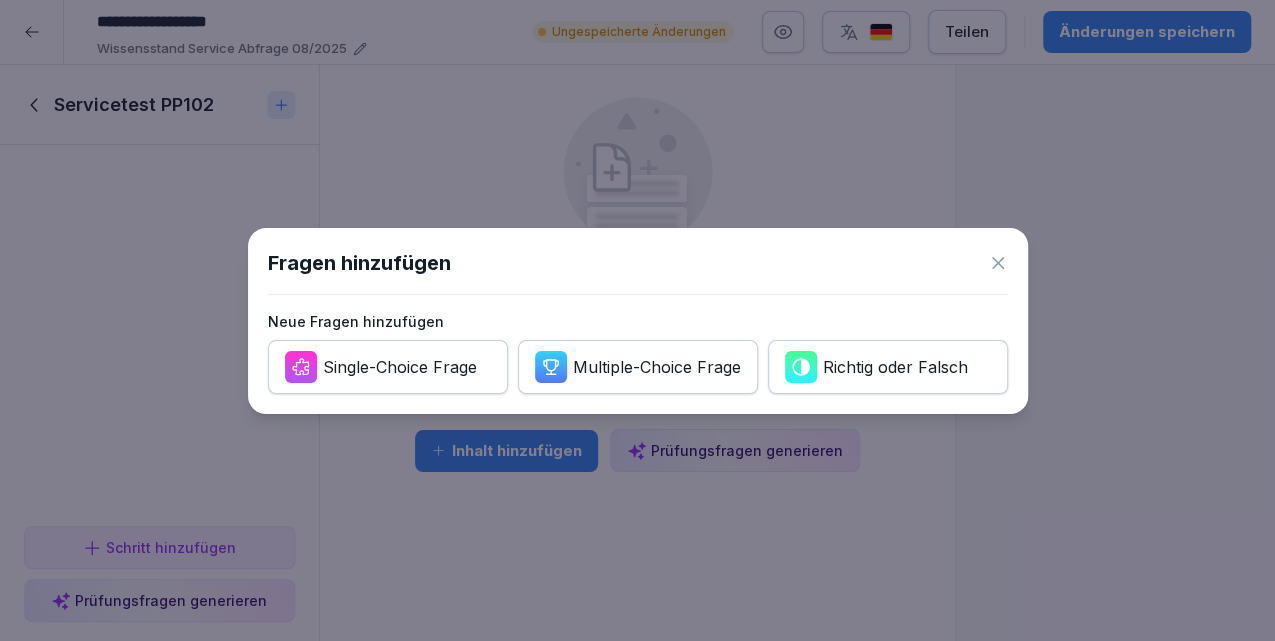 click on "Single-Choice Frage" at bounding box center [388, 367] 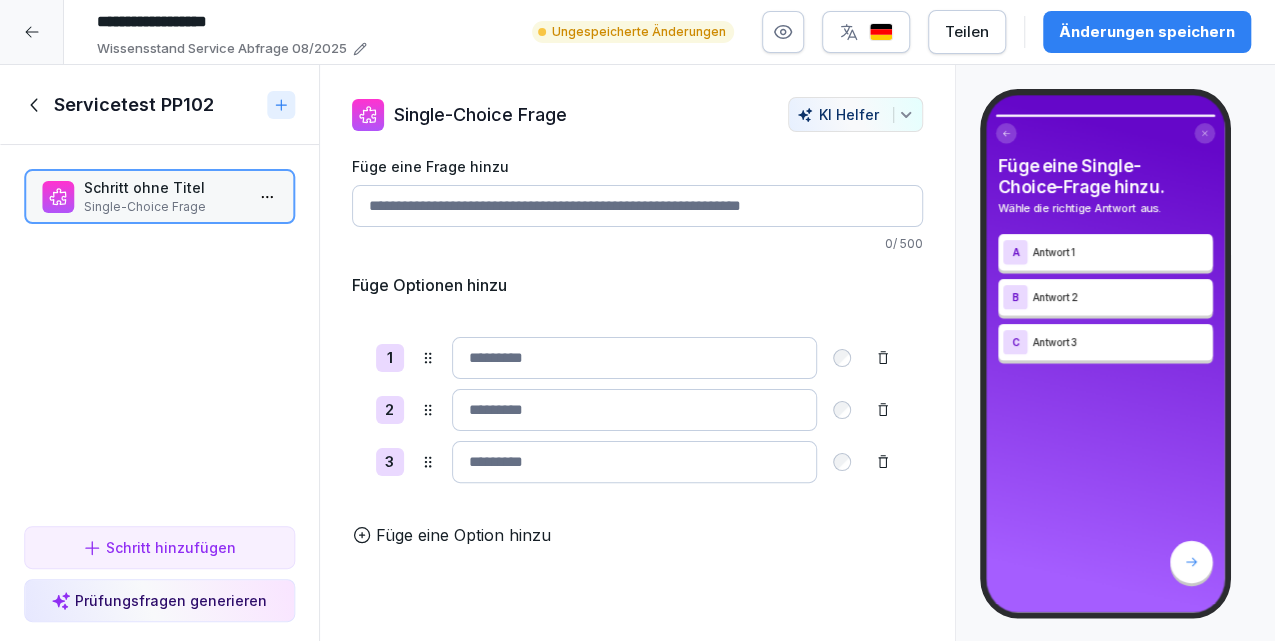 click on "Füge eine Frage hinzu" at bounding box center (638, 206) 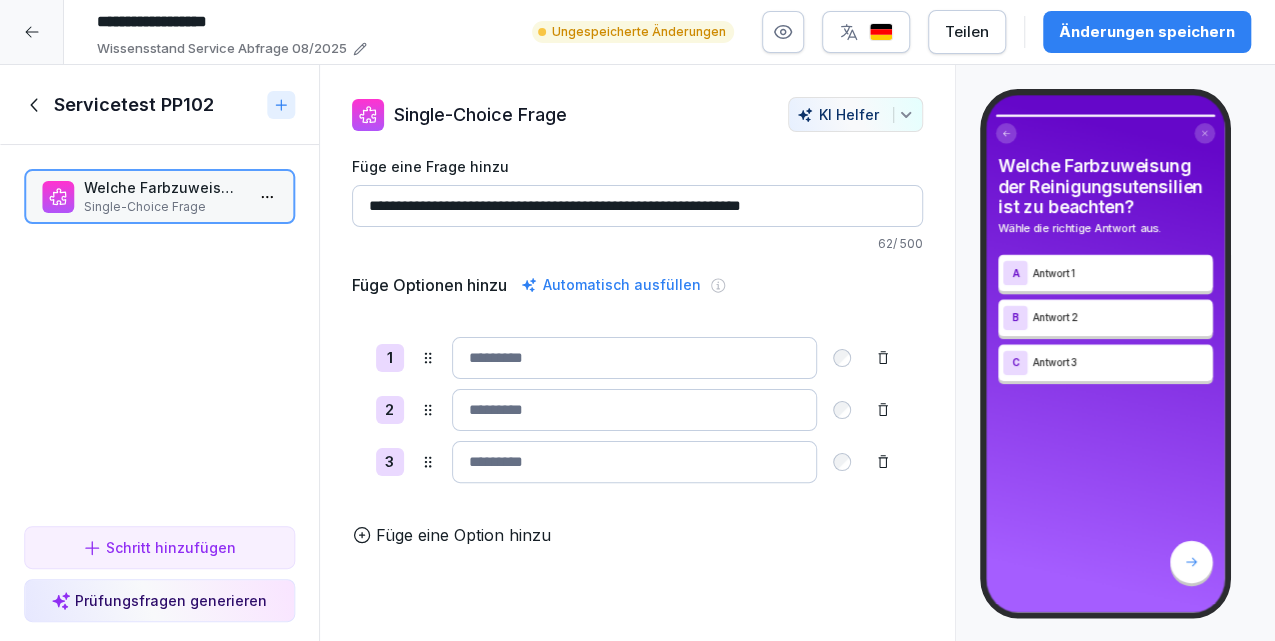 type on "**********" 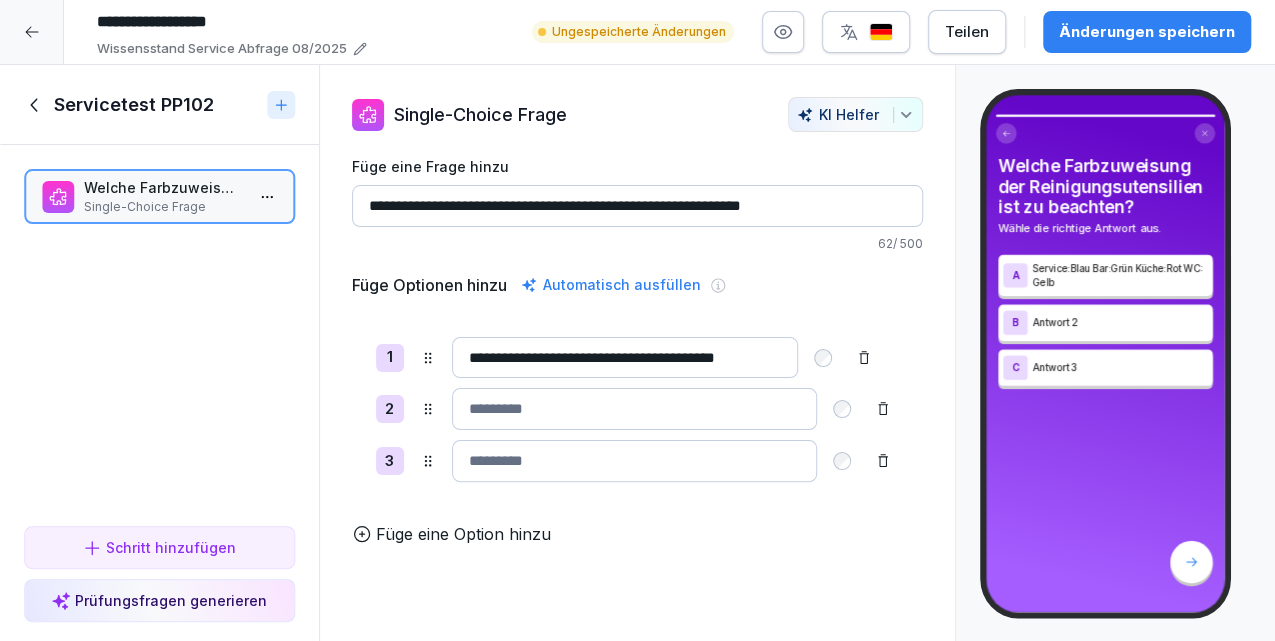 scroll, scrollTop: 0, scrollLeft: 0, axis: both 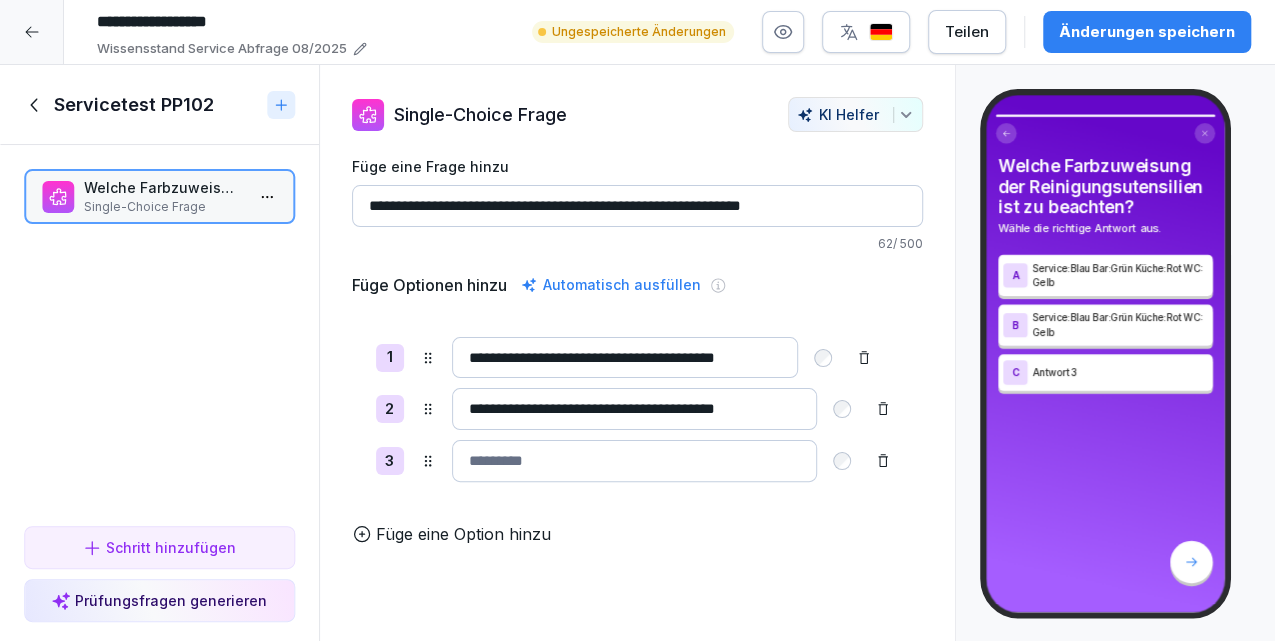 click on "**********" at bounding box center [635, 409] 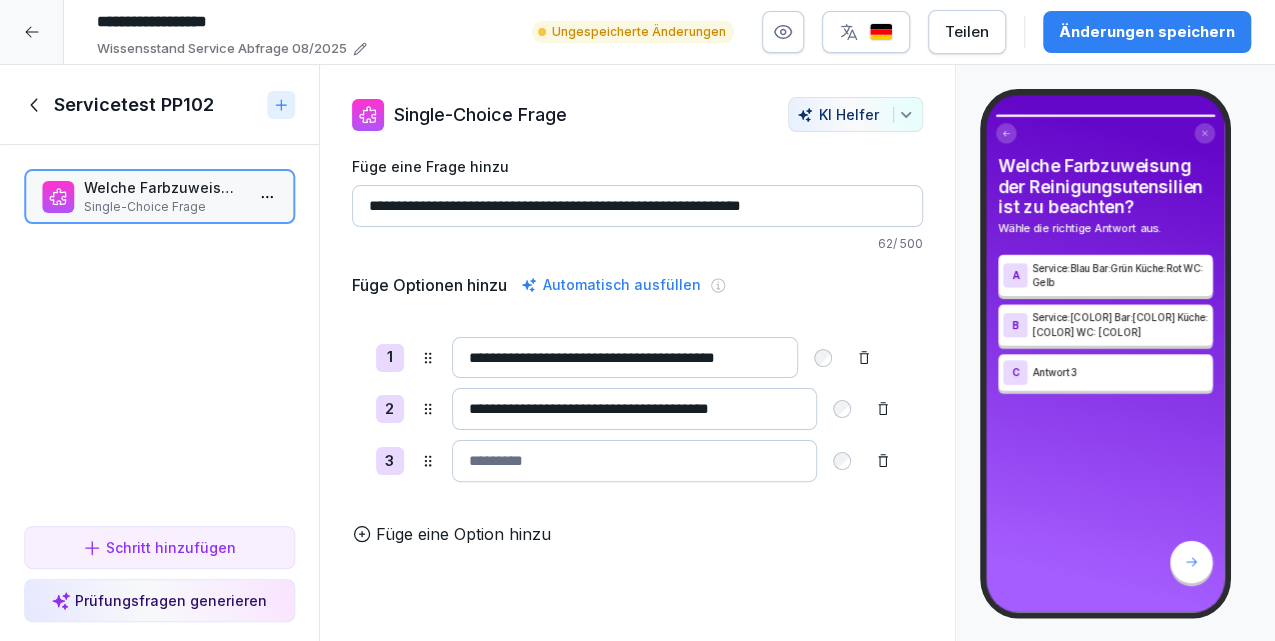 click on "**********" at bounding box center (635, 409) 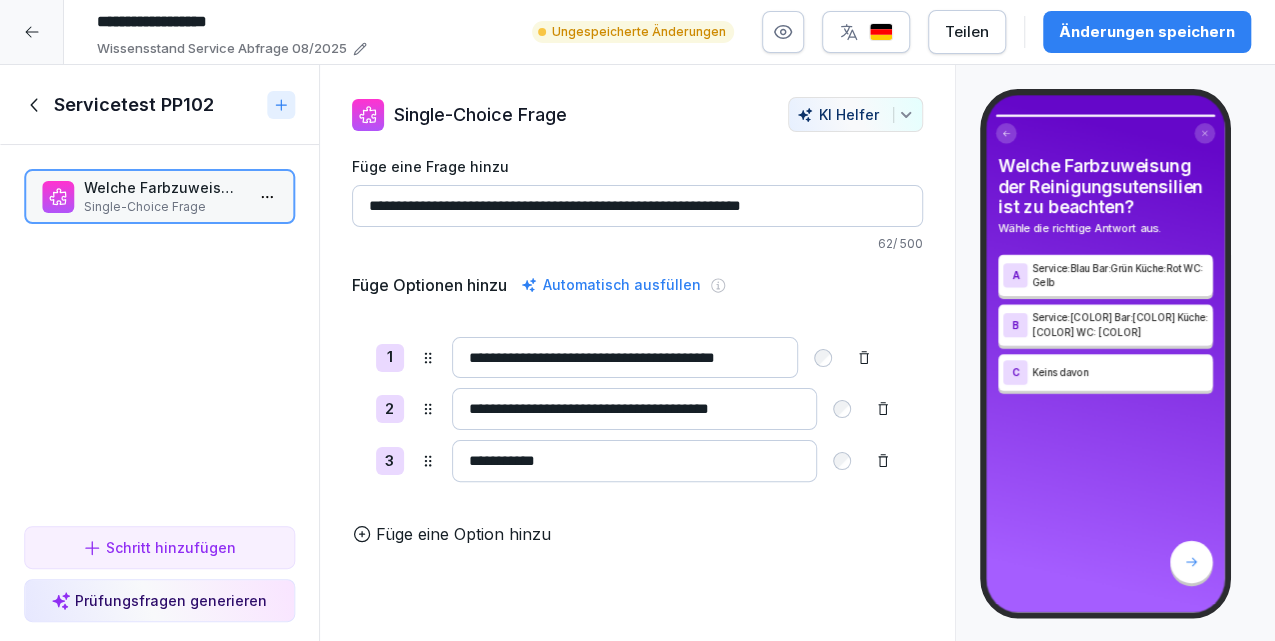 type on "**********" 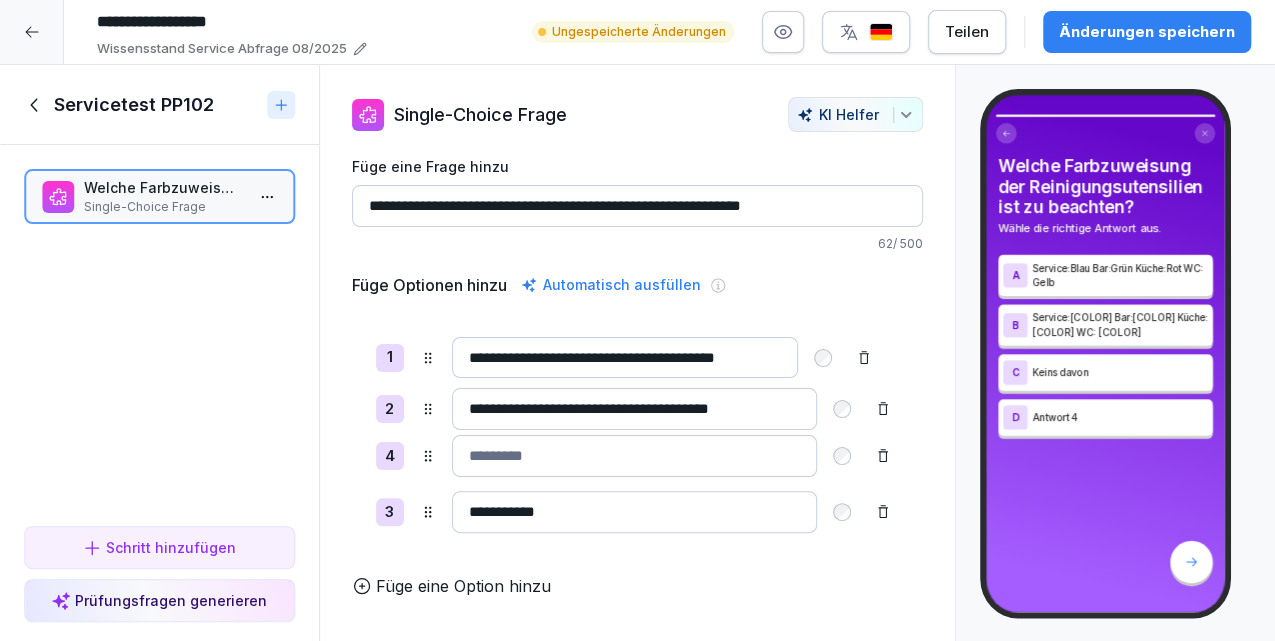 drag, startPoint x: 427, startPoint y: 508, endPoint x: 430, endPoint y: 450, distance: 58.077534 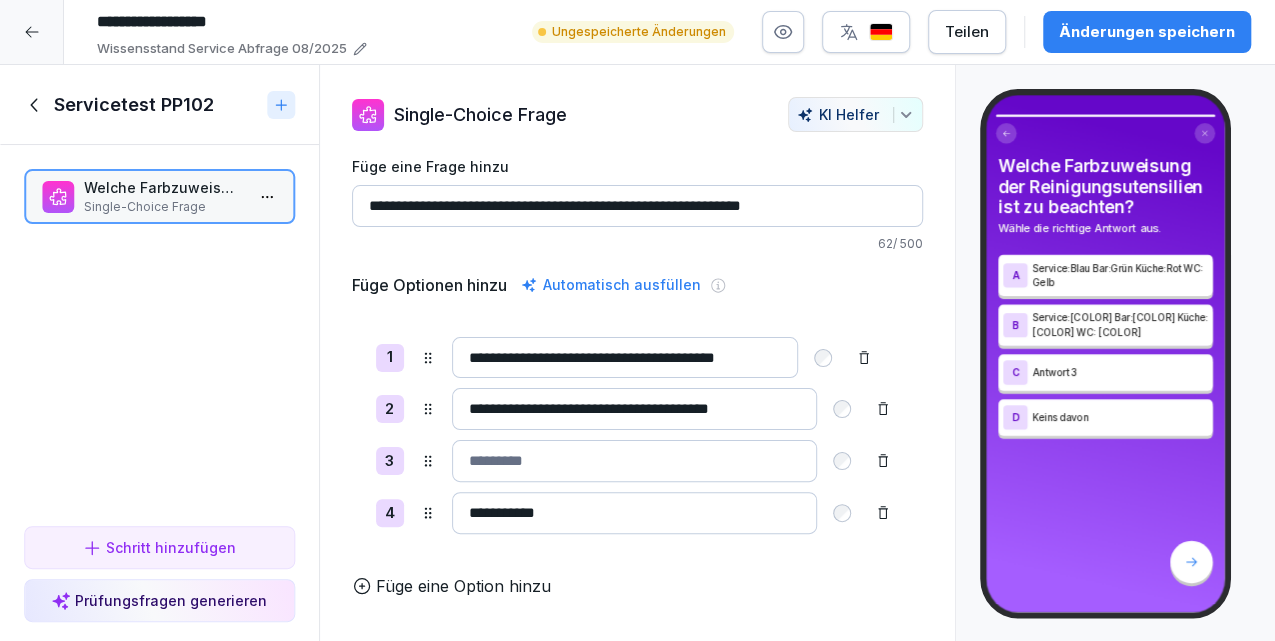 click at bounding box center (635, 461) 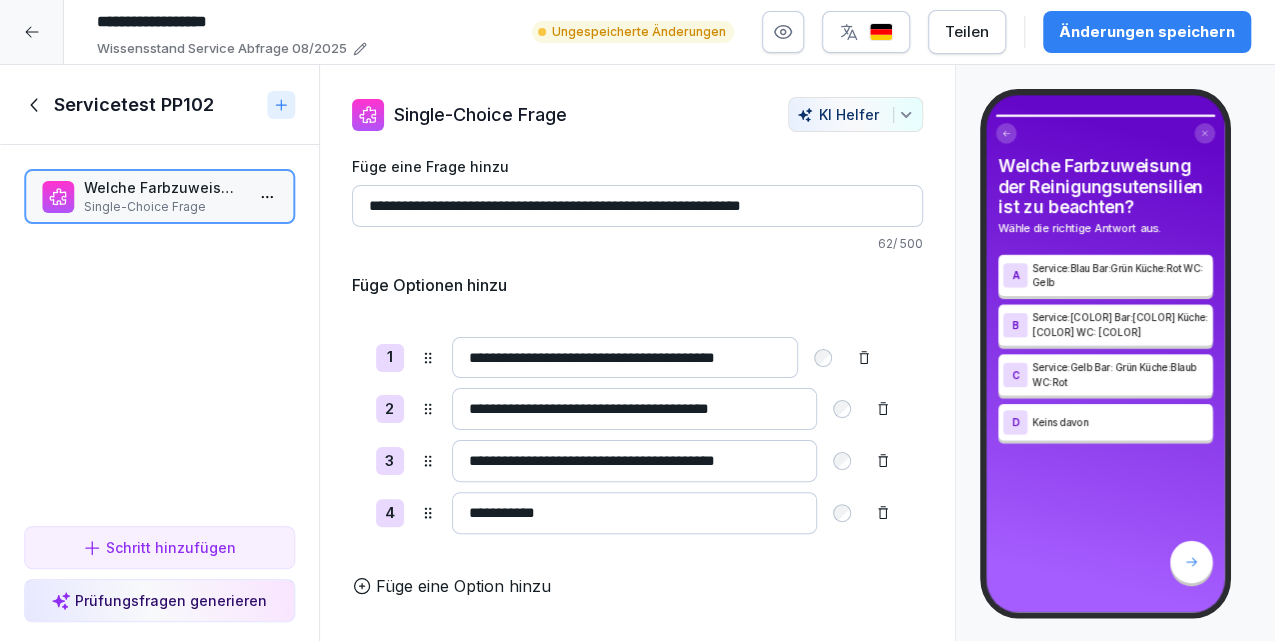 type on "**********" 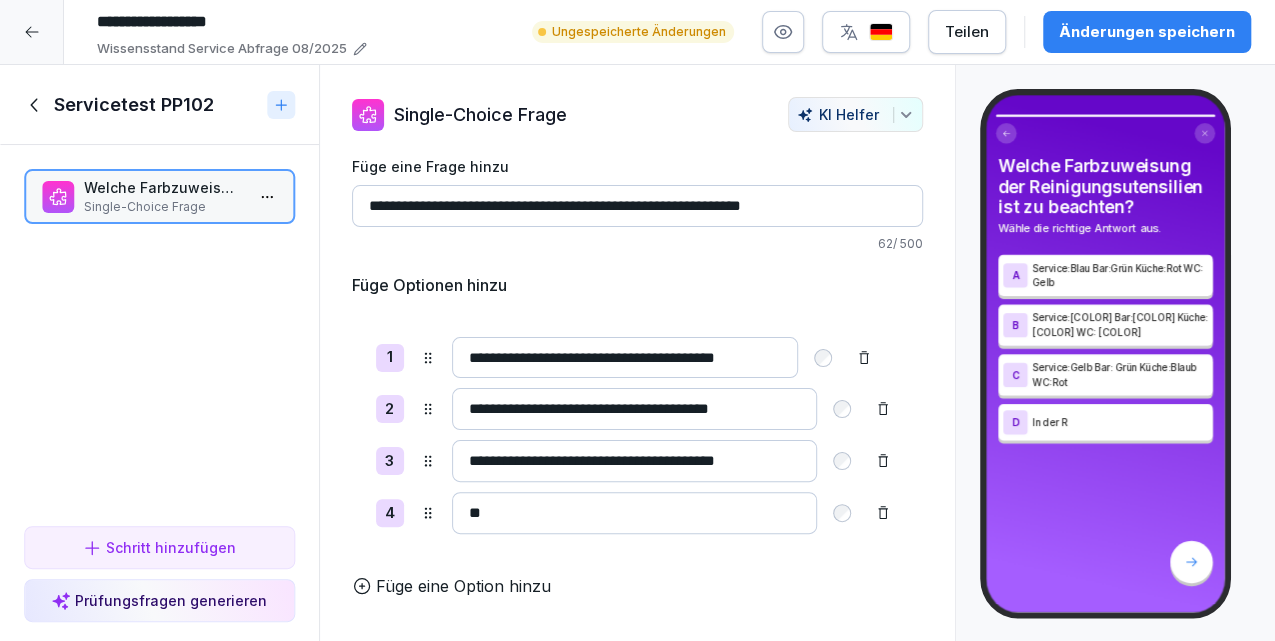 type on "*" 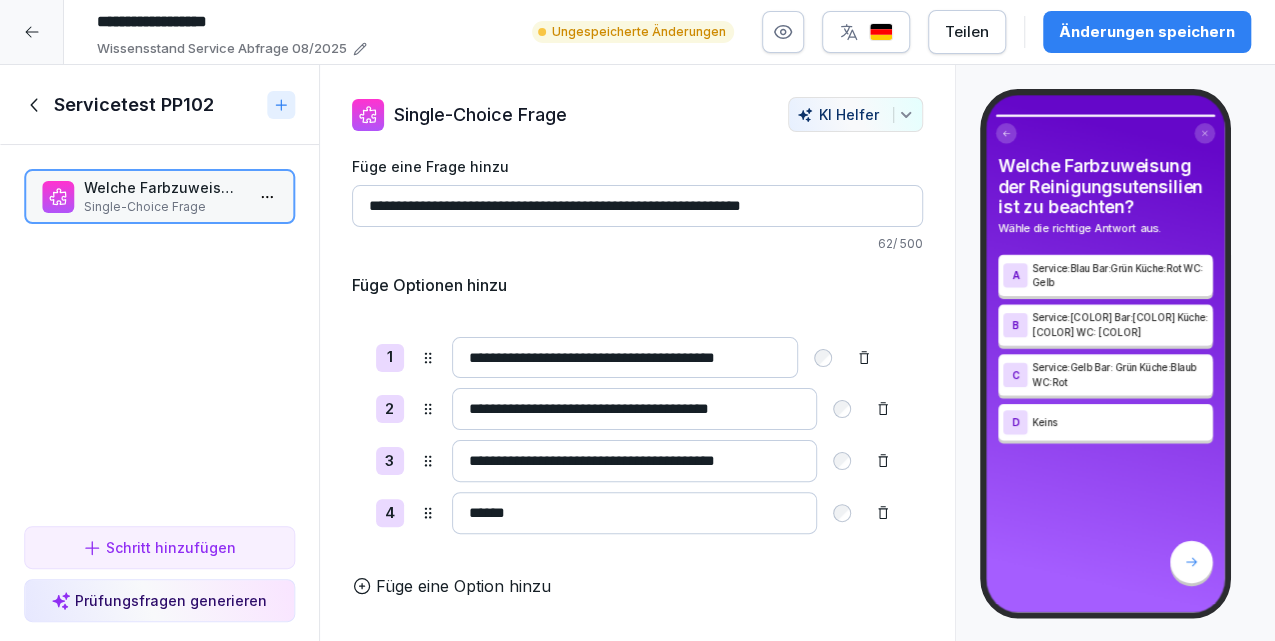 click on "**********" at bounding box center [638, 435] 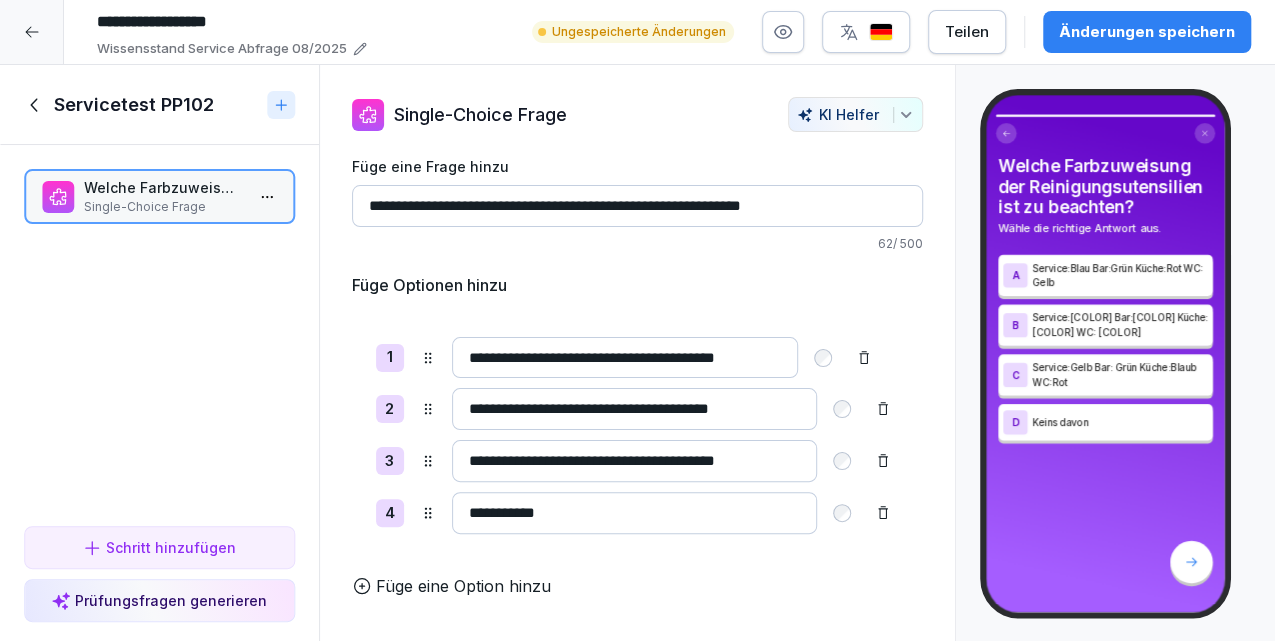 click on "Füge eine Option hinzu" at bounding box center (638, 586) 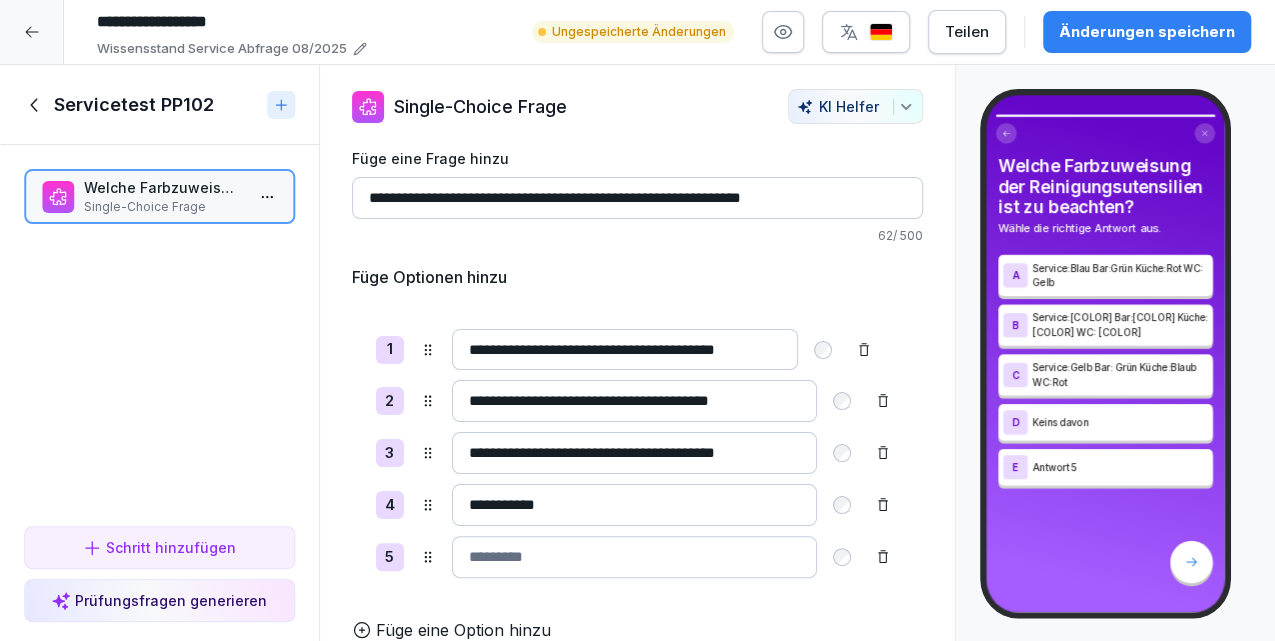 scroll, scrollTop: 24, scrollLeft: 0, axis: vertical 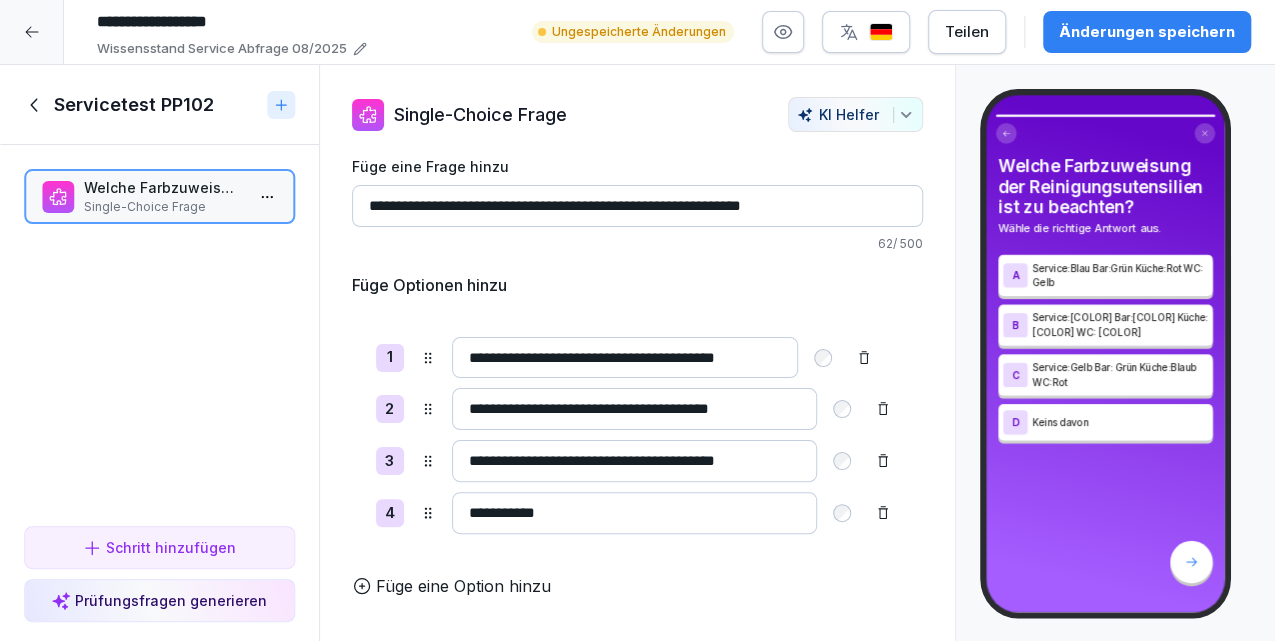 click on "Welche Farbzuweisung der Reinigungsutensilien ist zu beachten? Single-Choice Frage
To pick up a draggable item, press the space bar.
While dragging, use the arrow keys to move the item.
Press space again to drop the item in its new position, or press escape to cancel.
Draggable item p9anbsxy0glyysfeh1f6vi38 was dropped over droppable area p9anbsxy0glyysfeh1f6vi38" at bounding box center [159, 331] 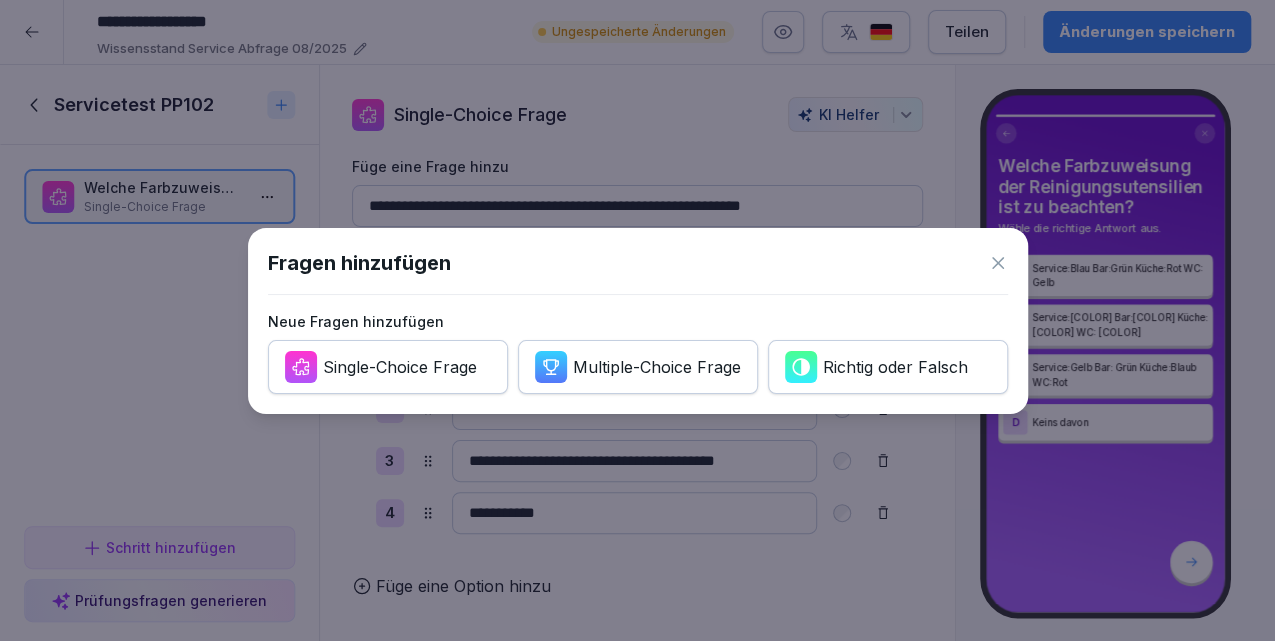 click on "Fragen hinzufügen Neue Fragen hinzufügen Single-Choice Frage Multiple-Choice Frage Richtig oder Falsch" at bounding box center (638, 321) 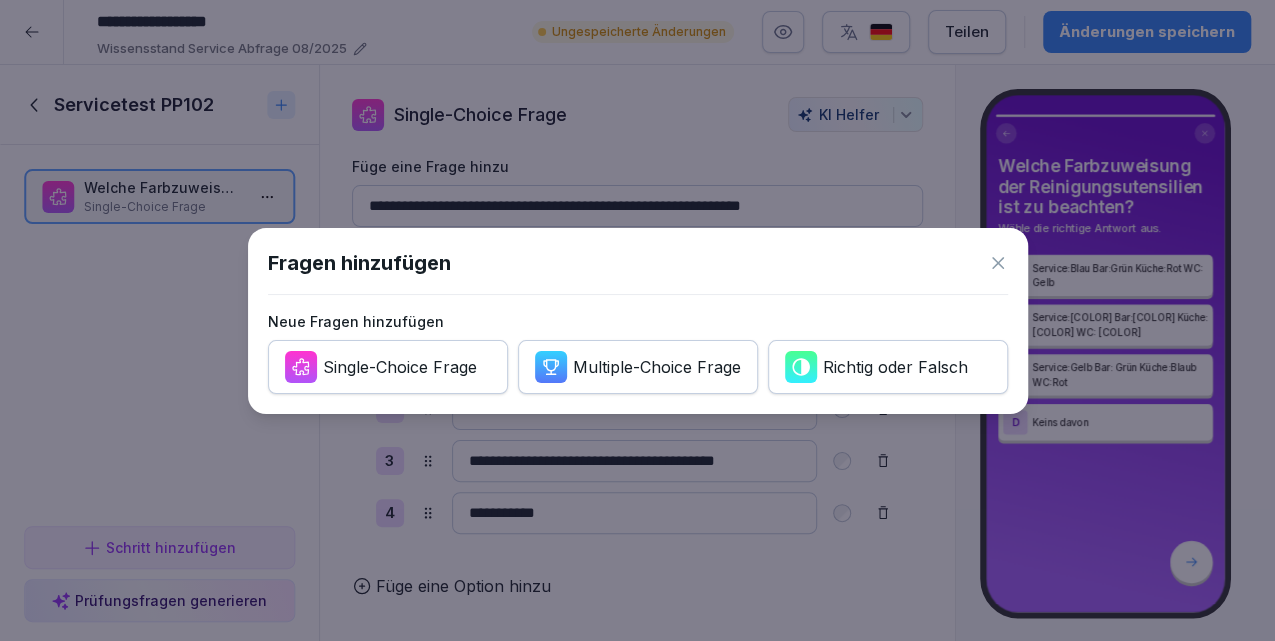 click on "Multiple-Choice Frage" at bounding box center (657, 367) 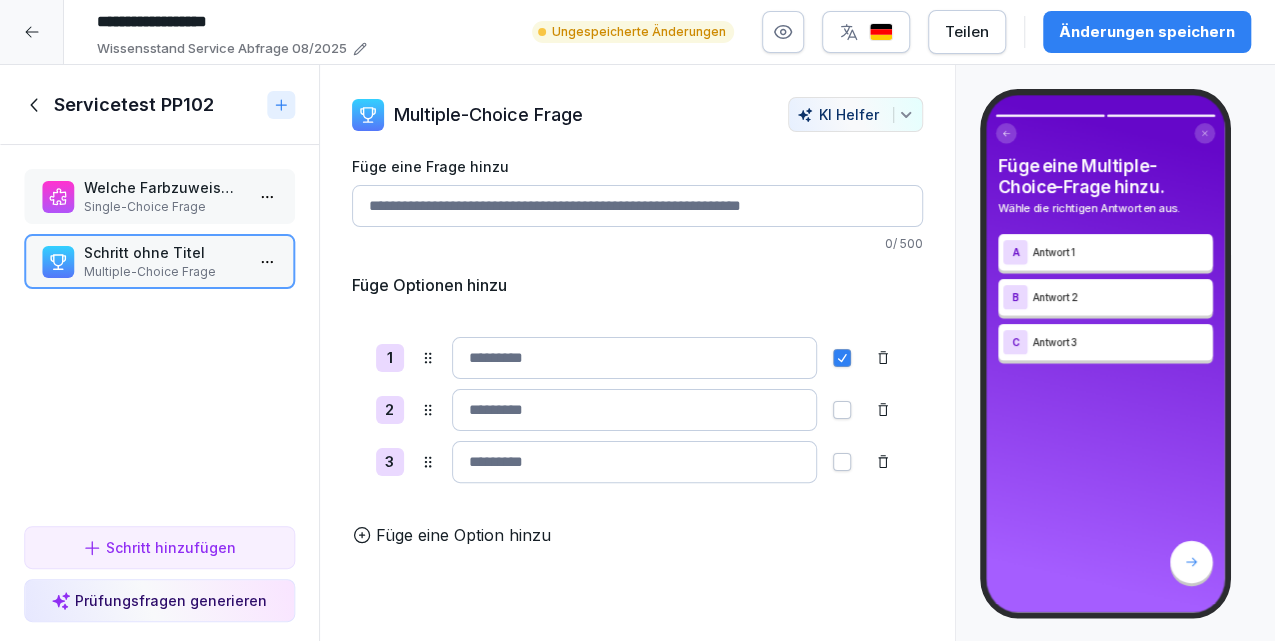 click on "Füge eine Frage hinzu" at bounding box center [638, 206] 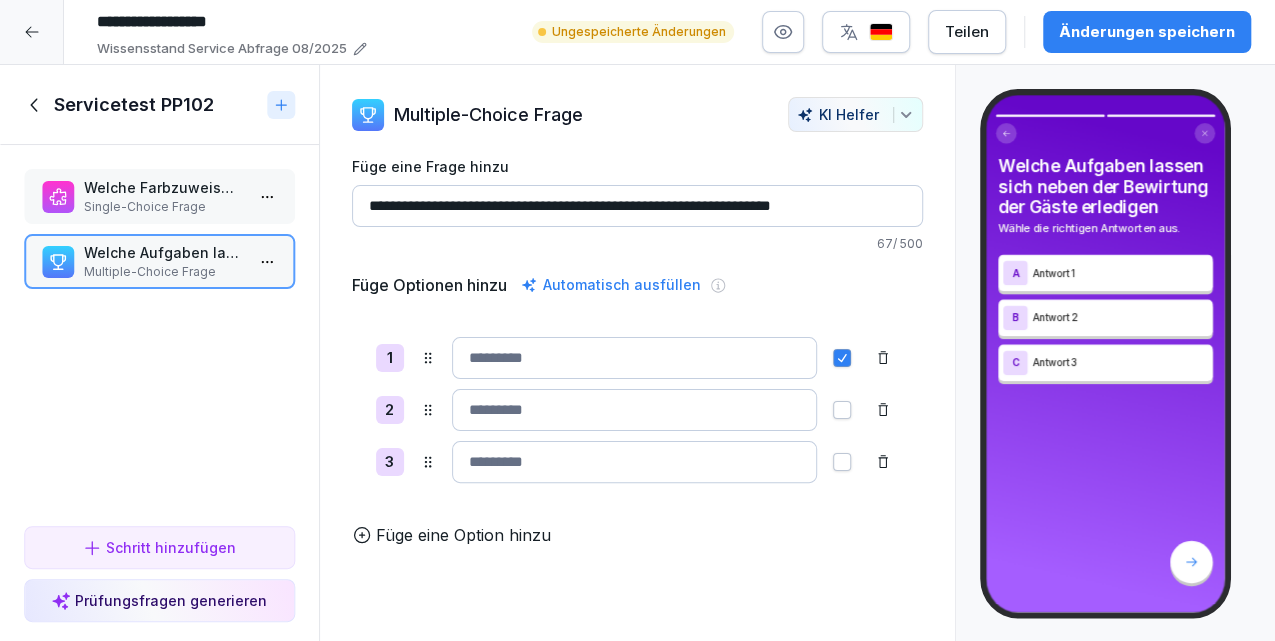 type on "**********" 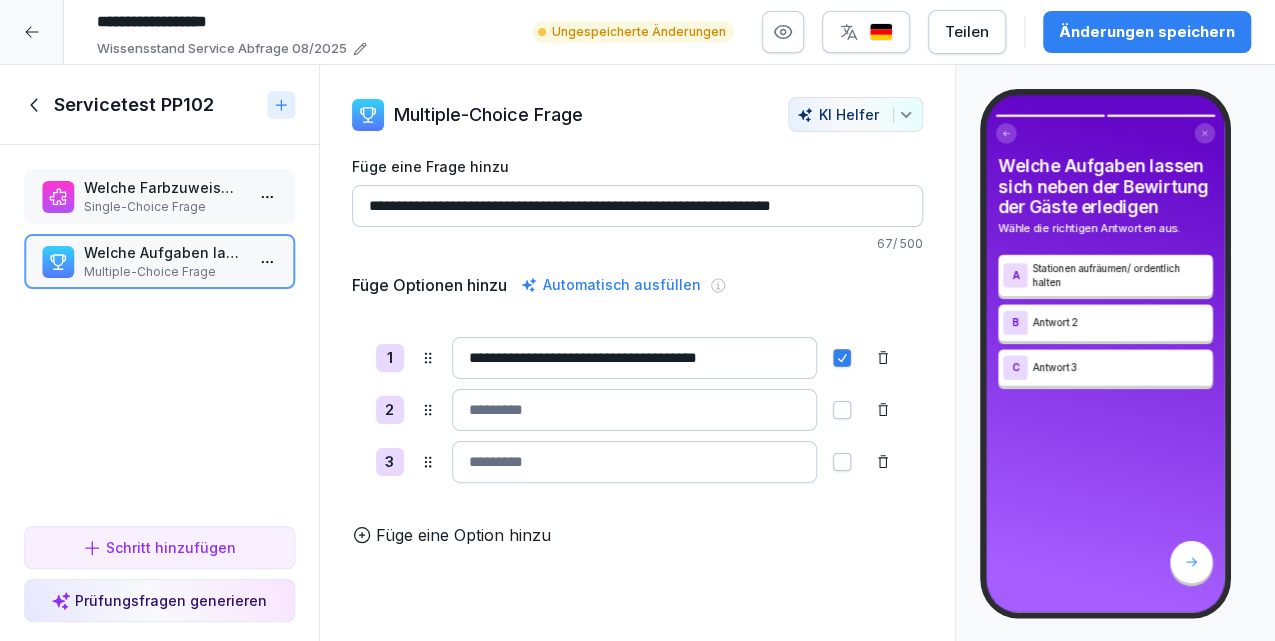 type on "**********" 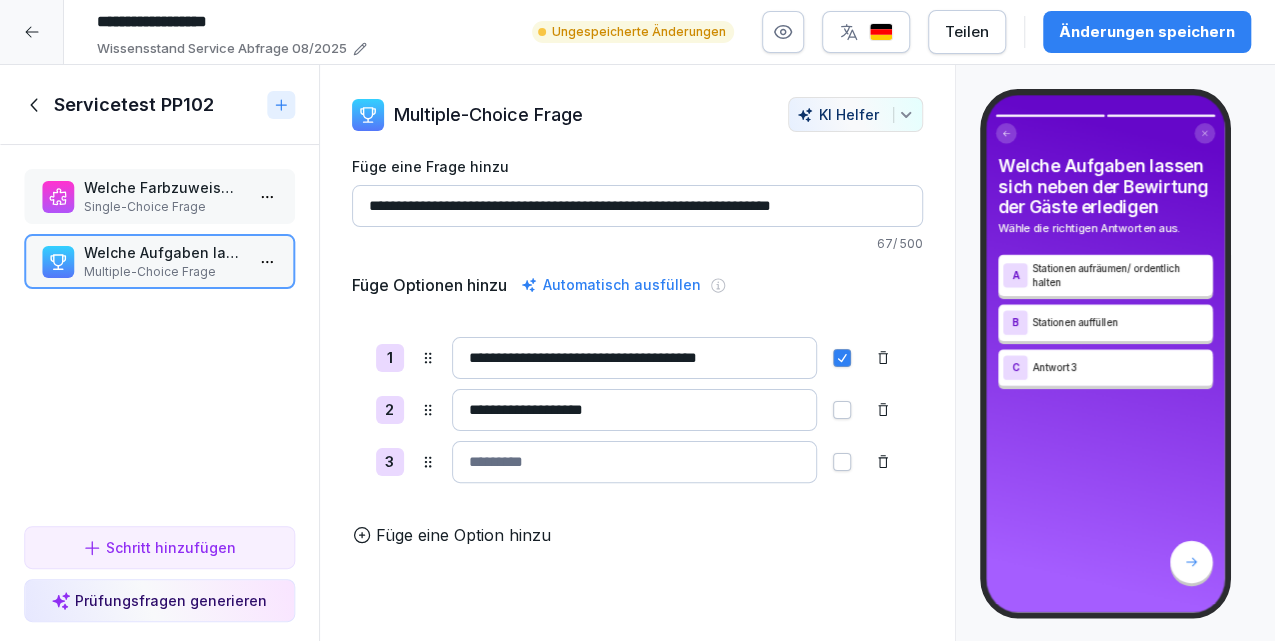 type on "**********" 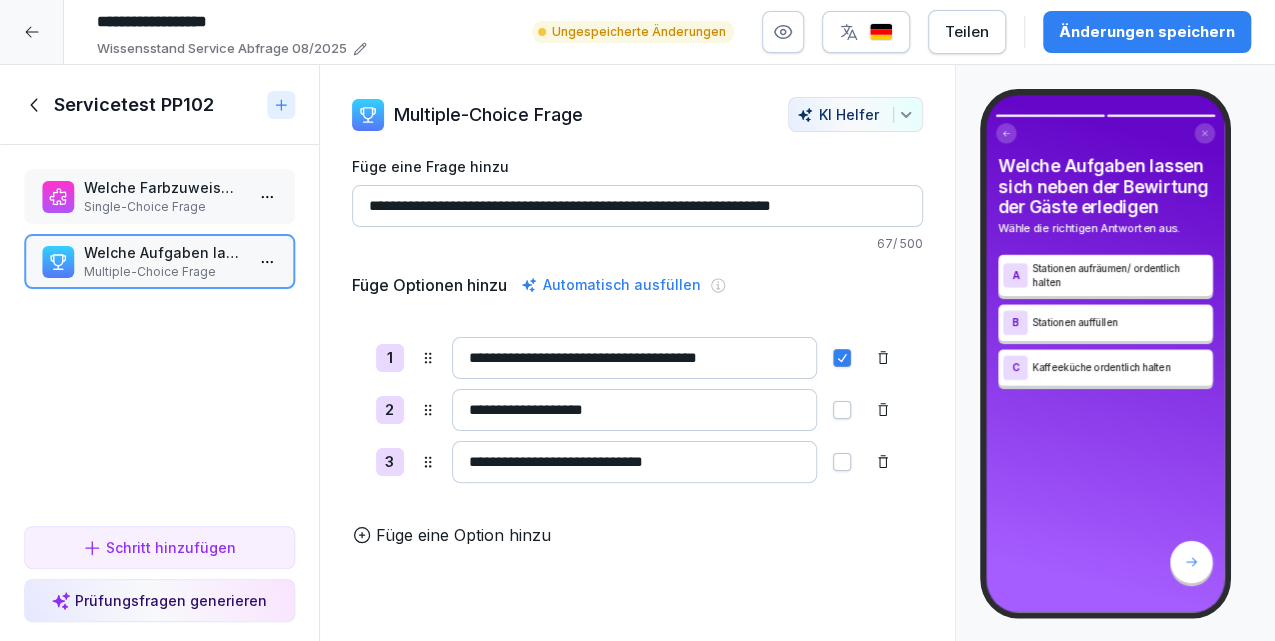 type on "**********" 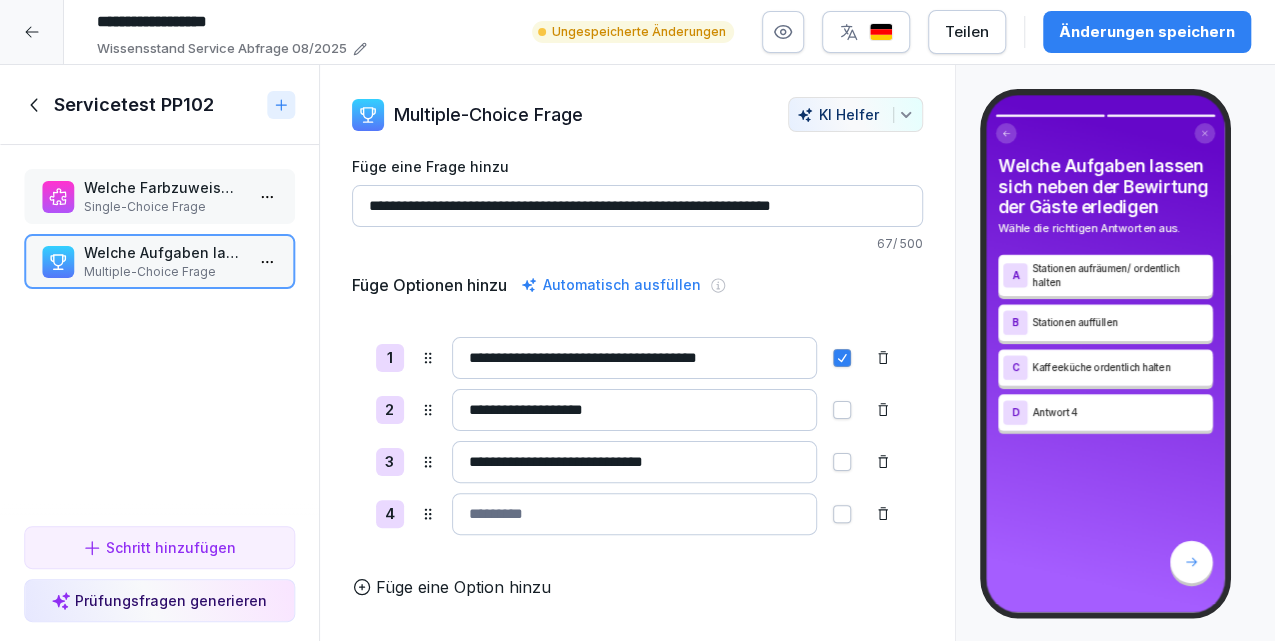 click at bounding box center [635, 514] 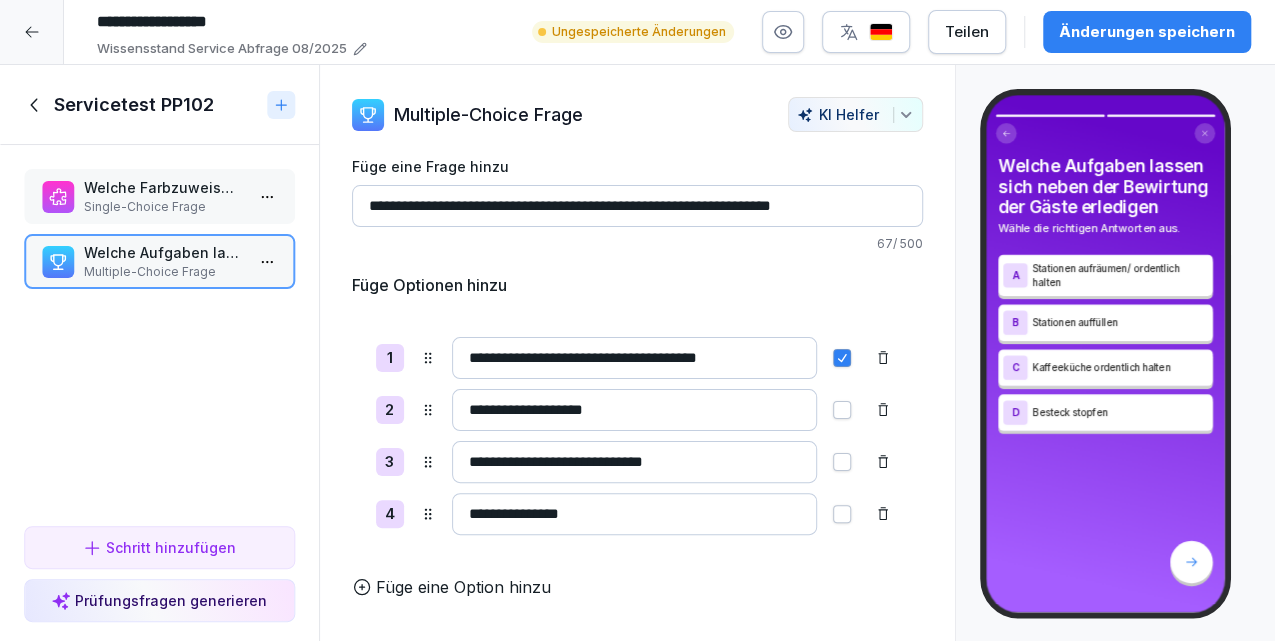 type on "**********" 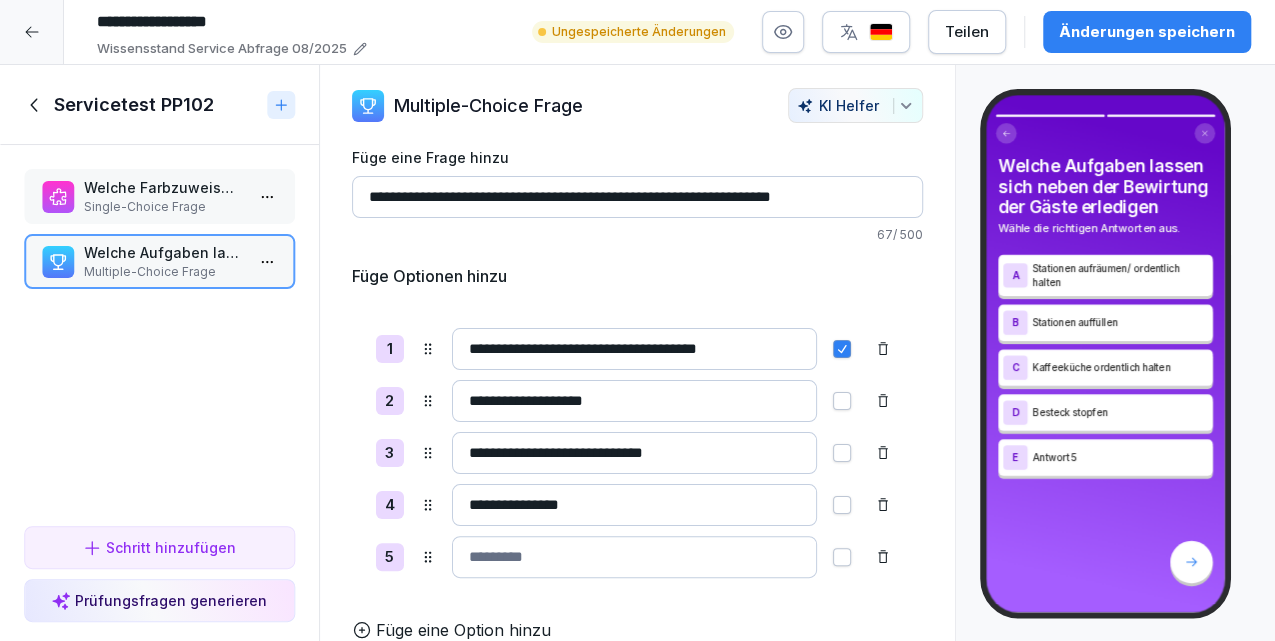 scroll, scrollTop: 24, scrollLeft: 0, axis: vertical 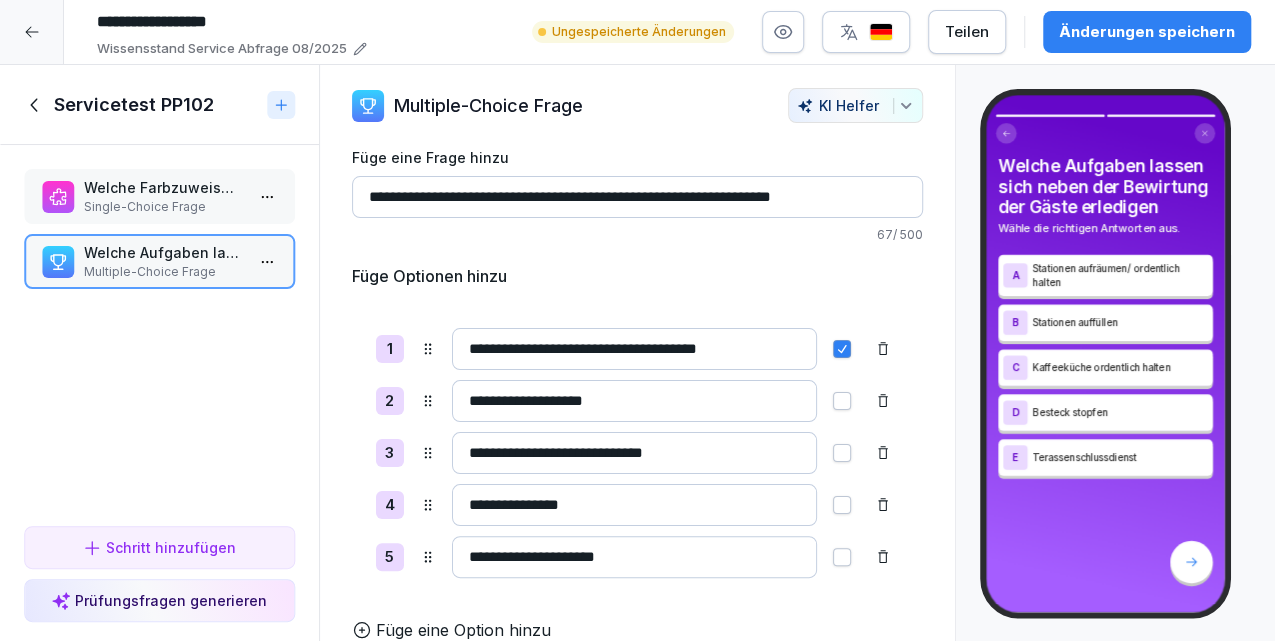 type on "**********" 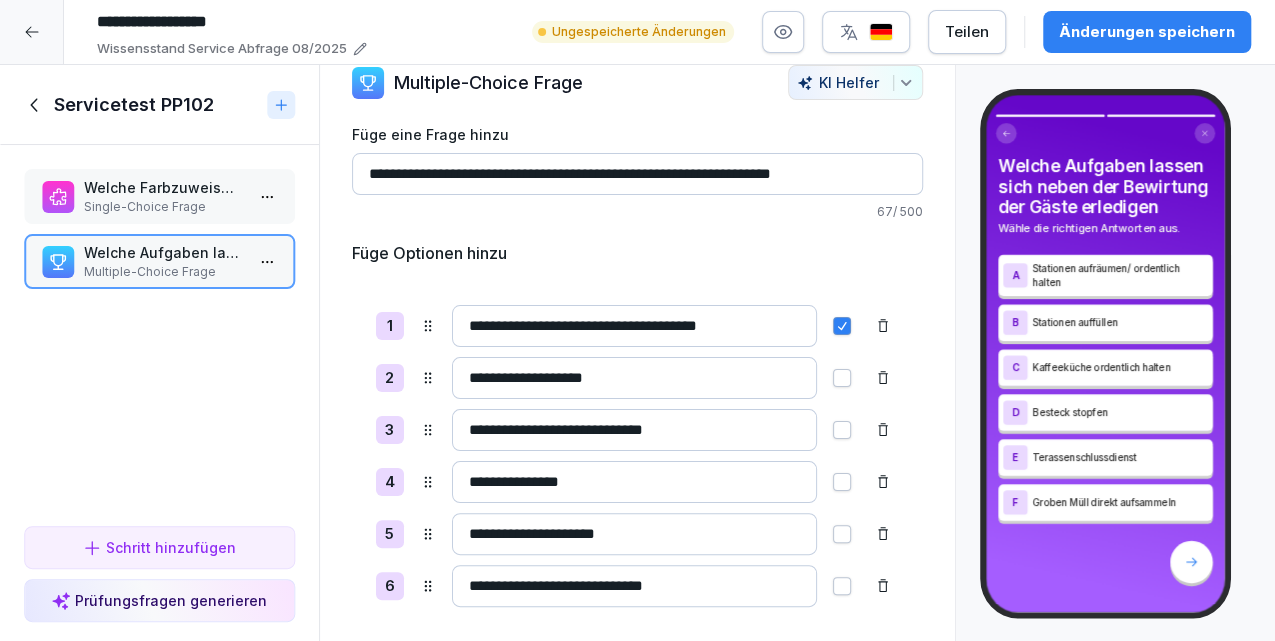 scroll, scrollTop: 8, scrollLeft: 0, axis: vertical 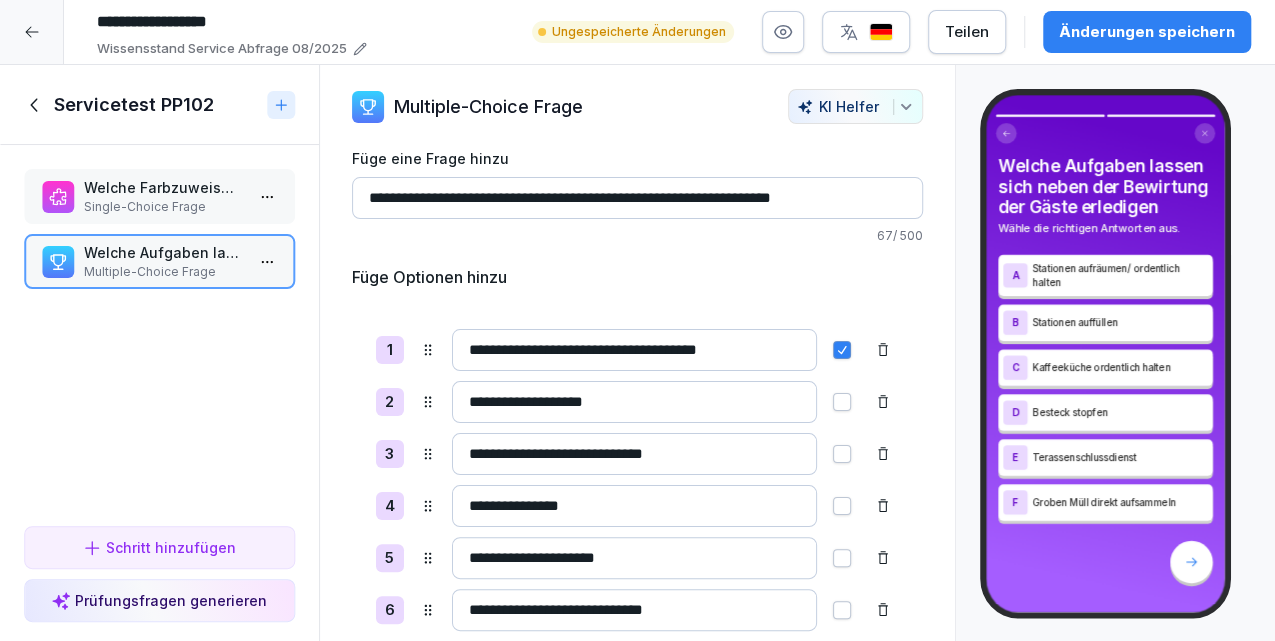 type on "**********" 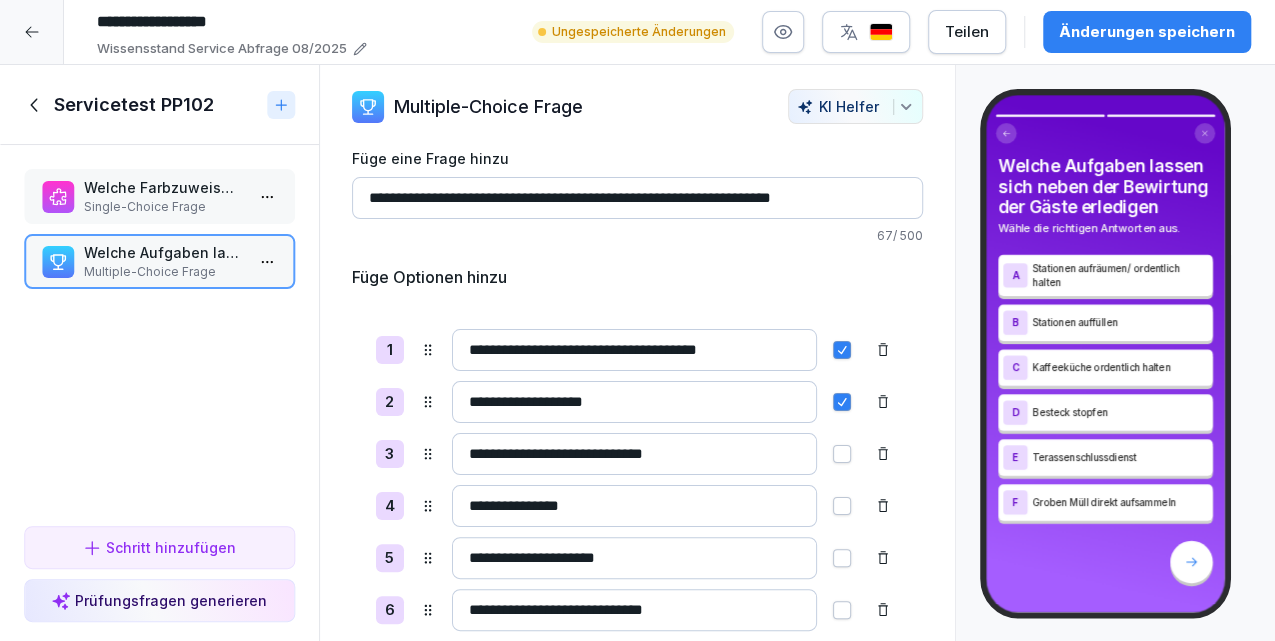 click at bounding box center (842, 454) 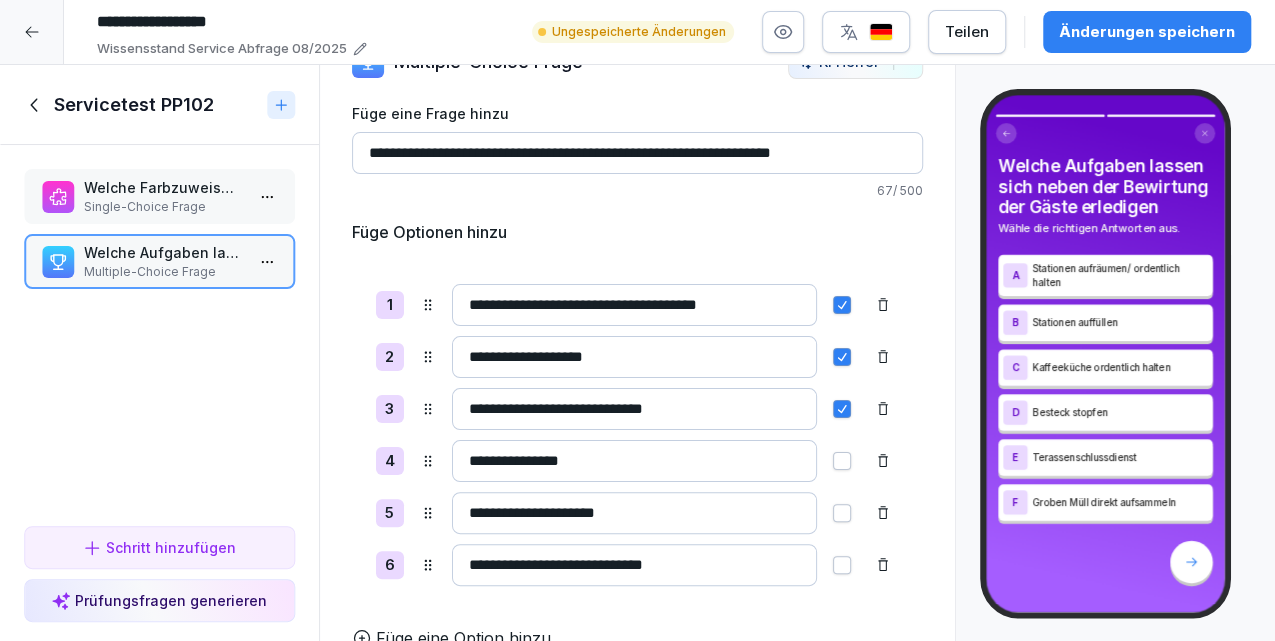 scroll, scrollTop: 75, scrollLeft: 0, axis: vertical 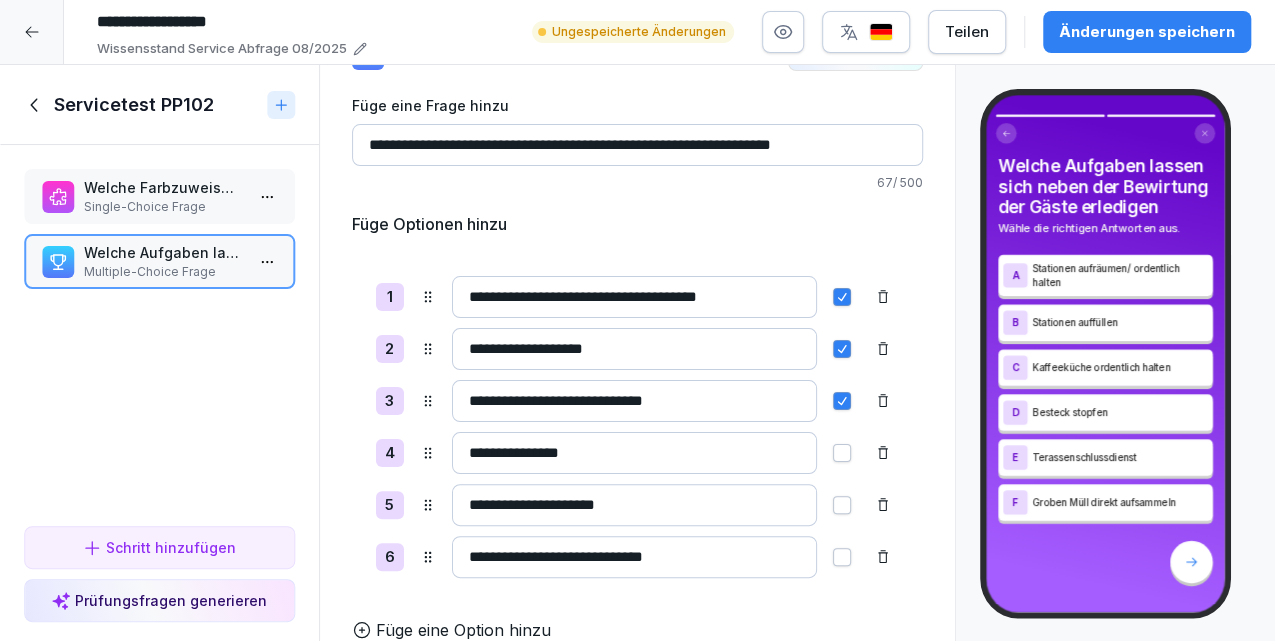 click at bounding box center (842, 453) 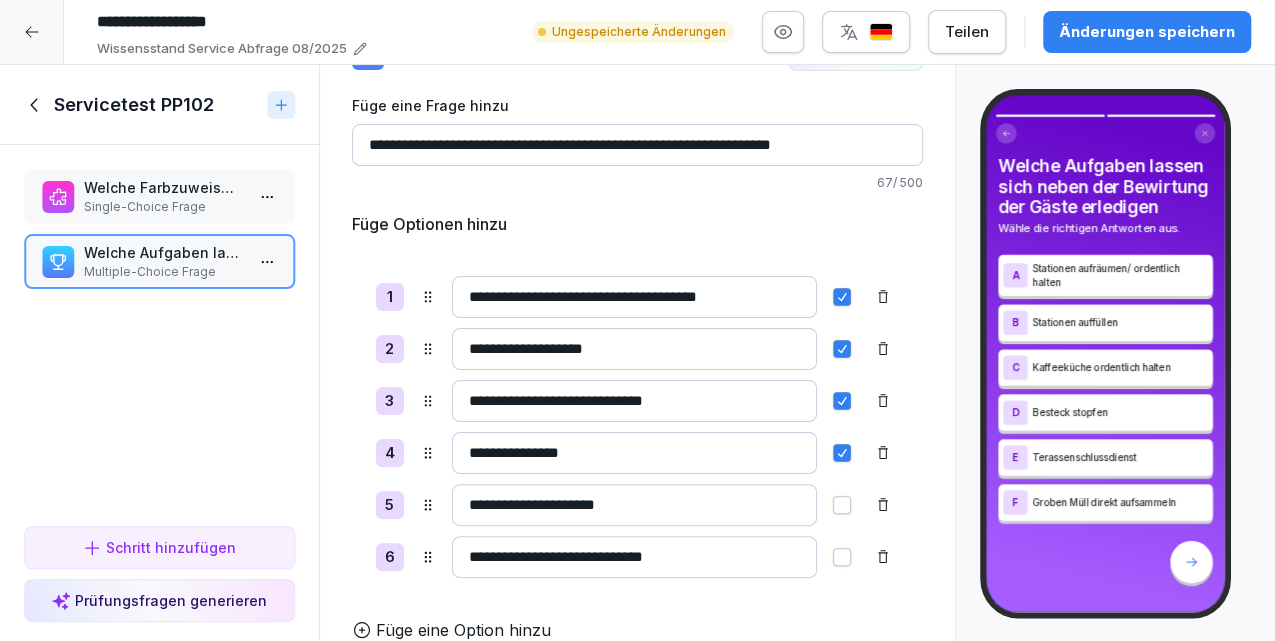click at bounding box center (842, 557) 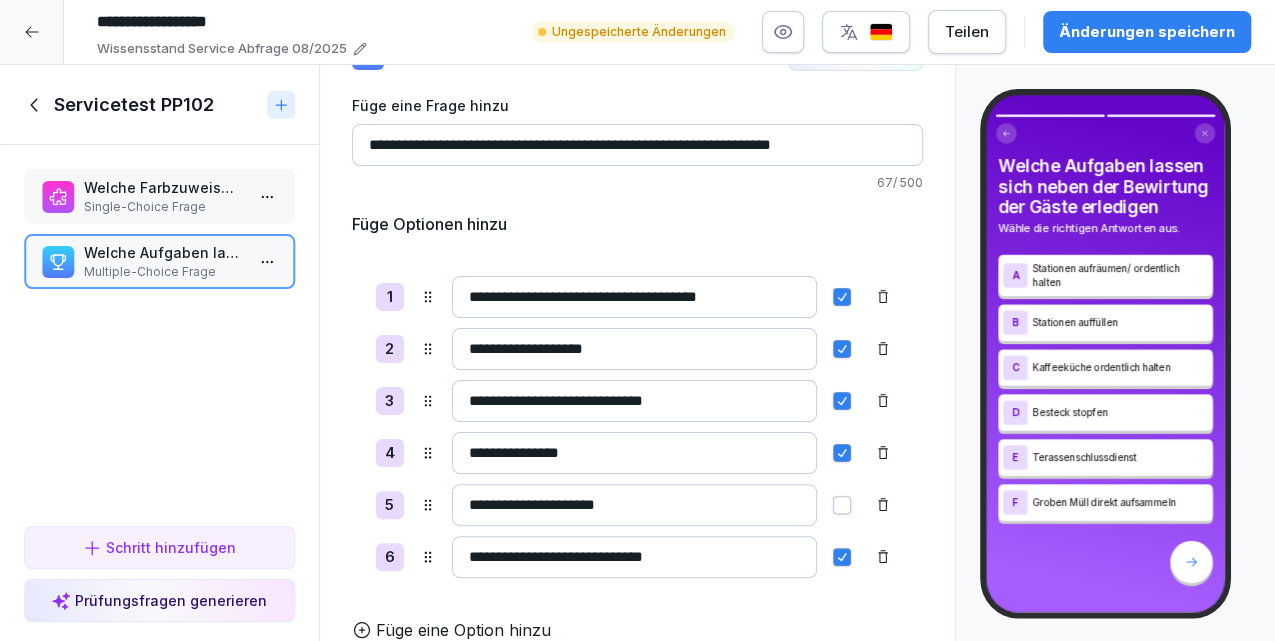 click on "Welche Farbzuweisung der Reinigungsutensilien ist zu beachten? Single-Choice Frage Welche Aufgaben lassen sich neben der Bewirtung der Gäste erledigen Multiple-Choice Frage
To pick up a draggable item, press the space bar.
While dragging, use the arrow keys to move the item.
Press space again to drop the item in its new position, or press escape to cancel.
Draggable item p9anbsxy0glyysfeh1f6vi38 was dropped over droppable area p9anbsxy0glyysfeh1f6vi38" at bounding box center (159, 331) 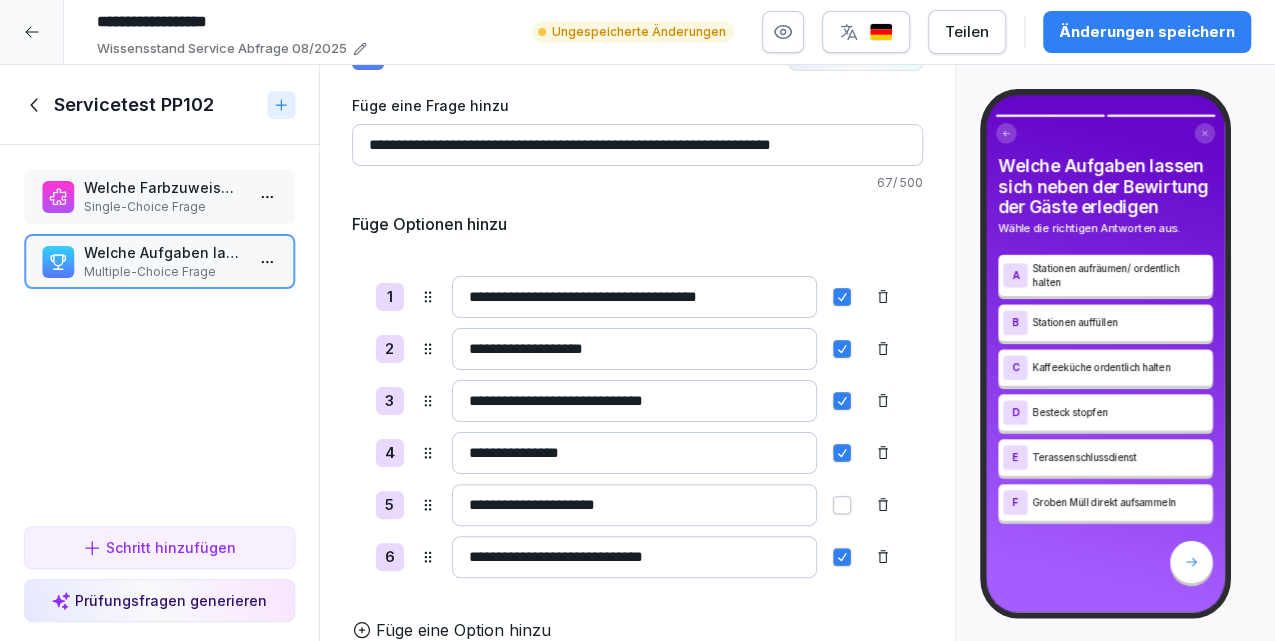 click on "Schritt hinzufügen" at bounding box center [159, 547] 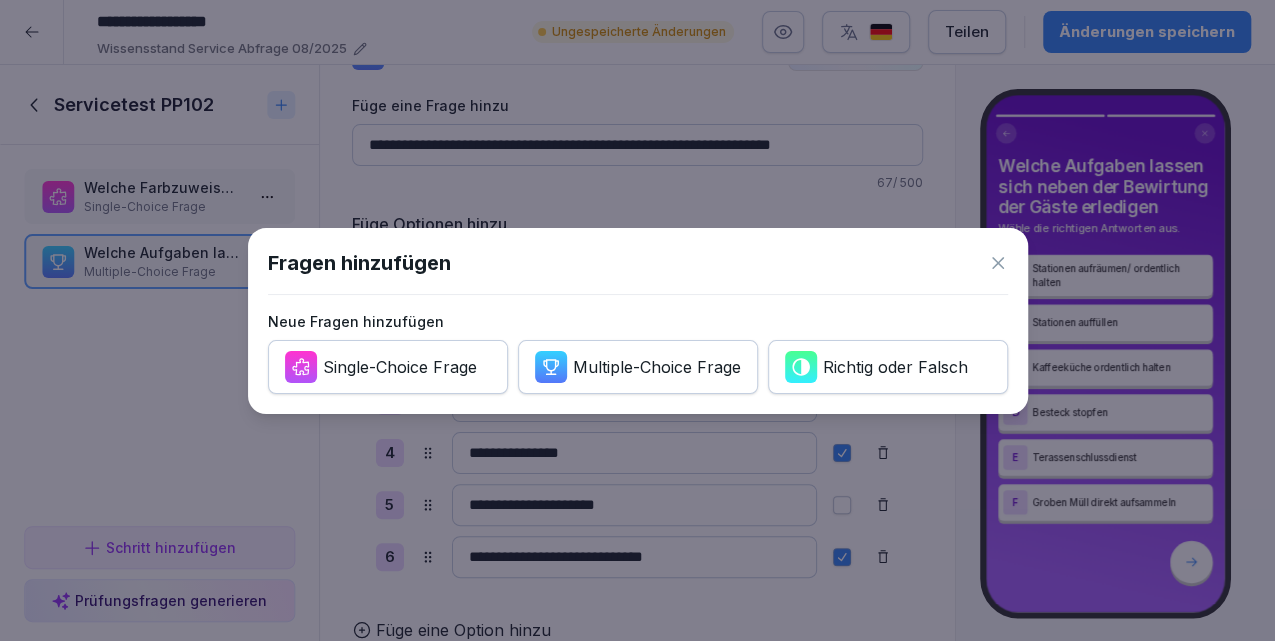 click on "Neue Fragen hinzufügen" at bounding box center [638, 321] 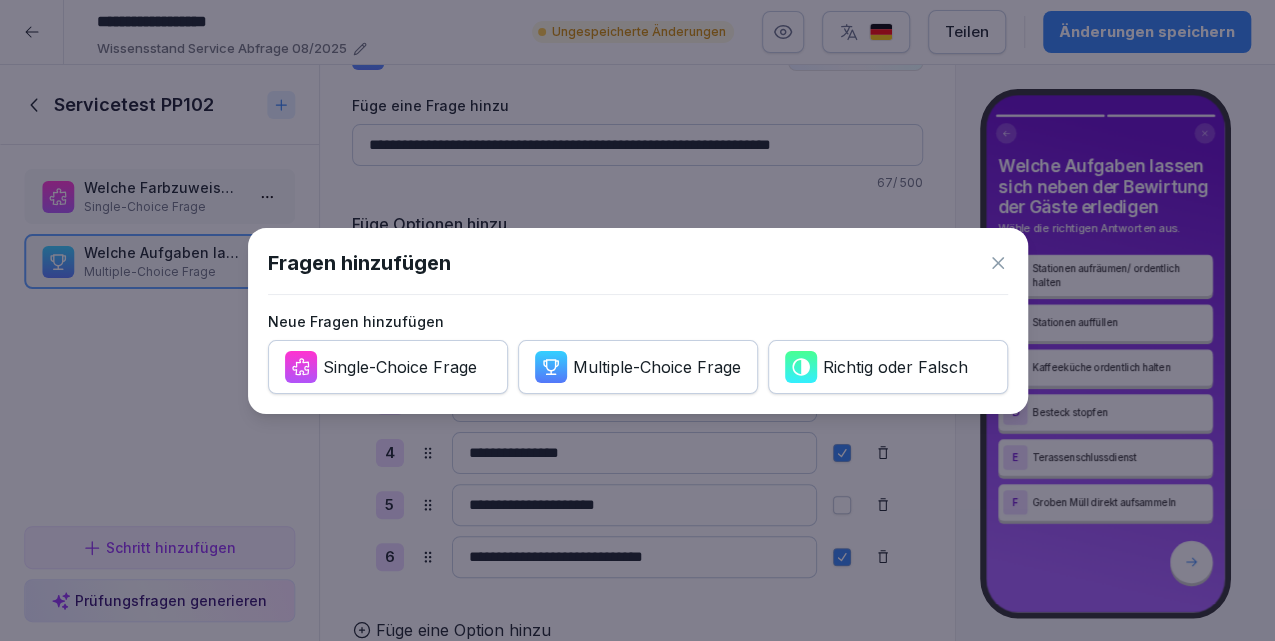 click 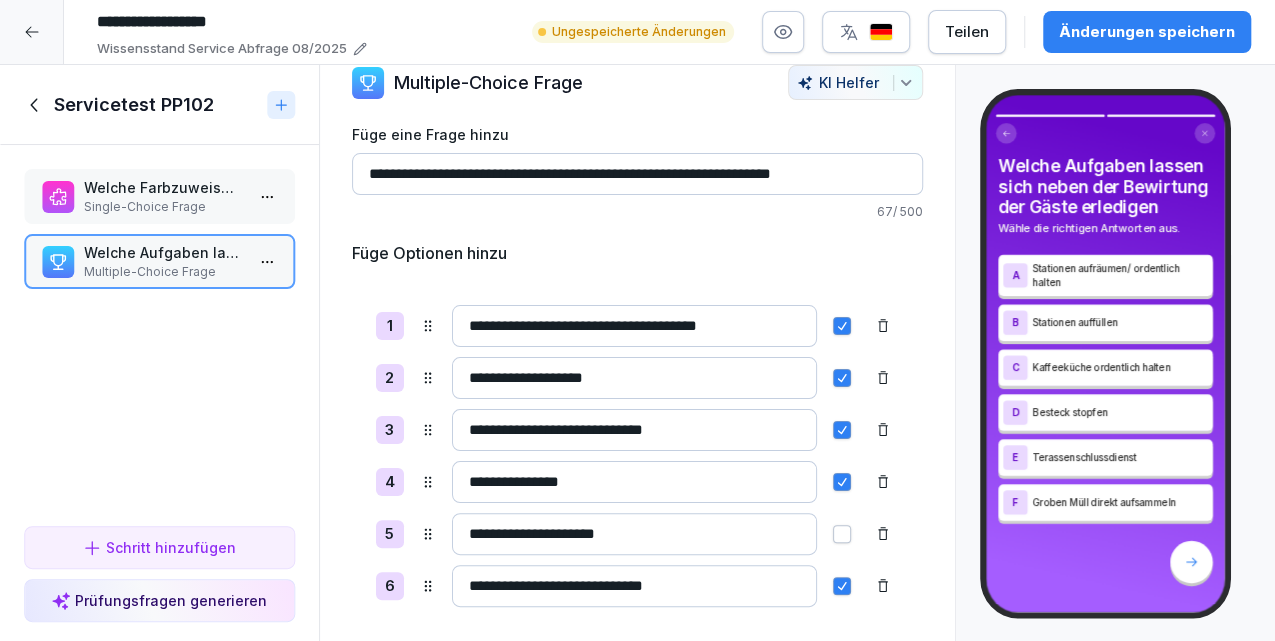 scroll, scrollTop: 8, scrollLeft: 0, axis: vertical 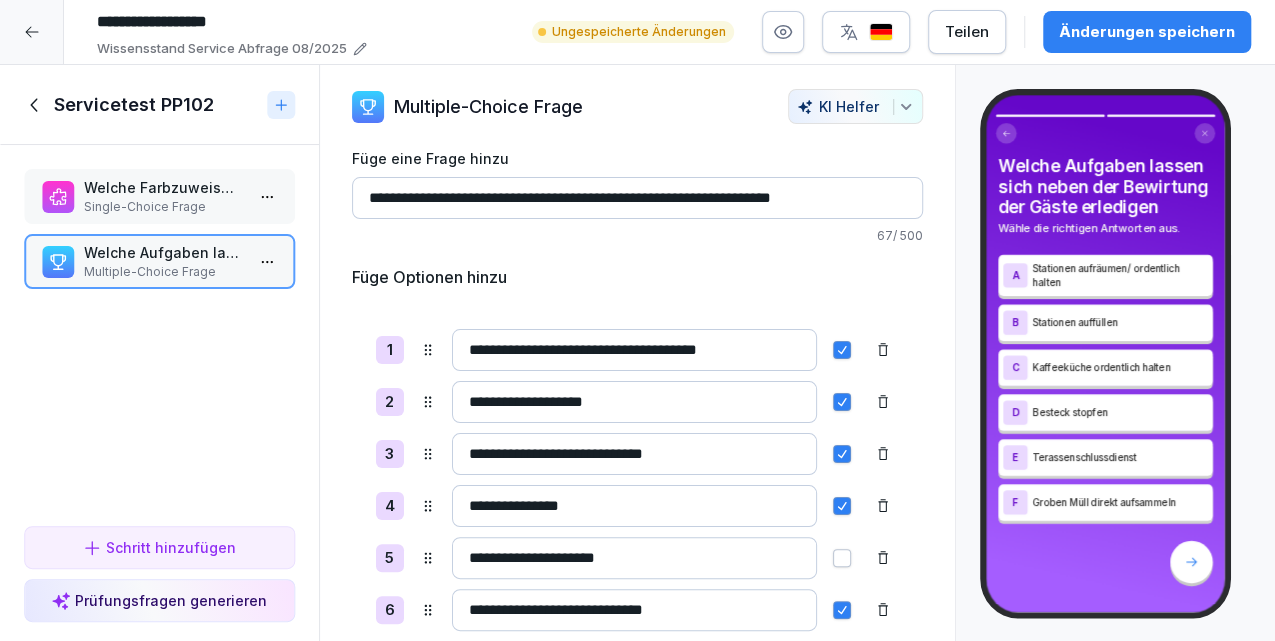 click on "Änderungen speichern" at bounding box center (1147, 32) 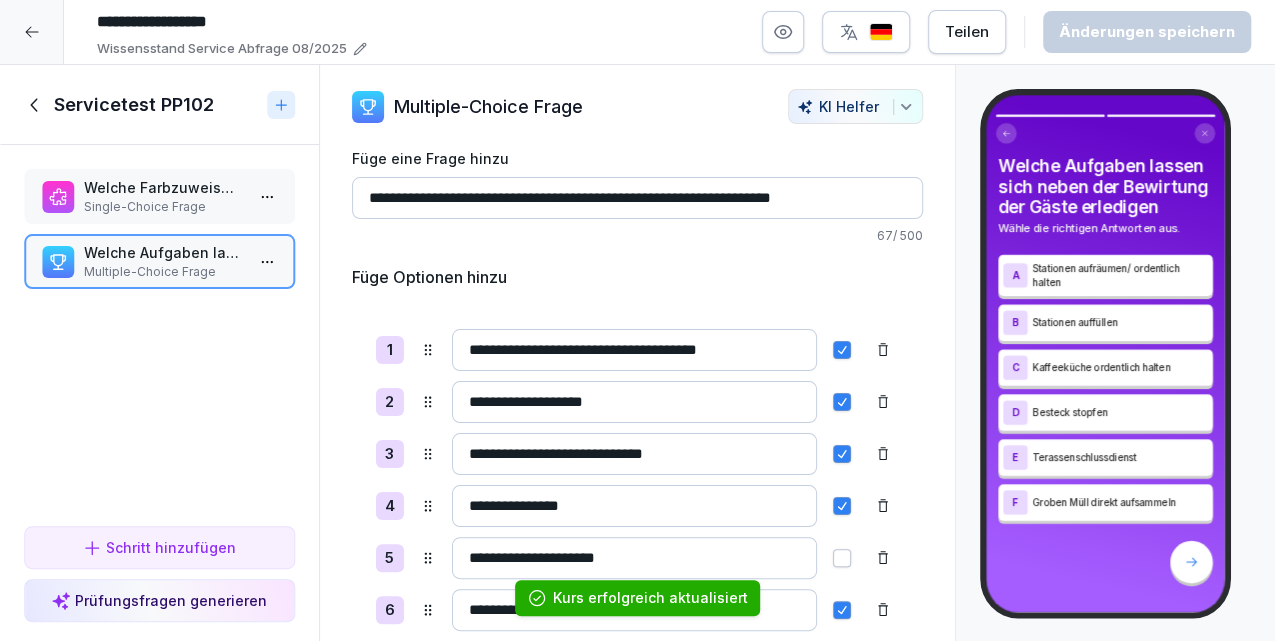 click 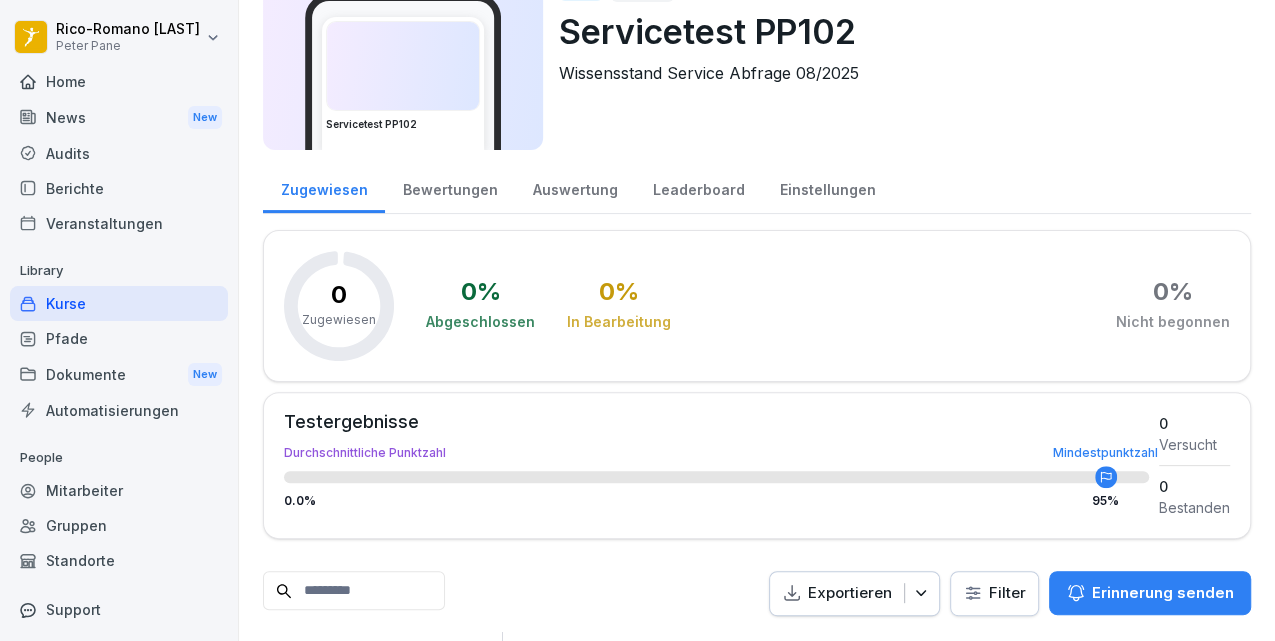 scroll, scrollTop: 0, scrollLeft: 0, axis: both 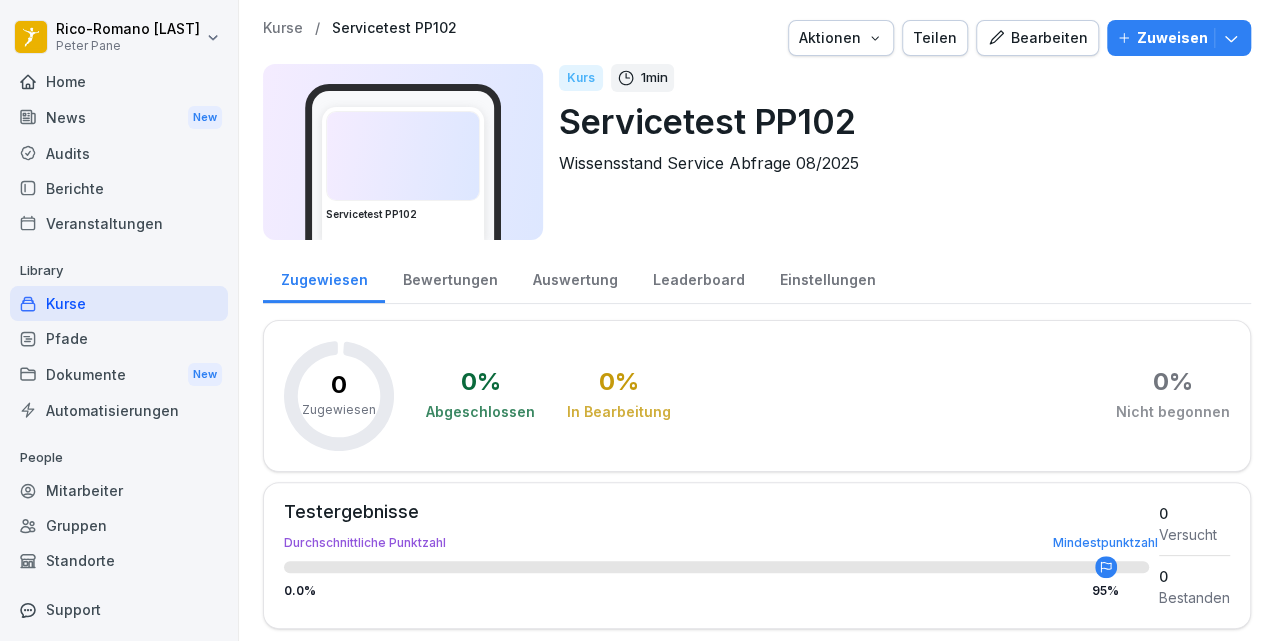 drag, startPoint x: 453, startPoint y: 279, endPoint x: 498, endPoint y: 283, distance: 45.17743 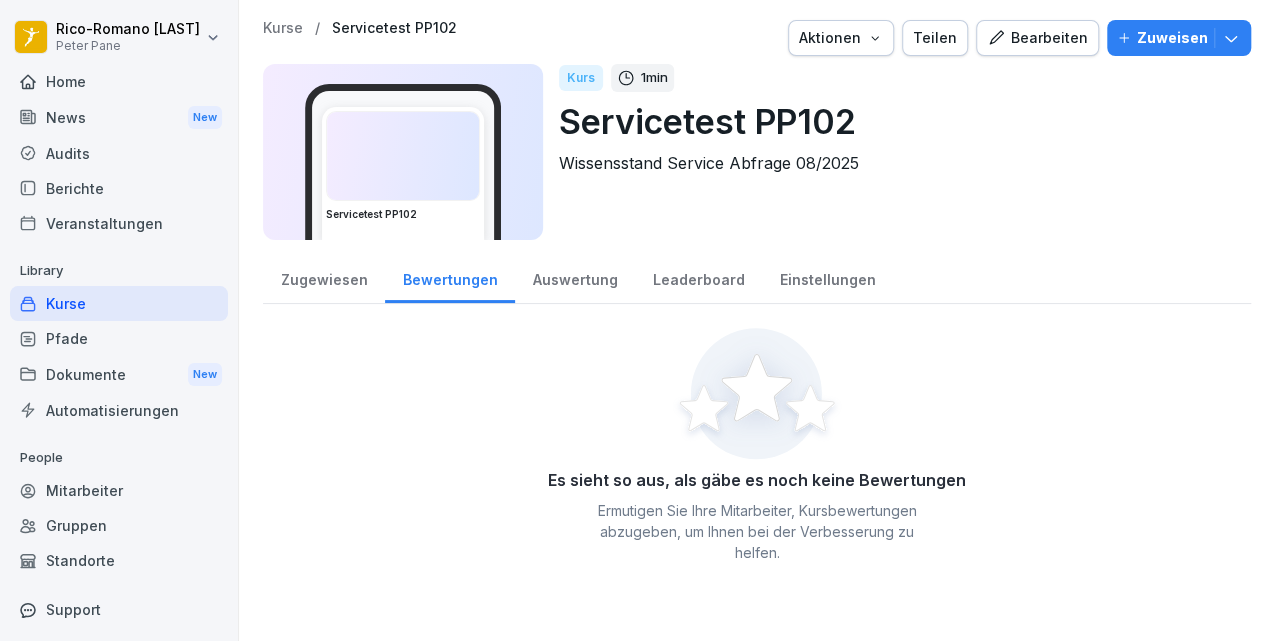 click on "Auswertung" at bounding box center [575, 277] 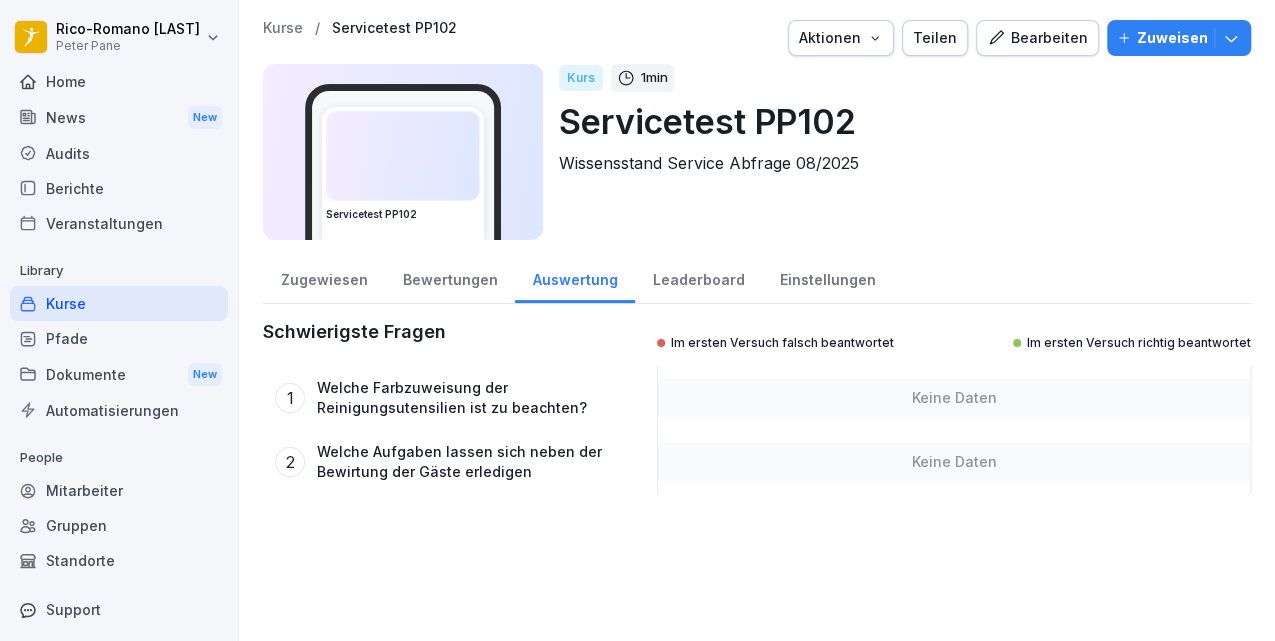 click on "Bearbeiten" at bounding box center (1037, 38) 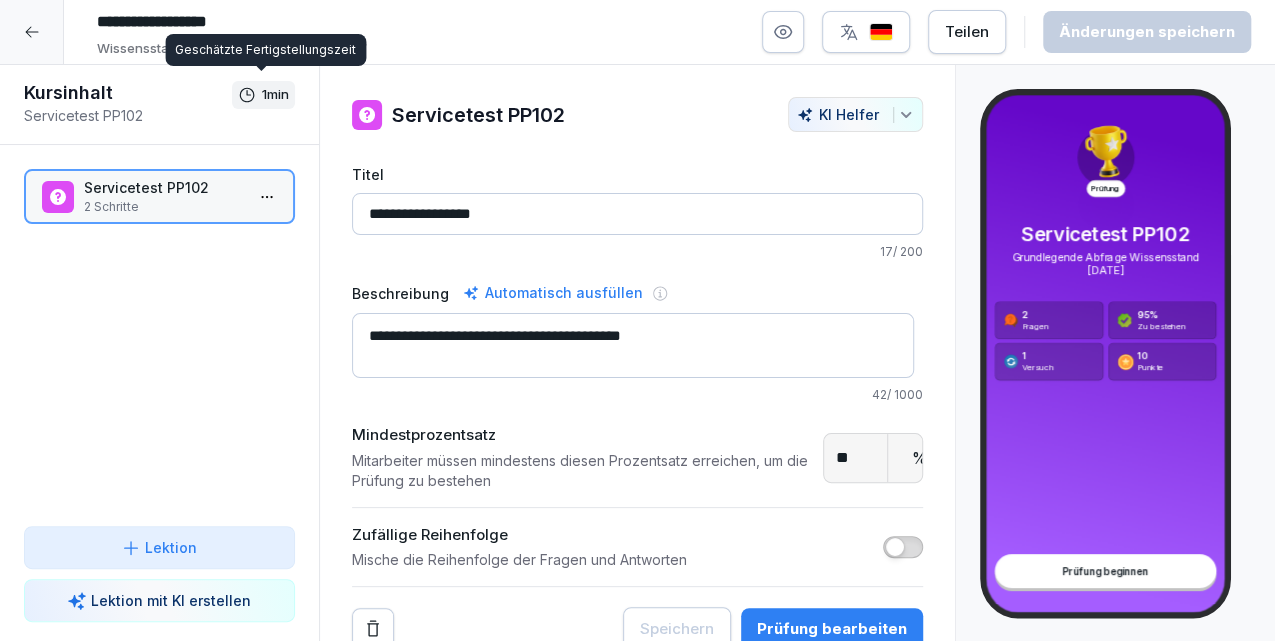 click on "1  min" at bounding box center (275, 95) 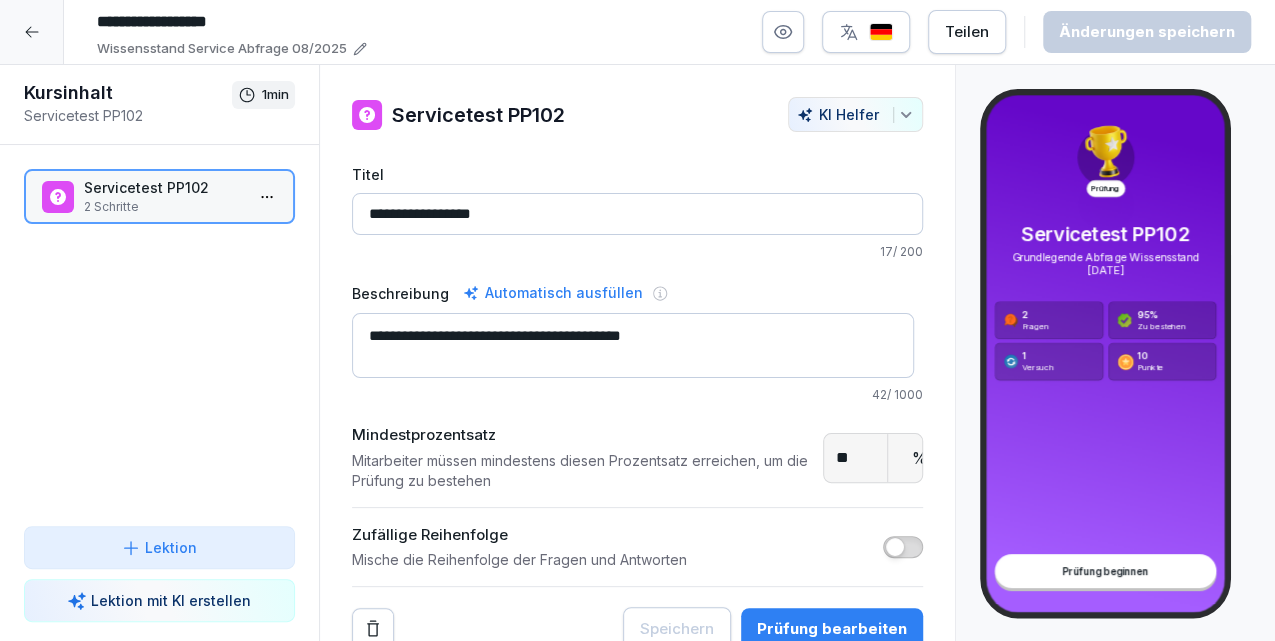 click on "**********" at bounding box center (637, 320) 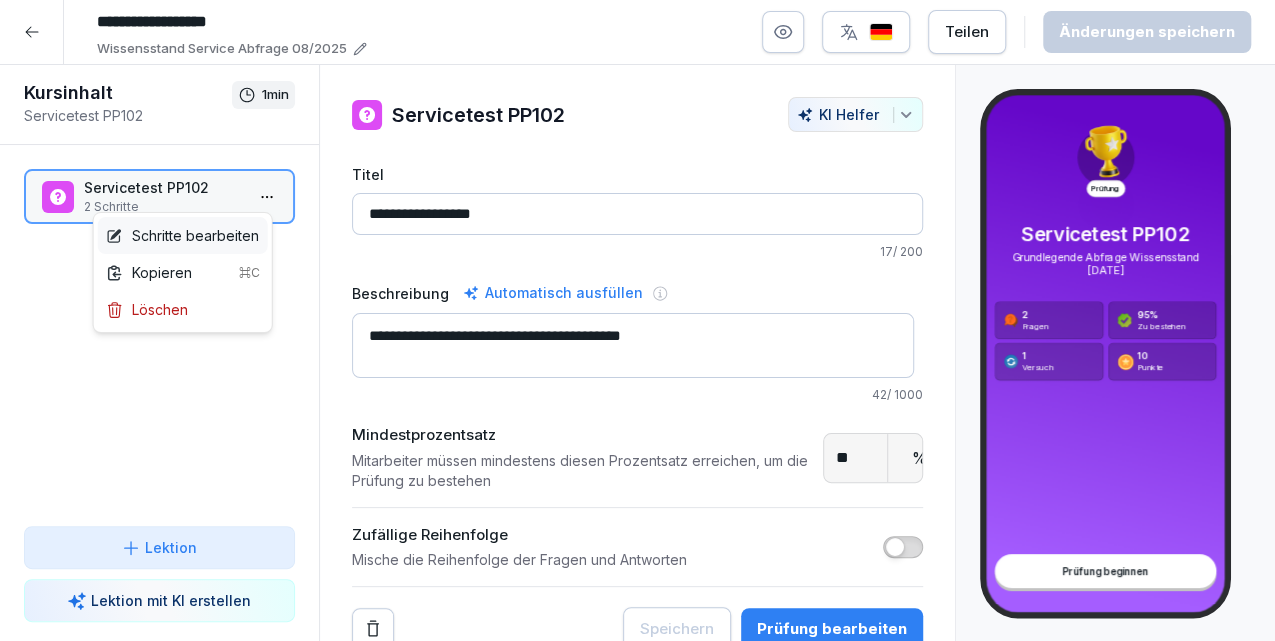 click on "Schritte bearbeiten" at bounding box center (182, 235) 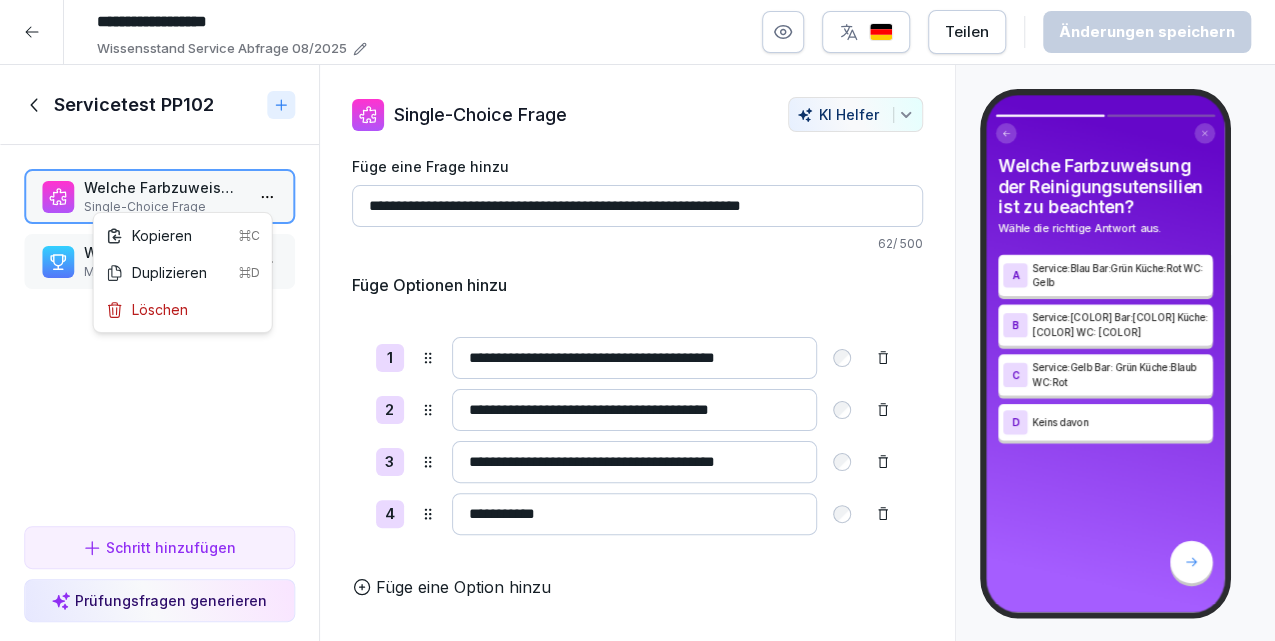 click on "**********" at bounding box center (637, 320) 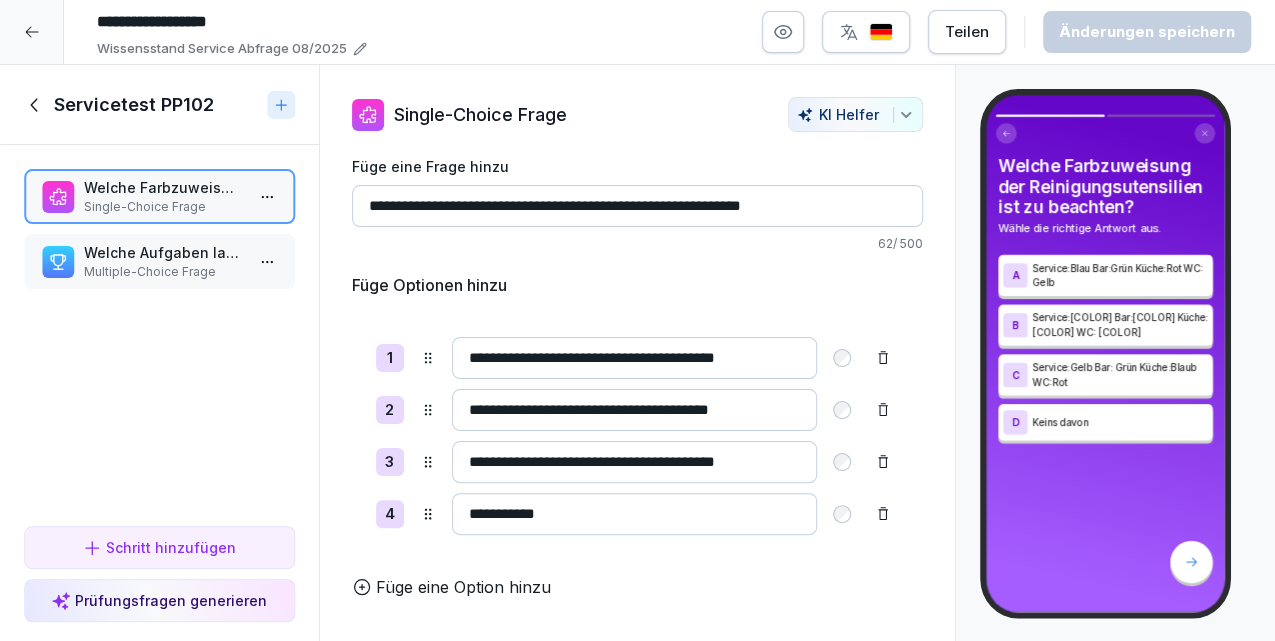 click on "**********" at bounding box center [637, 320] 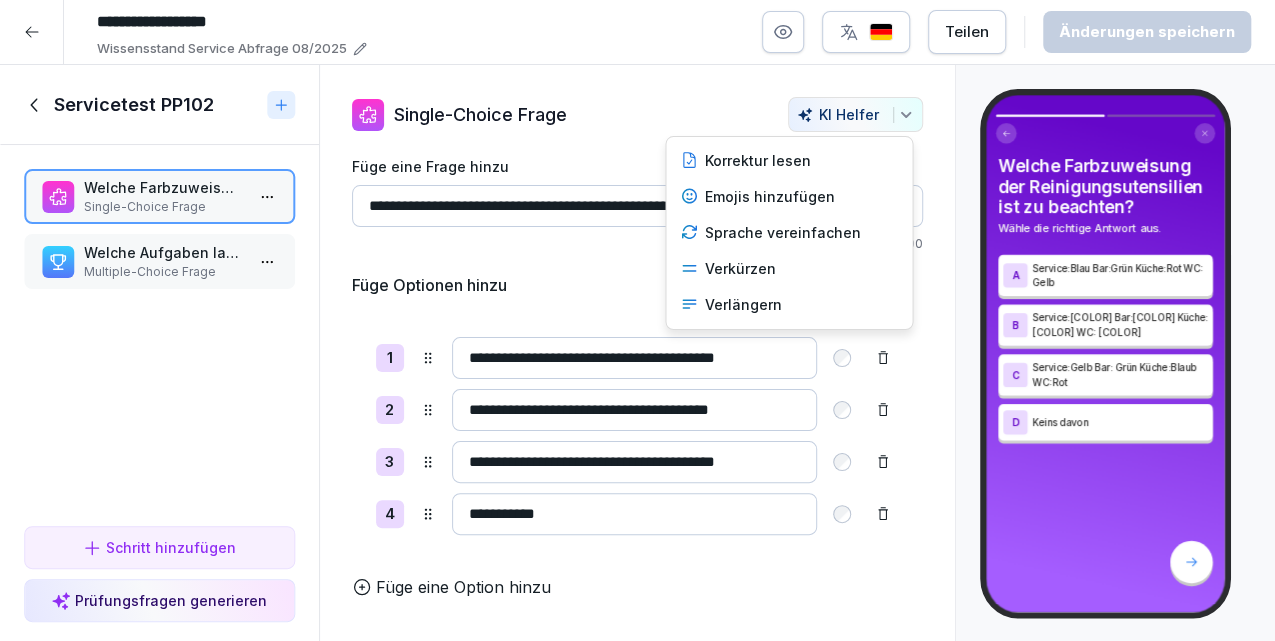 click 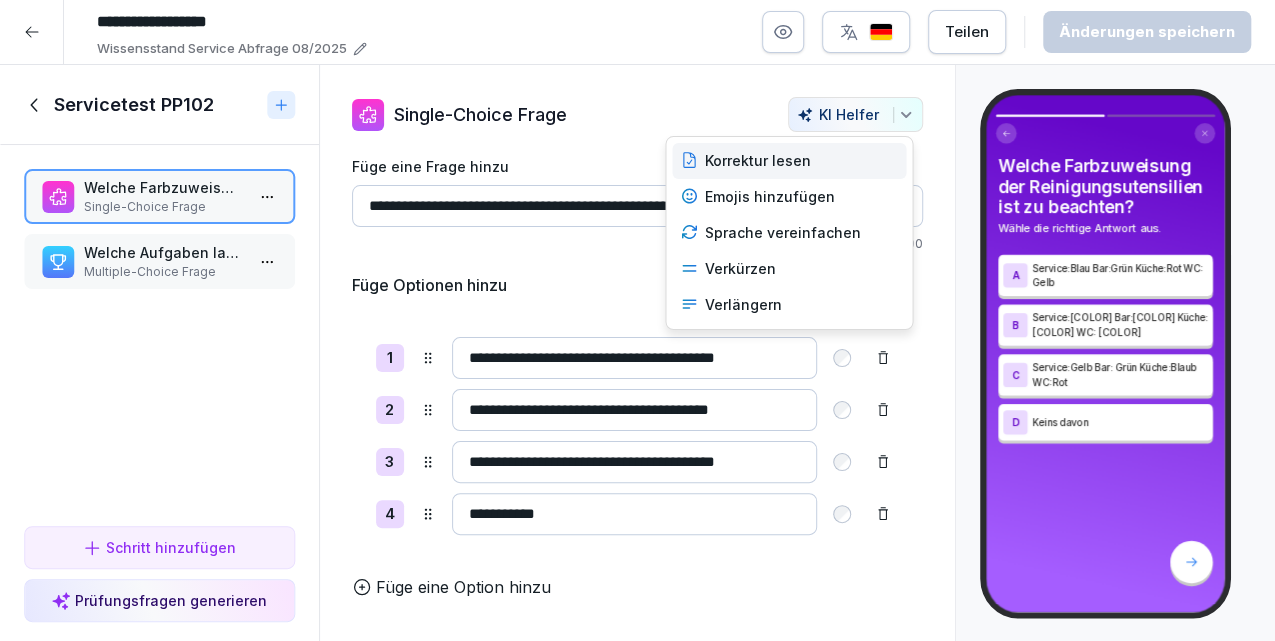 click on "Korrektur lesen" at bounding box center (789, 161) 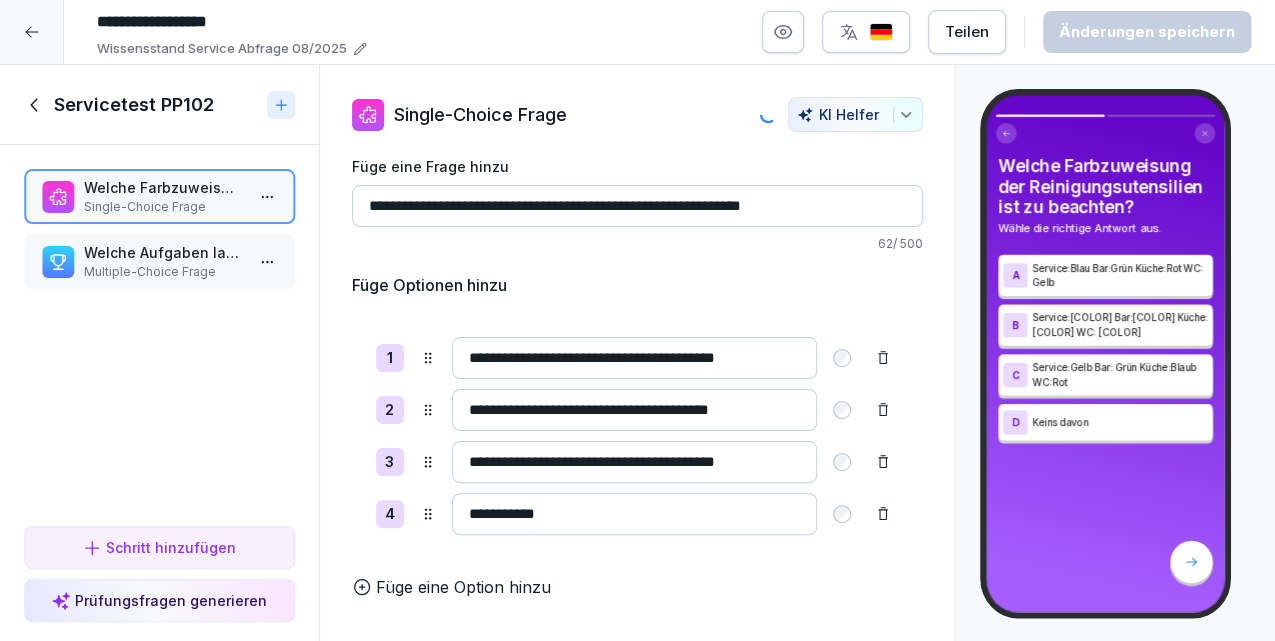 type on "**********" 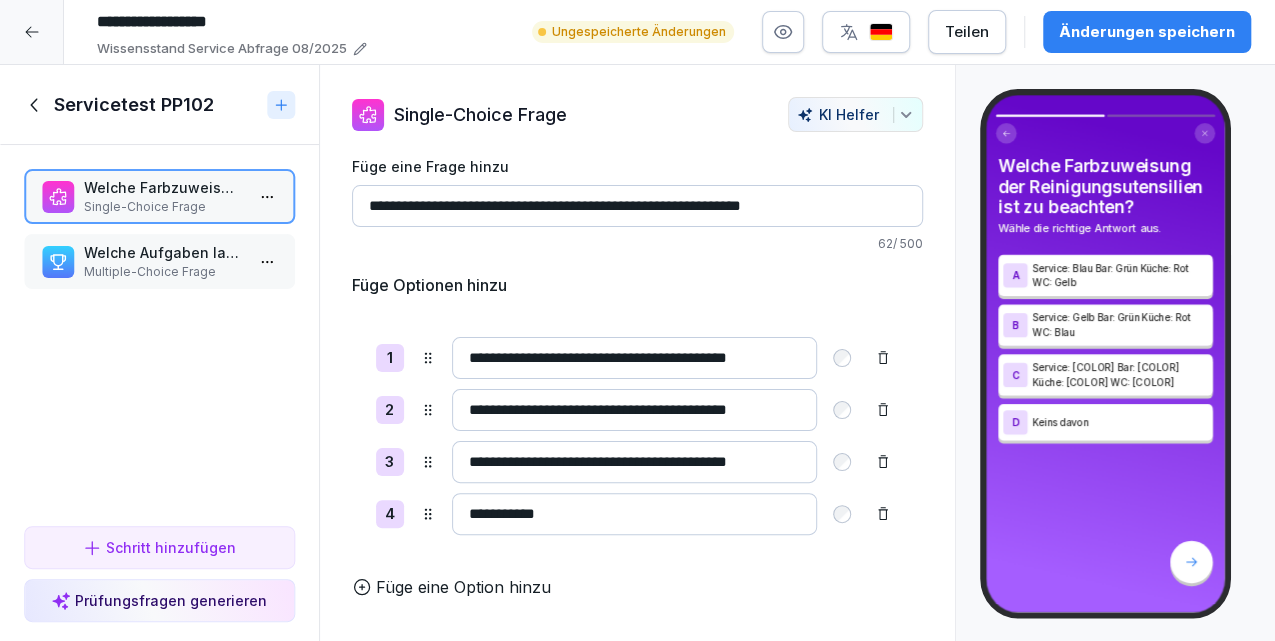 click on "Welche Aufgaben lassen sich neben der Bewirtung der Gäste erledigen" at bounding box center (163, 252) 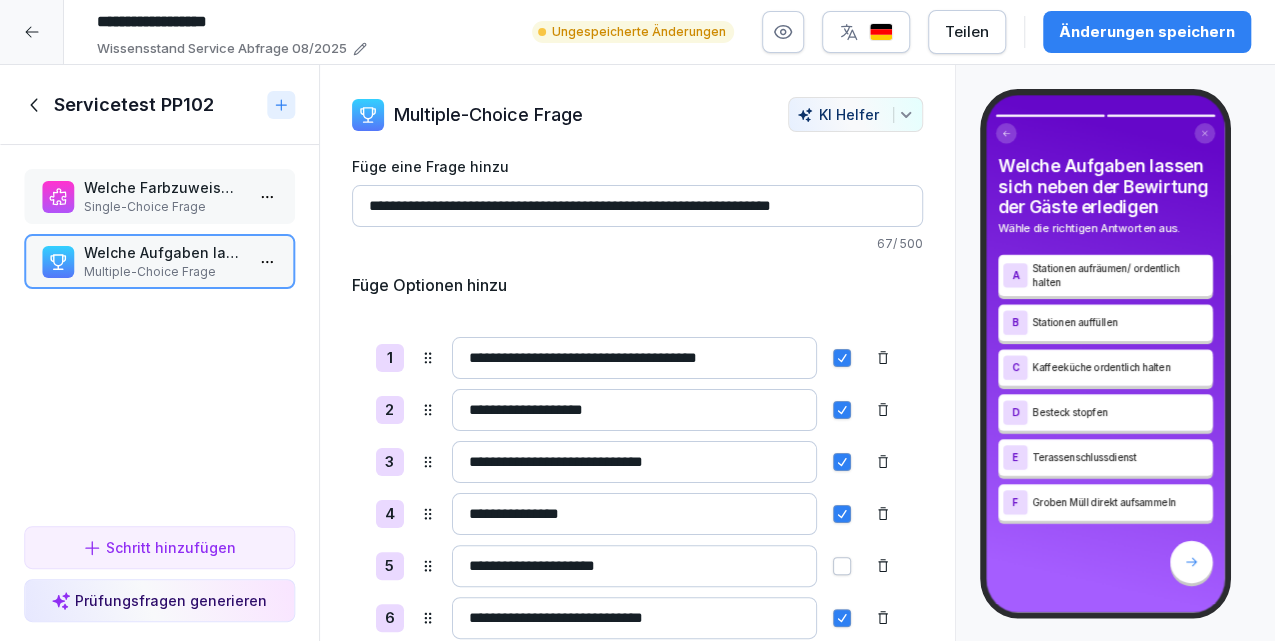 click on "Prüfungsfragen generieren" at bounding box center [159, 600] 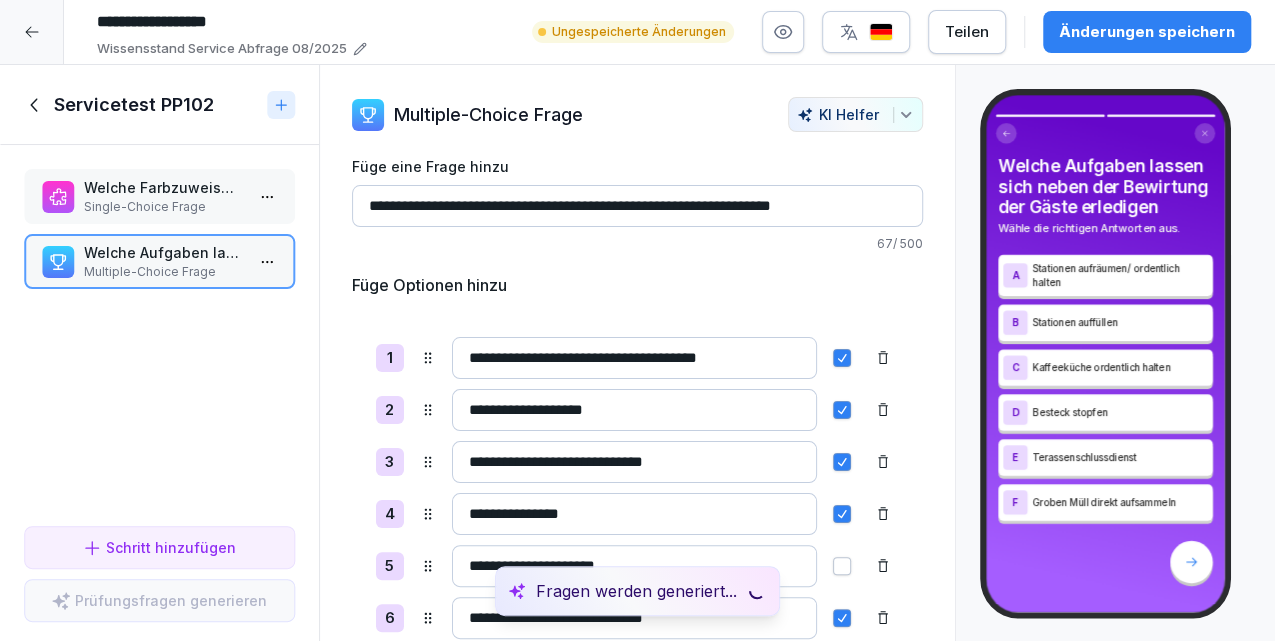 click 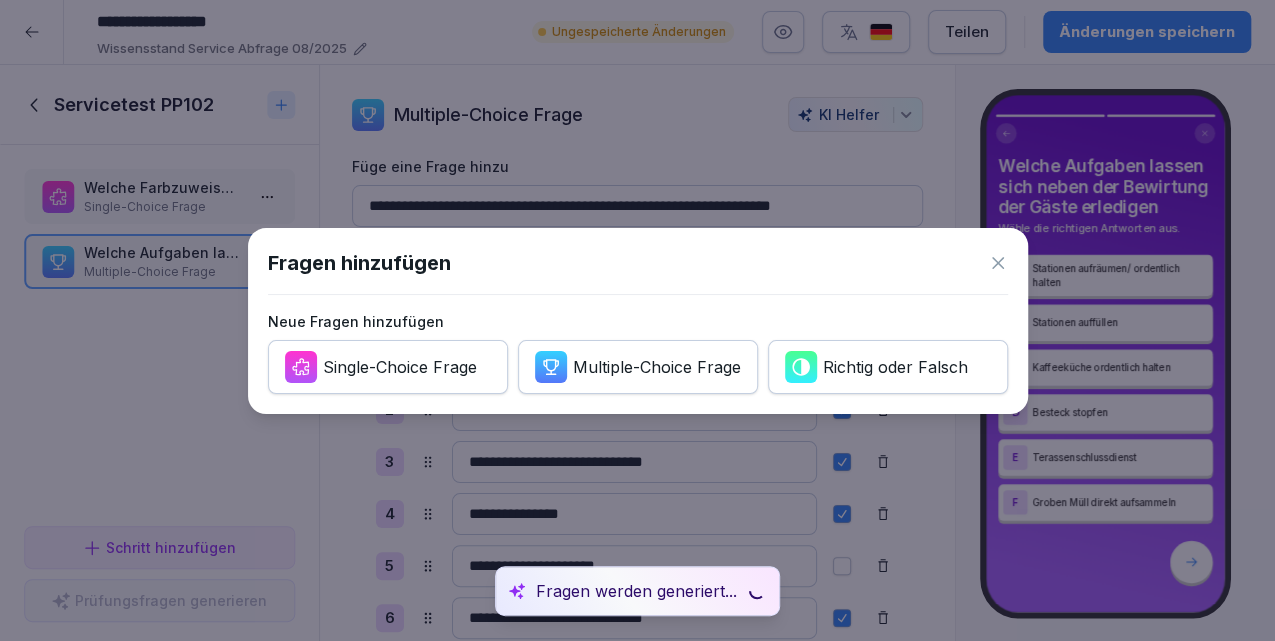 click 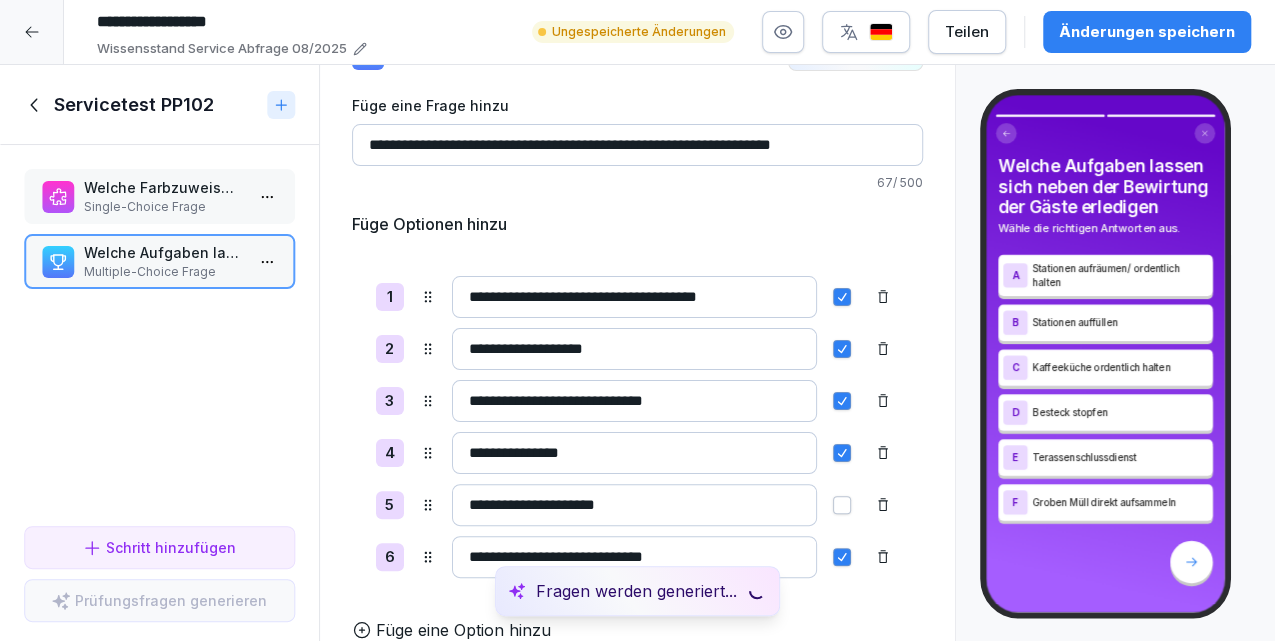scroll, scrollTop: 75, scrollLeft: 0, axis: vertical 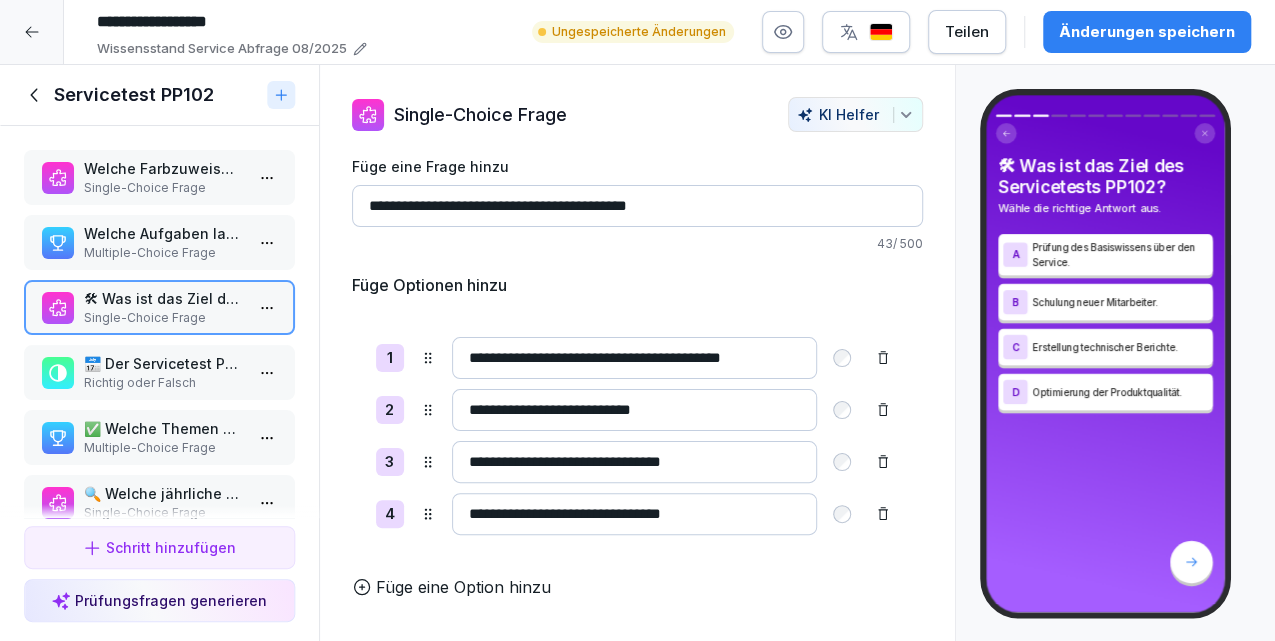 click on "📅 Der Servicetest PP102 wird jährlich durchgeführt." at bounding box center [163, 363] 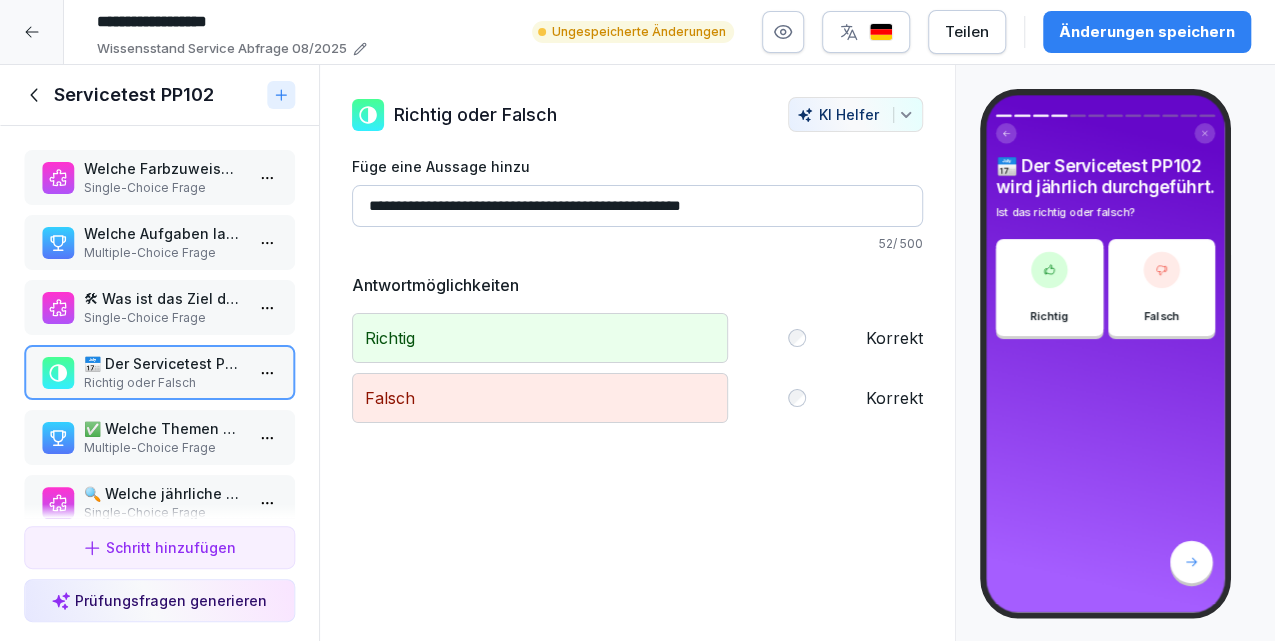 click on "✅ Welche Themen umfasst der Servicetest PP102? Wählen Sie alle zutreffenden Antworten." at bounding box center (163, 428) 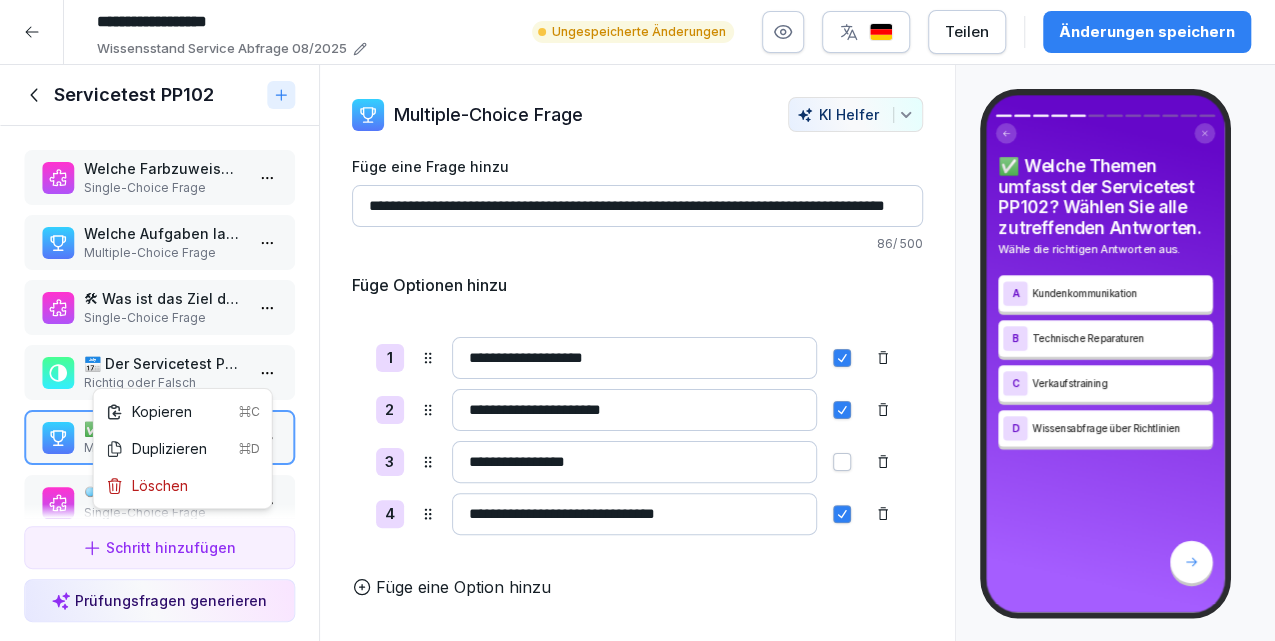 click on "**********" at bounding box center (637, 320) 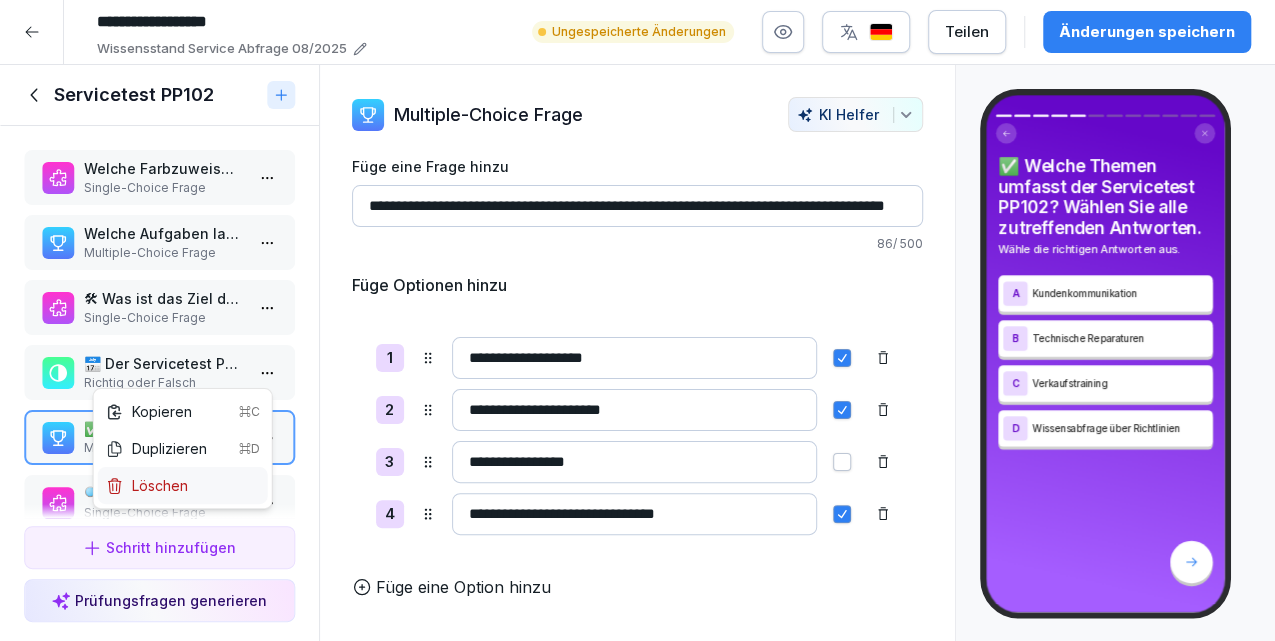 click on "Löschen" at bounding box center (147, 485) 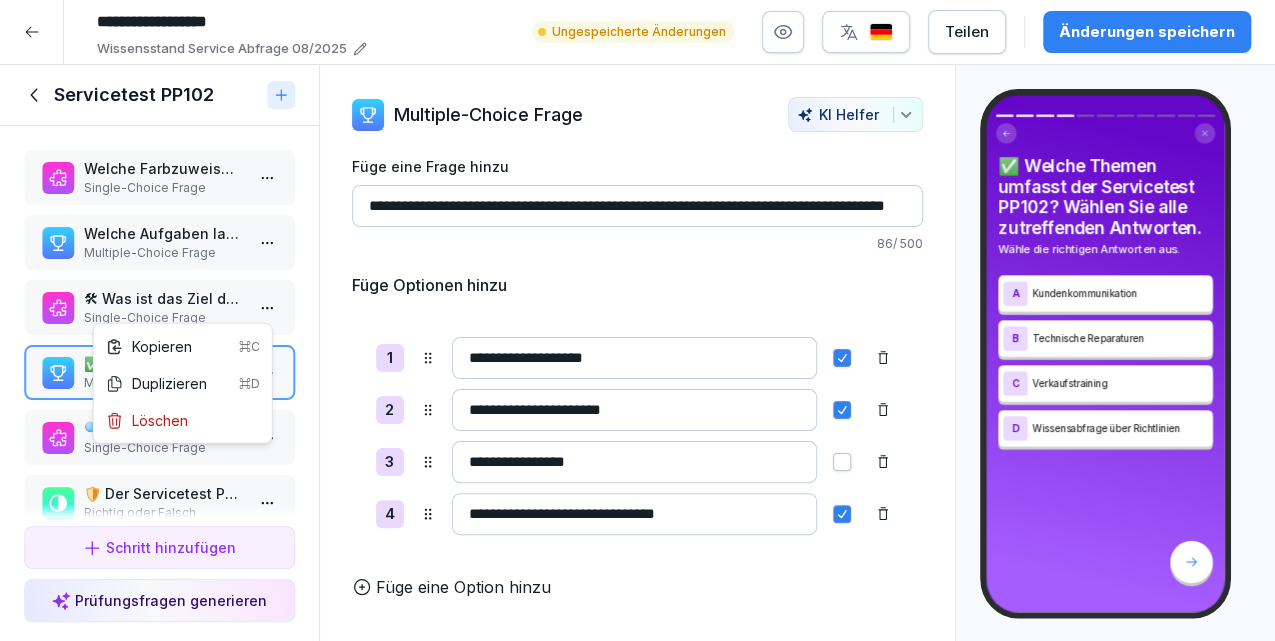 click on "**********" at bounding box center (637, 320) 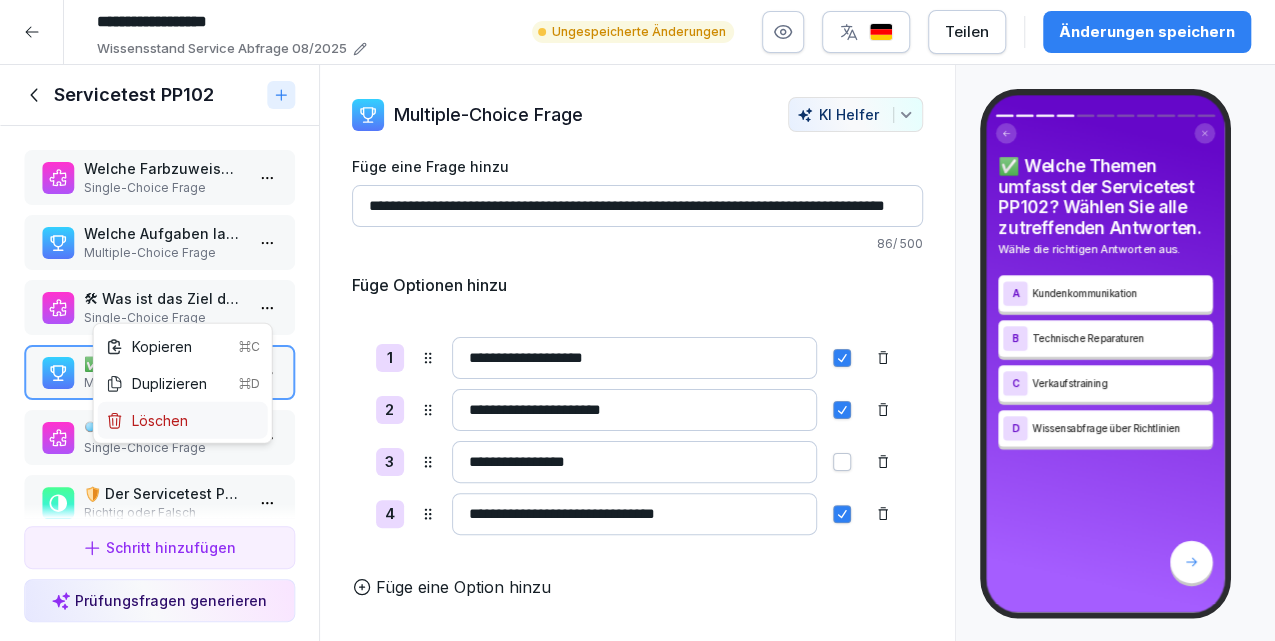 click on "Löschen" at bounding box center [183, 420] 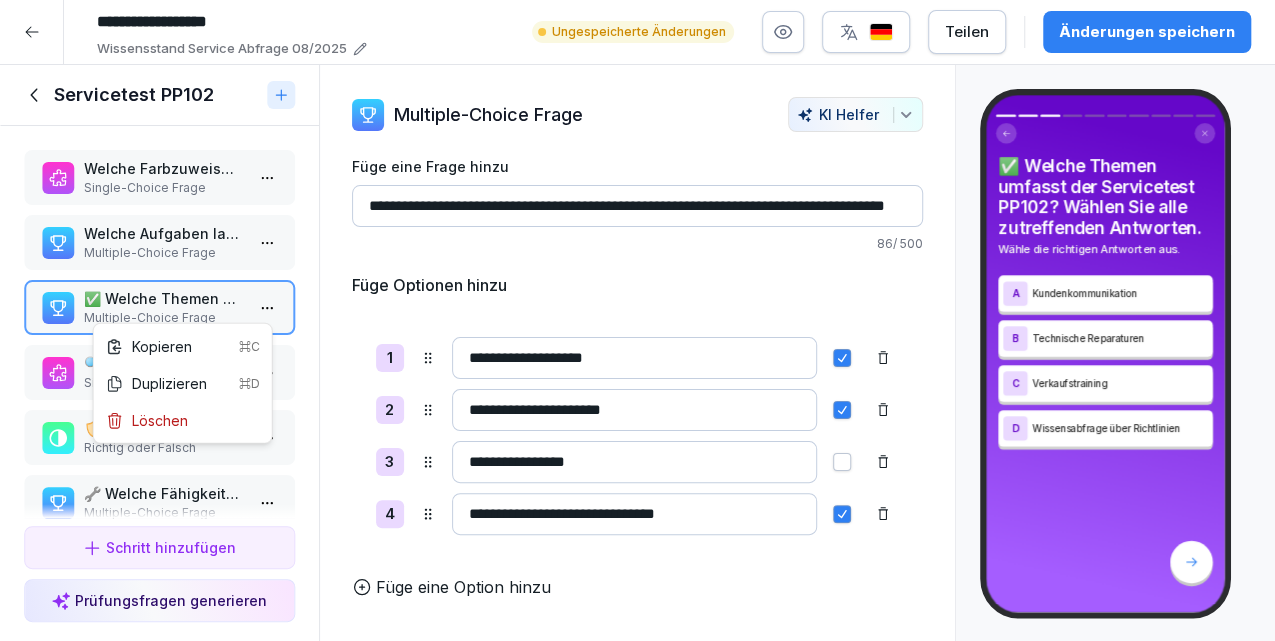 click on "**********" at bounding box center (637, 320) 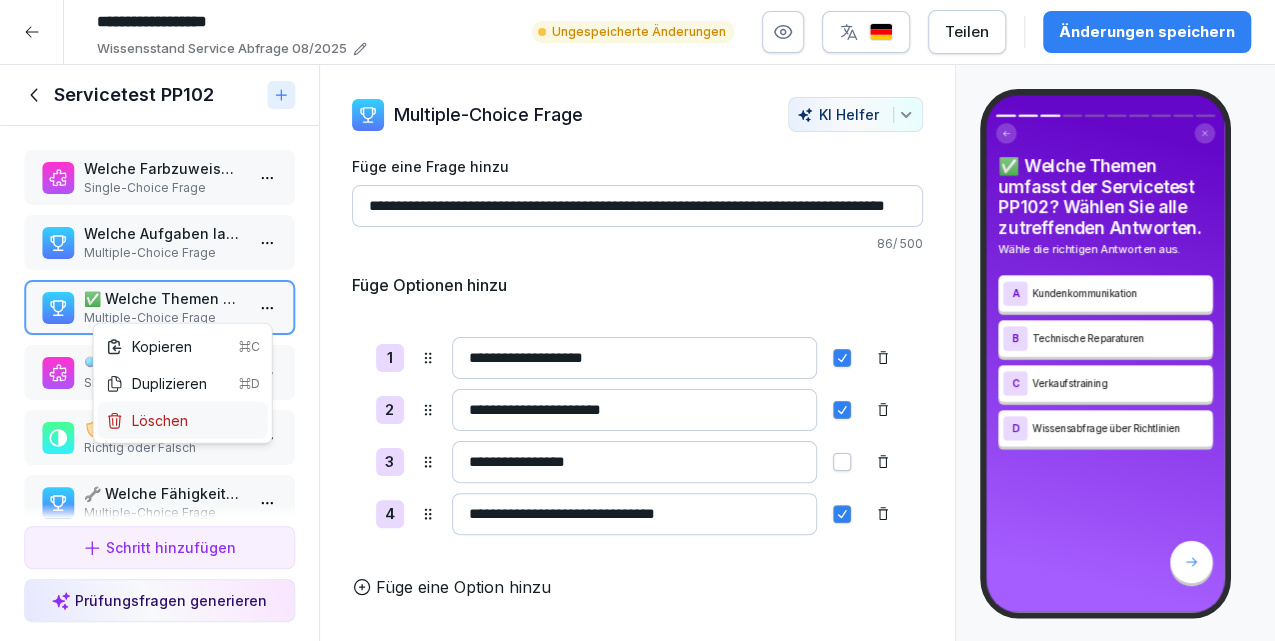 click on "Löschen" at bounding box center (147, 420) 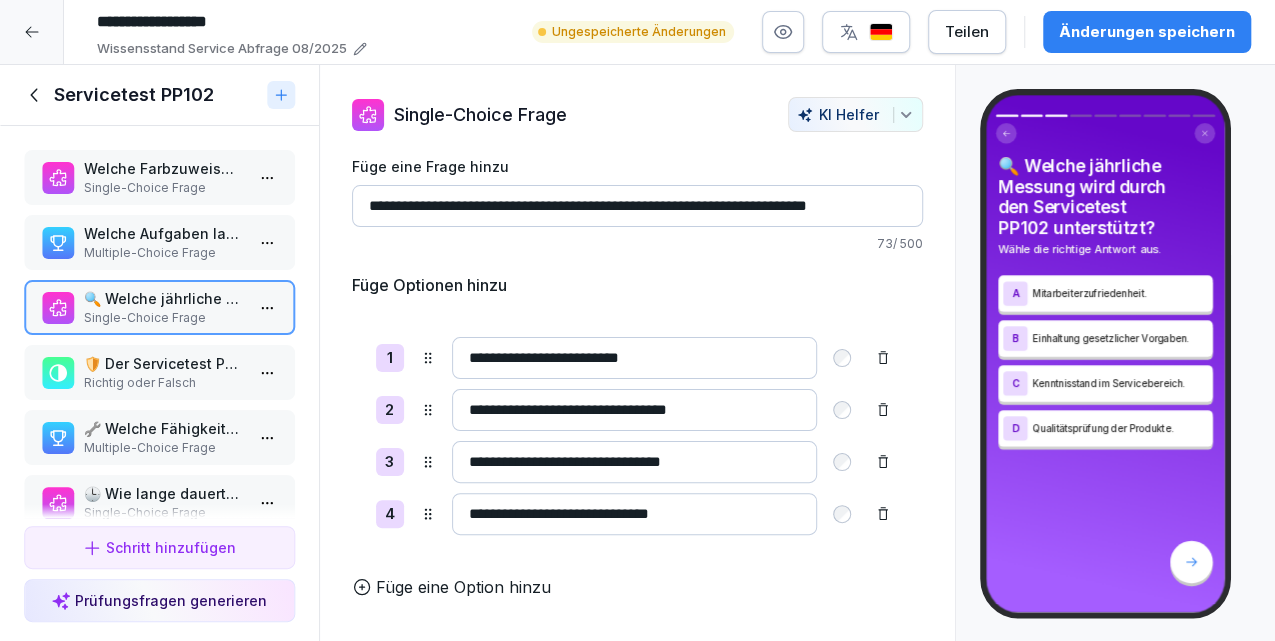 click on "**********" at bounding box center (637, 320) 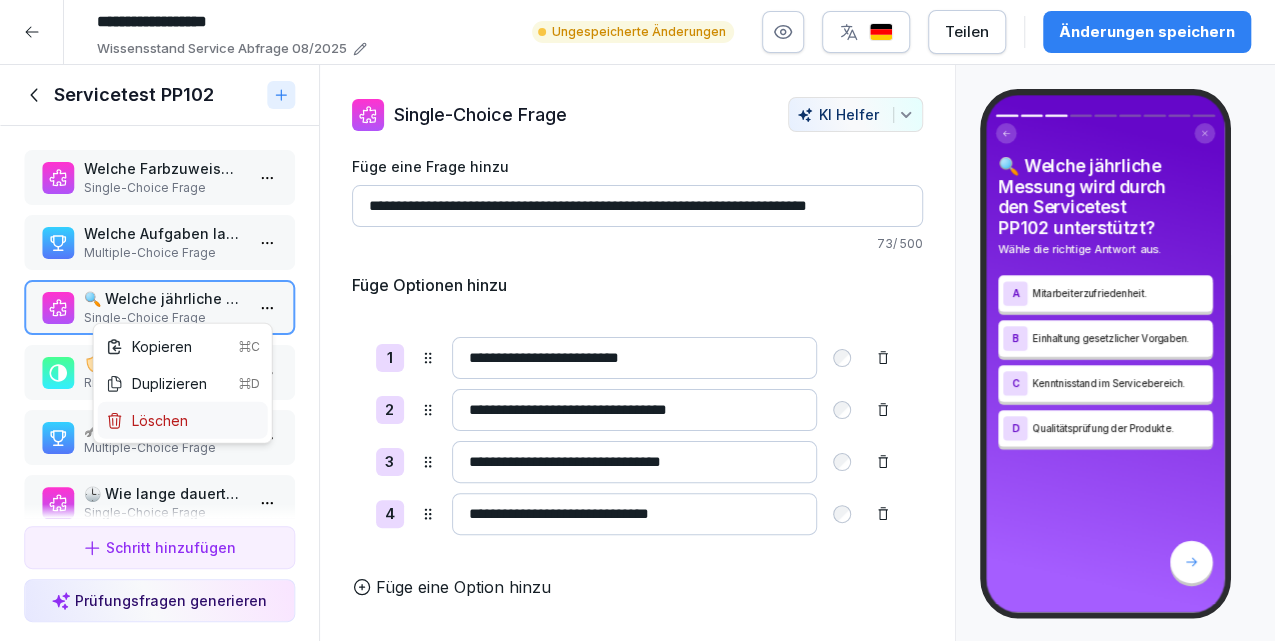 click on "Löschen" at bounding box center (147, 420) 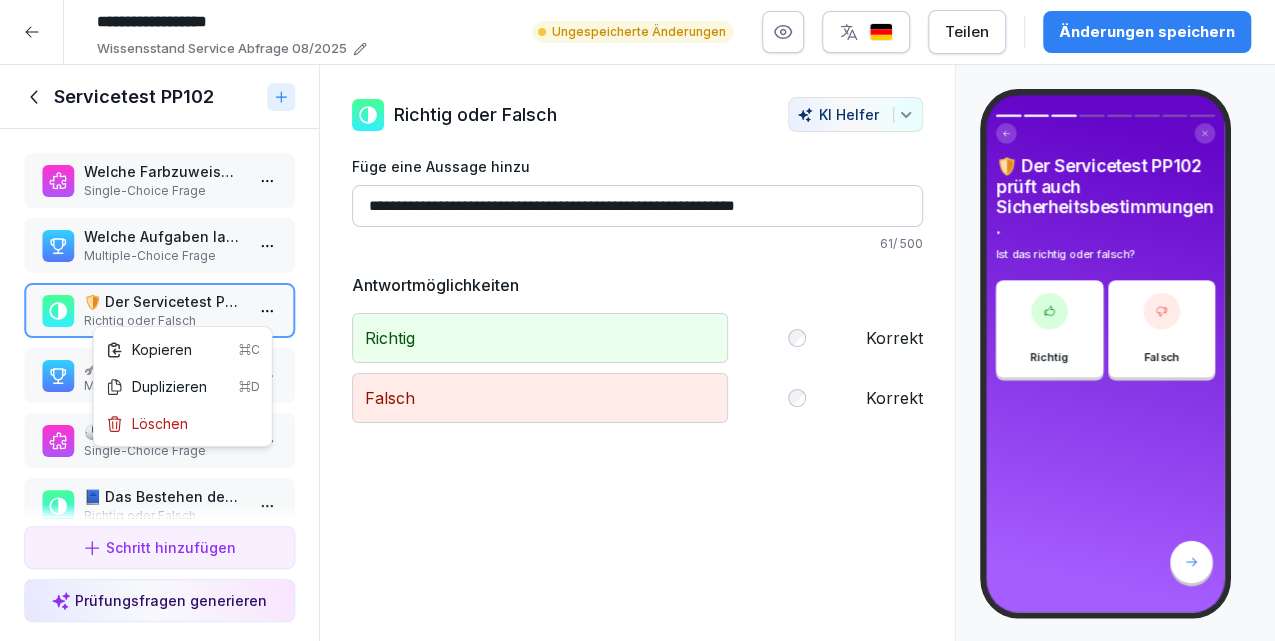 click on "**********" at bounding box center [637, 320] 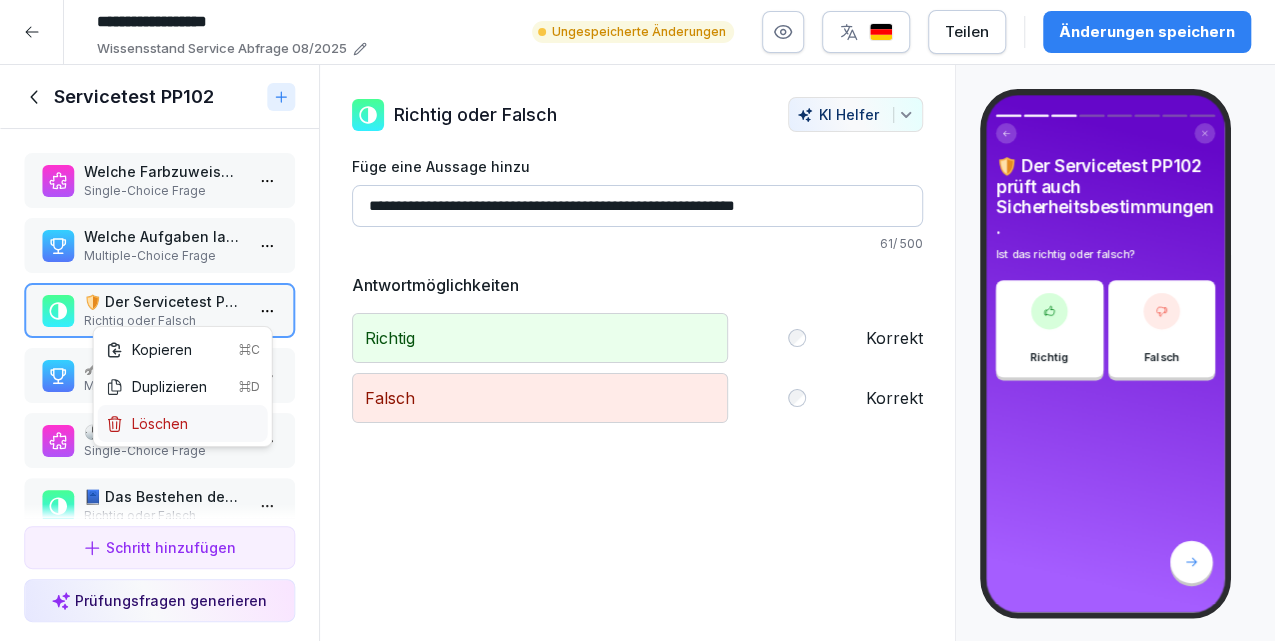 click on "Löschen" at bounding box center (183, 423) 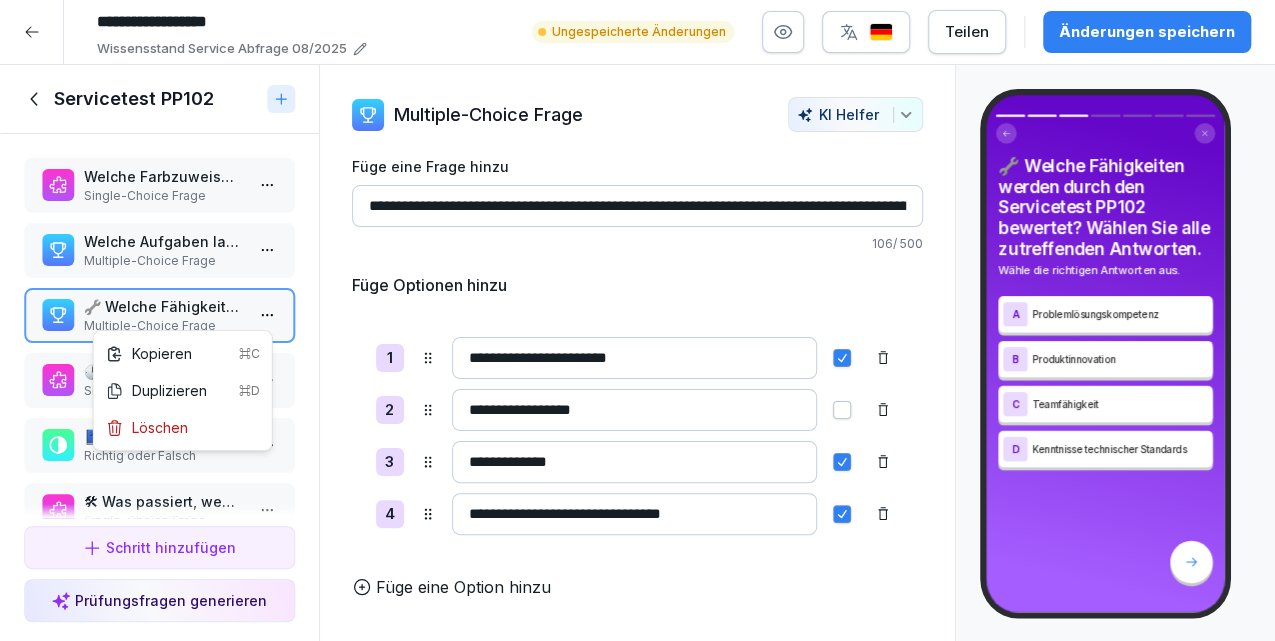click on "**********" at bounding box center (637, 320) 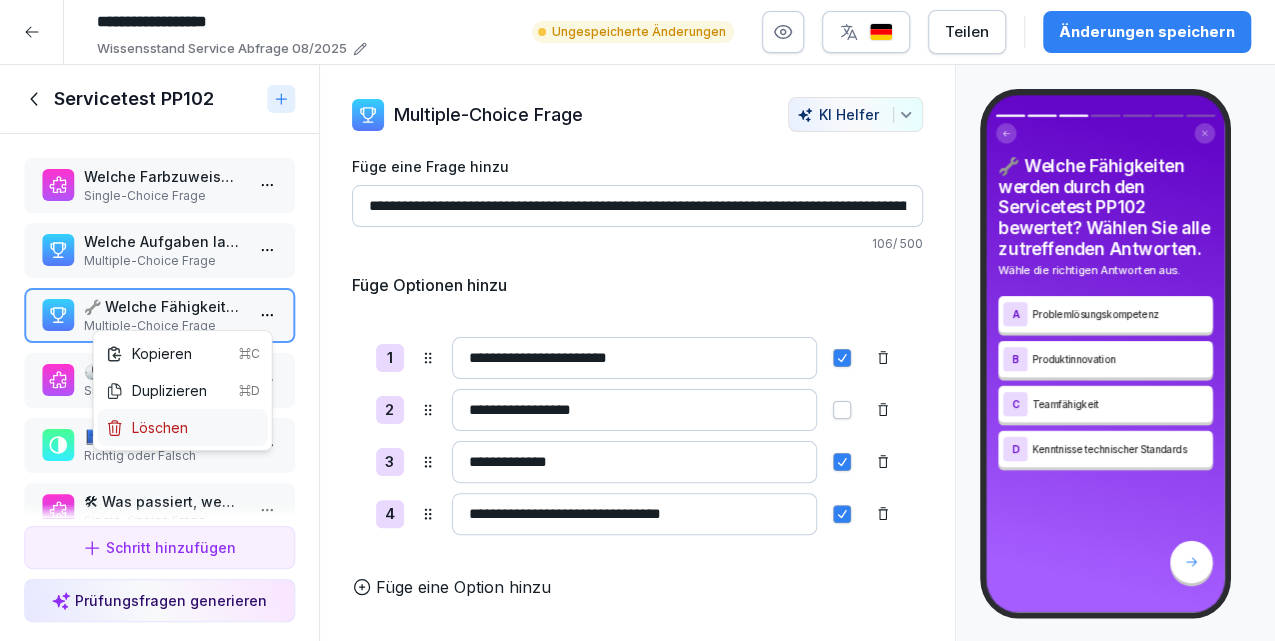 click on "Löschen" at bounding box center (147, 427) 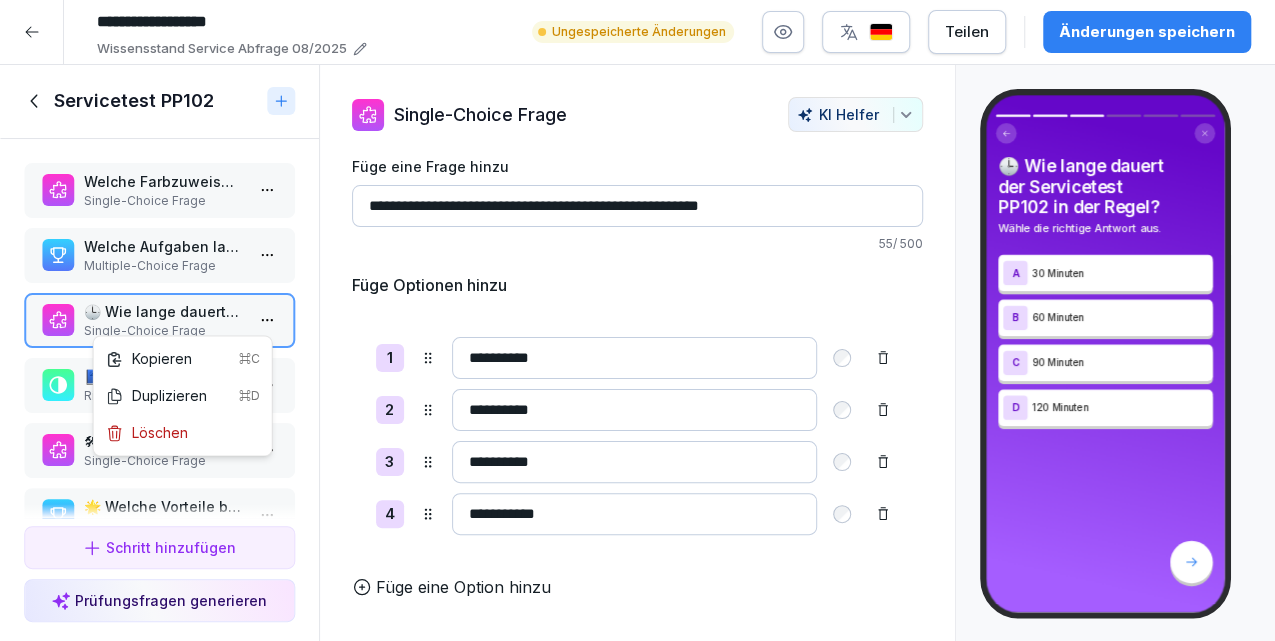 click on "**********" at bounding box center (637, 320) 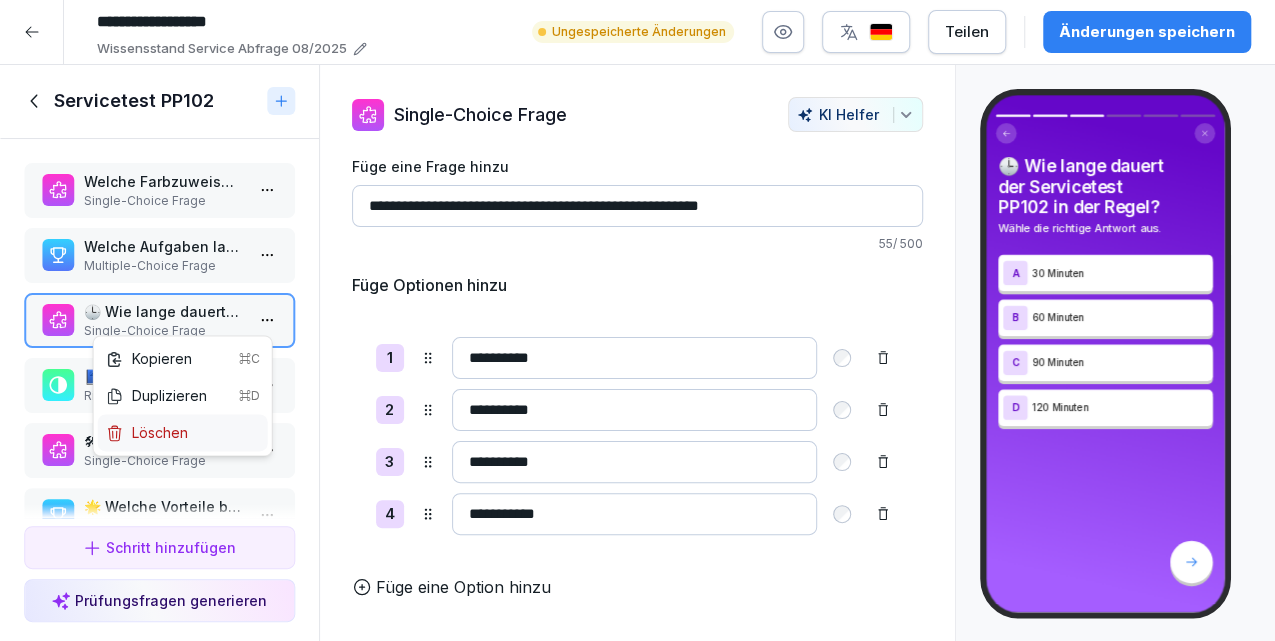 click on "Löschen" at bounding box center (147, 432) 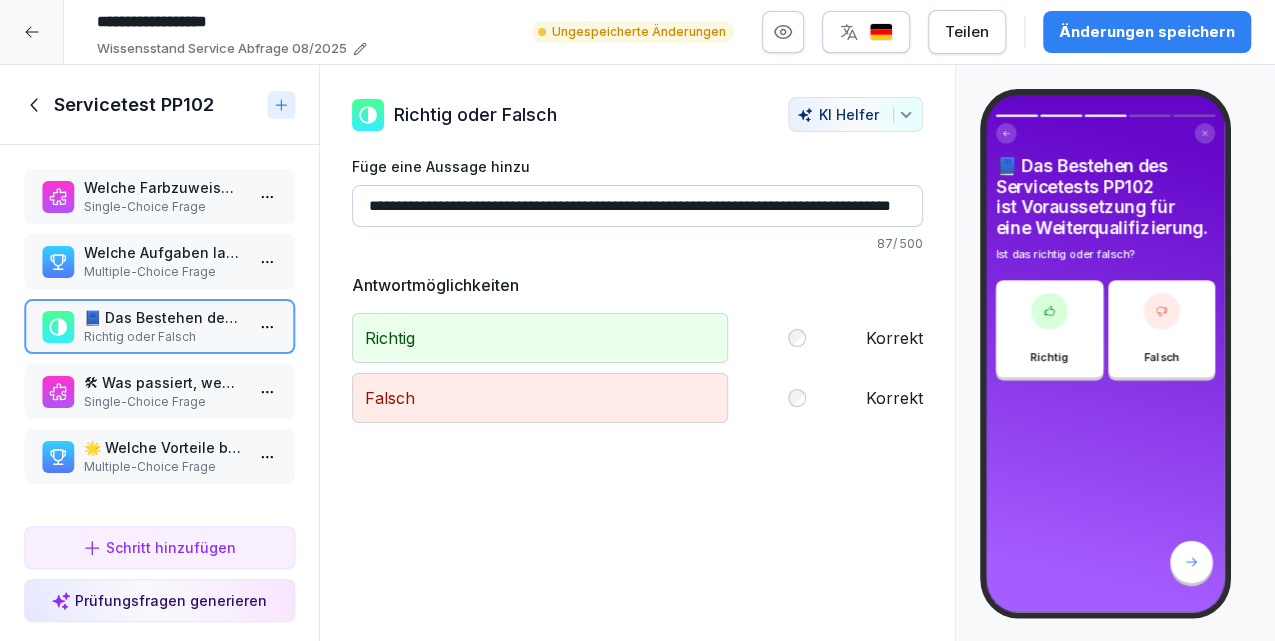 click on "**********" at bounding box center [637, 320] 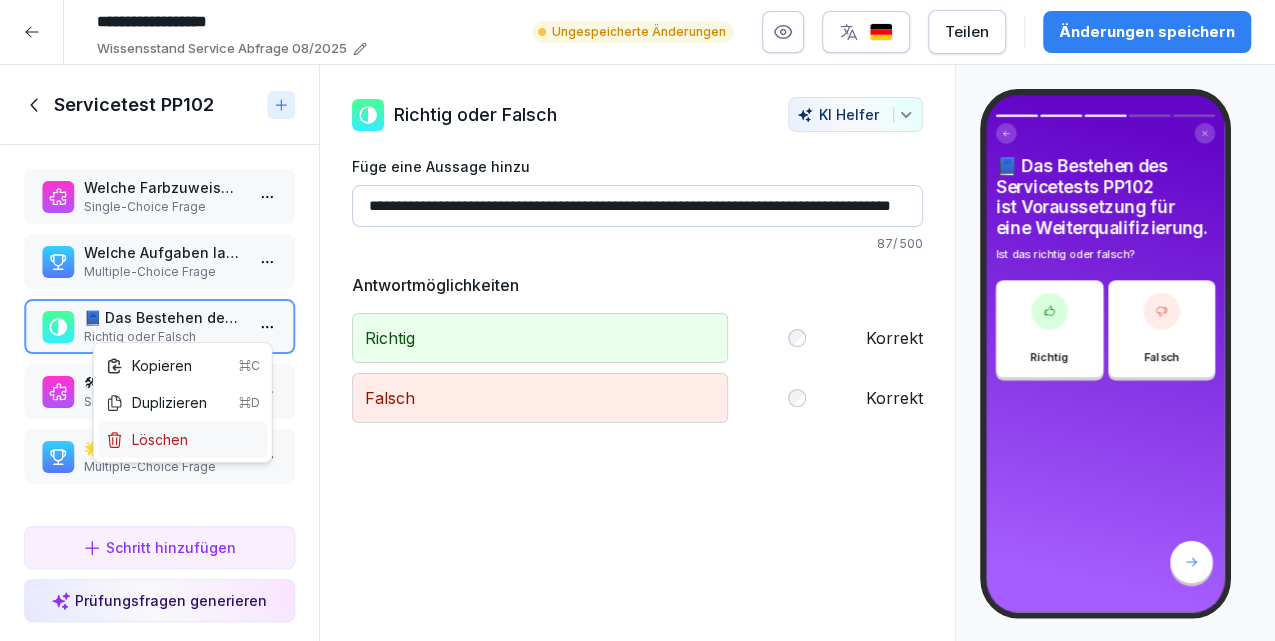click on "Löschen" at bounding box center [147, 439] 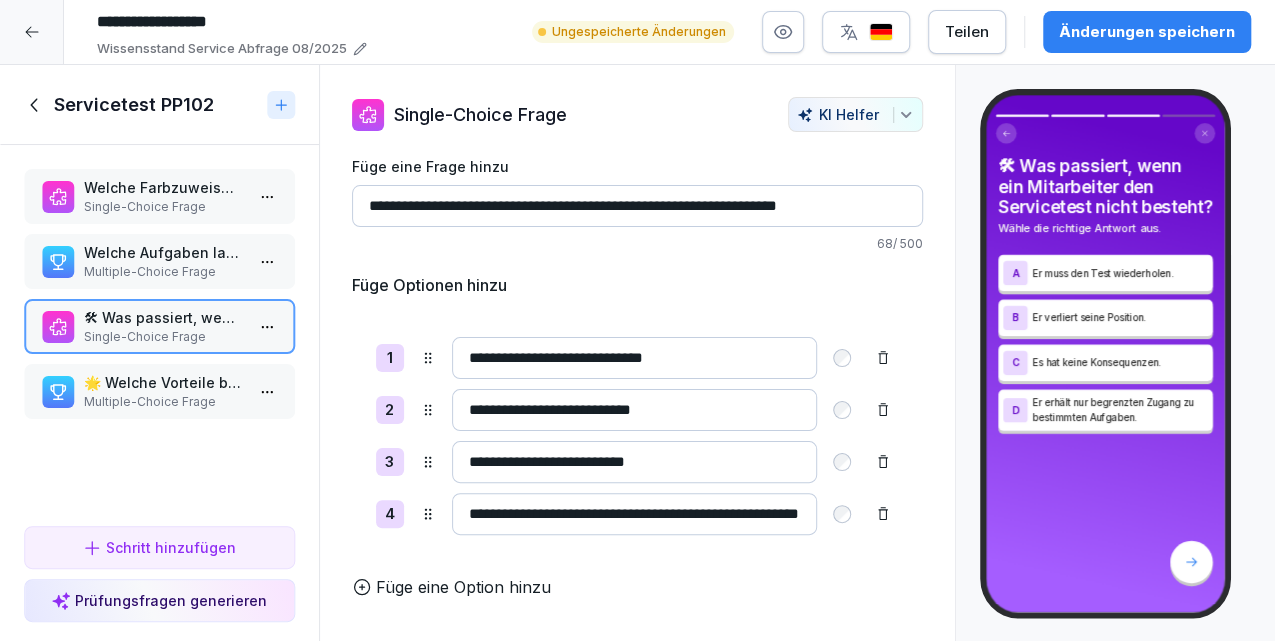 click on "**********" at bounding box center [637, 320] 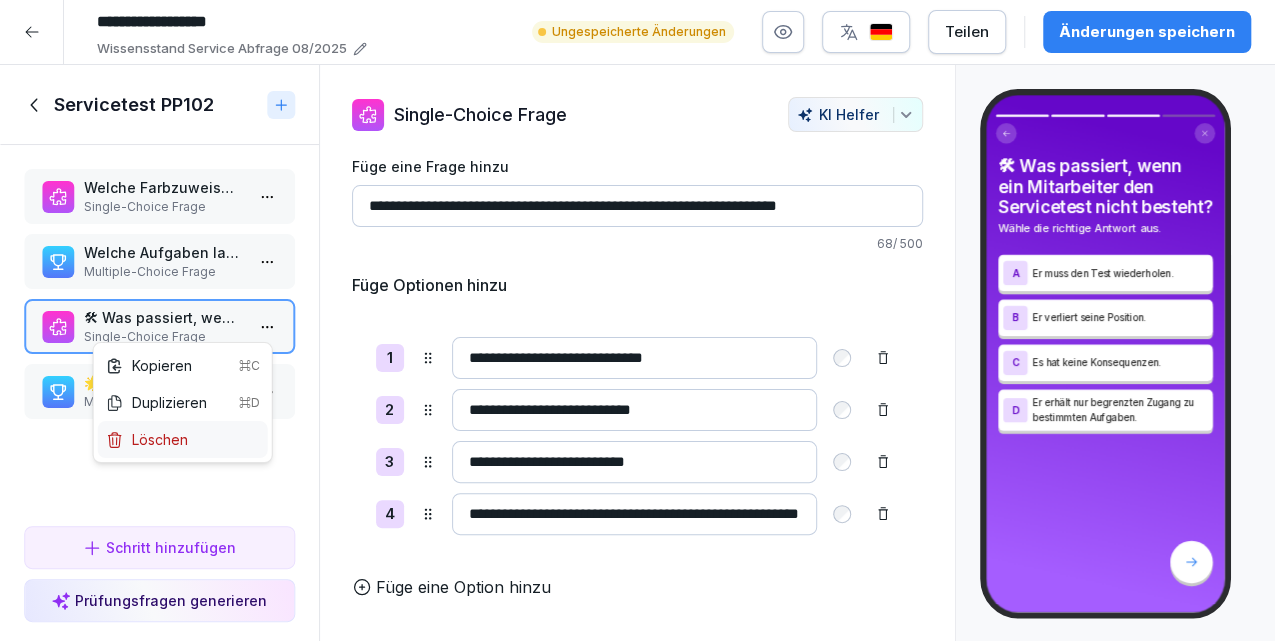 click on "Löschen" at bounding box center (183, 439) 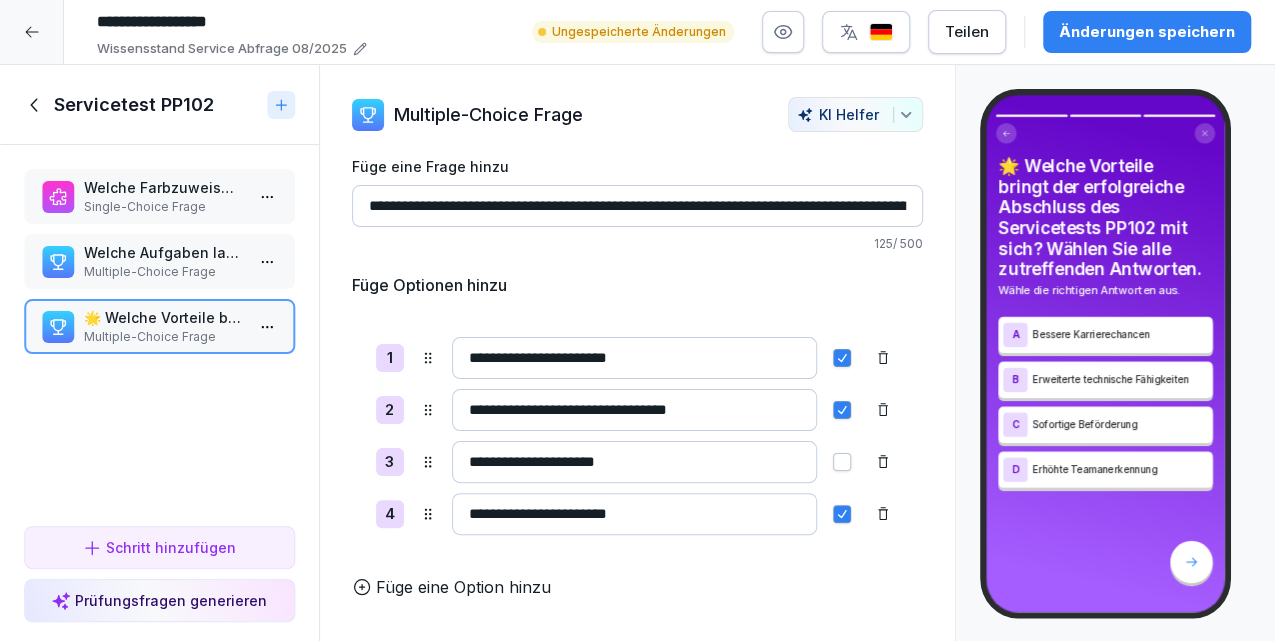 click on "**********" at bounding box center [637, 320] 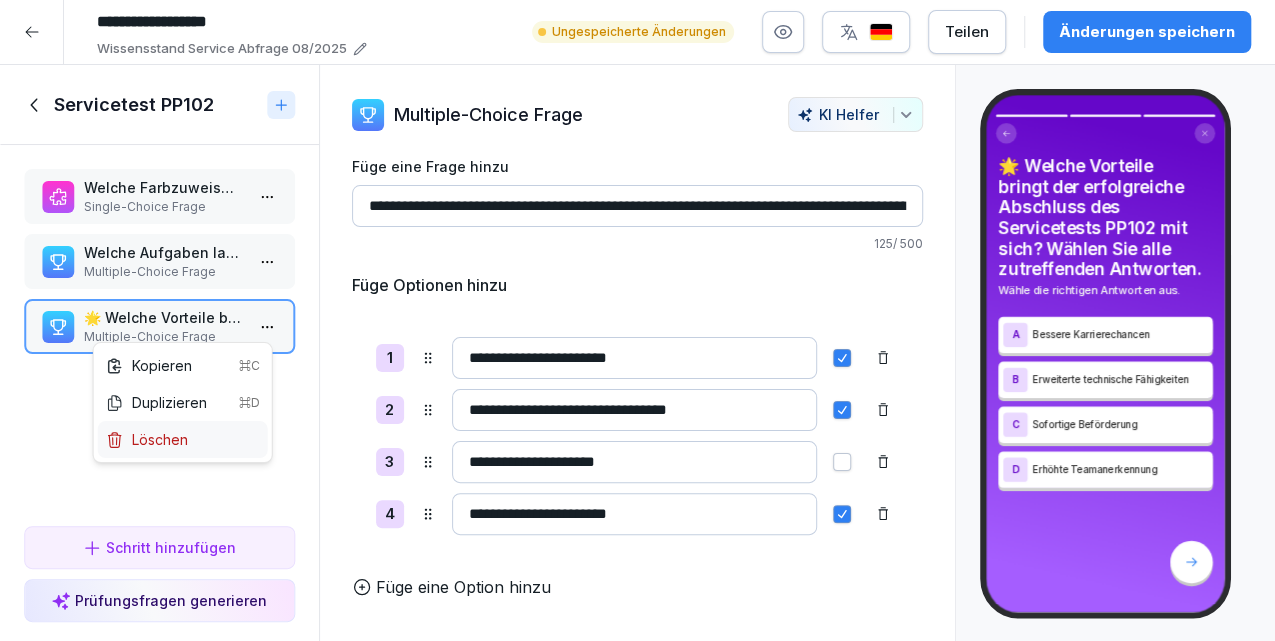 click on "Löschen" at bounding box center [183, 439] 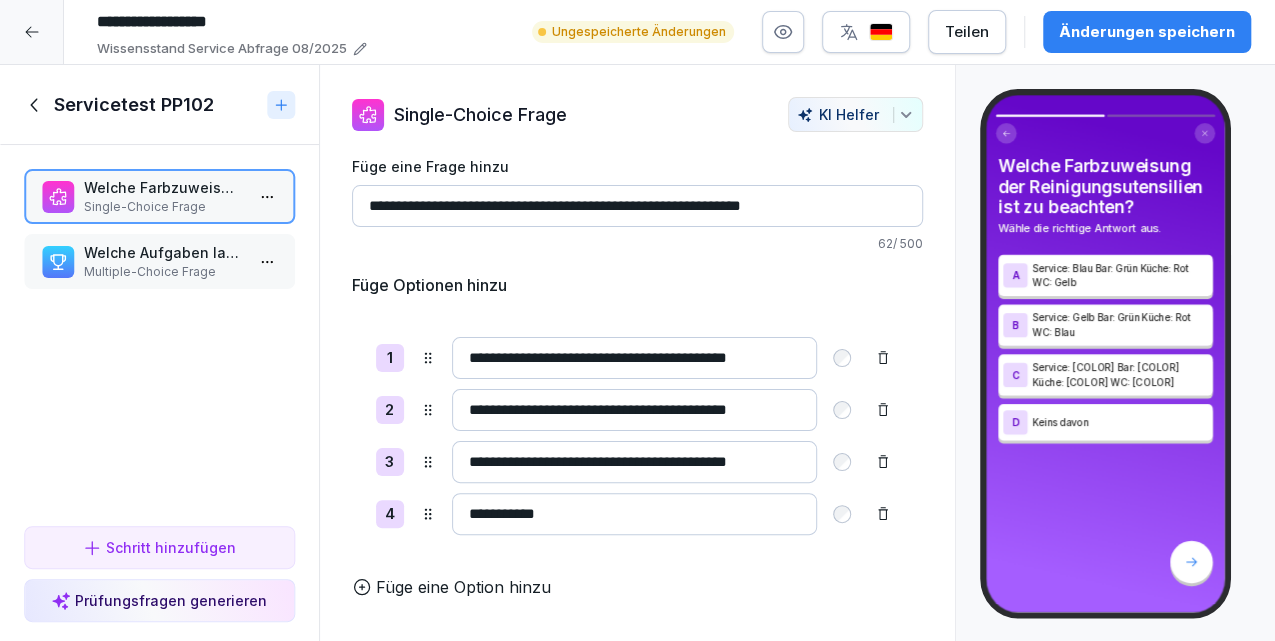 click 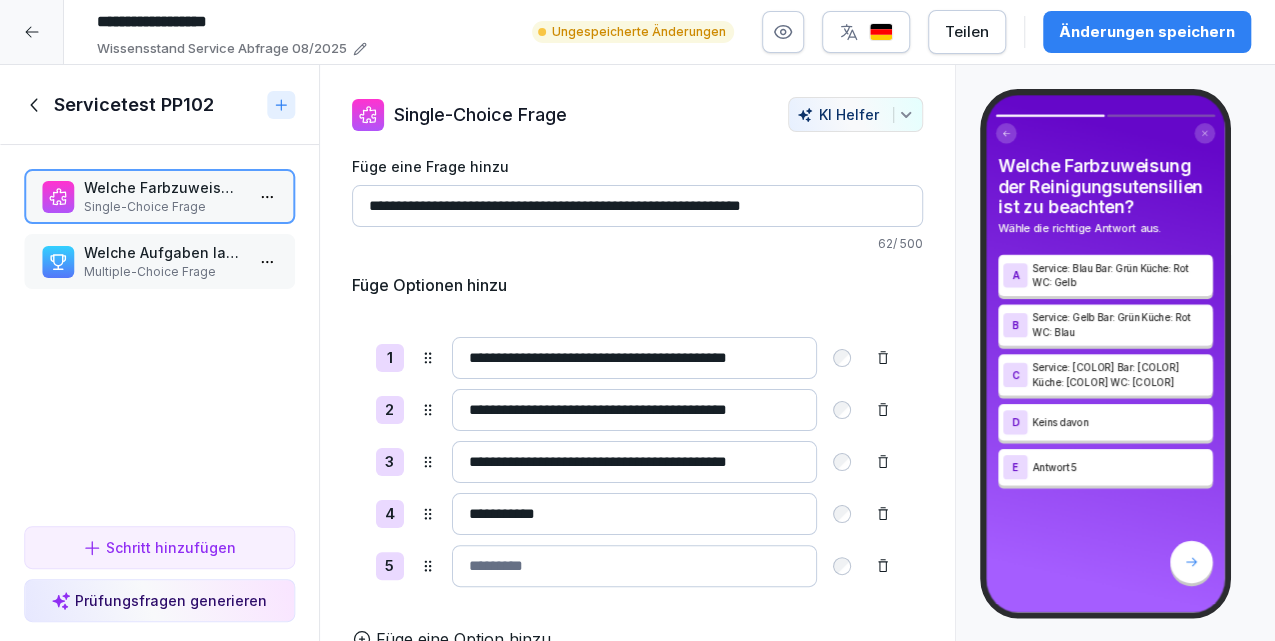 click at bounding box center (883, 566) 